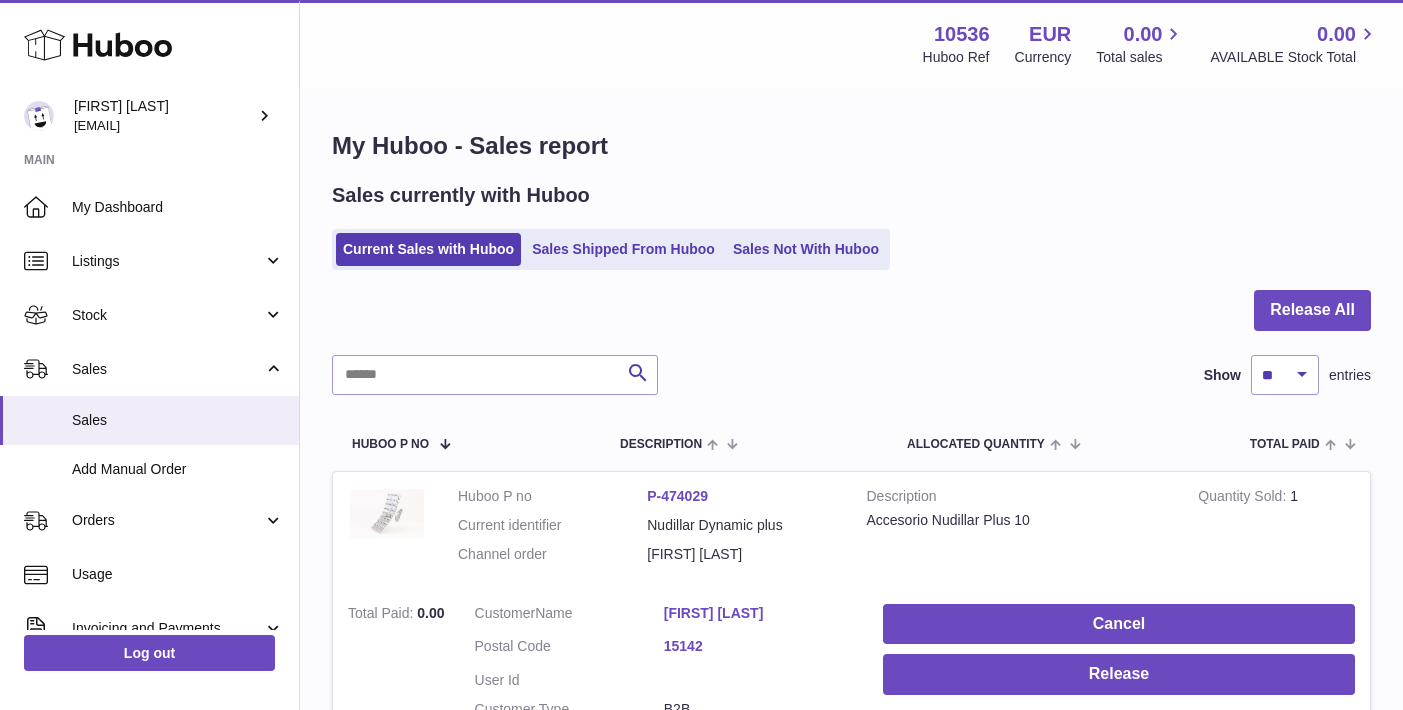 scroll, scrollTop: 0, scrollLeft: 0, axis: both 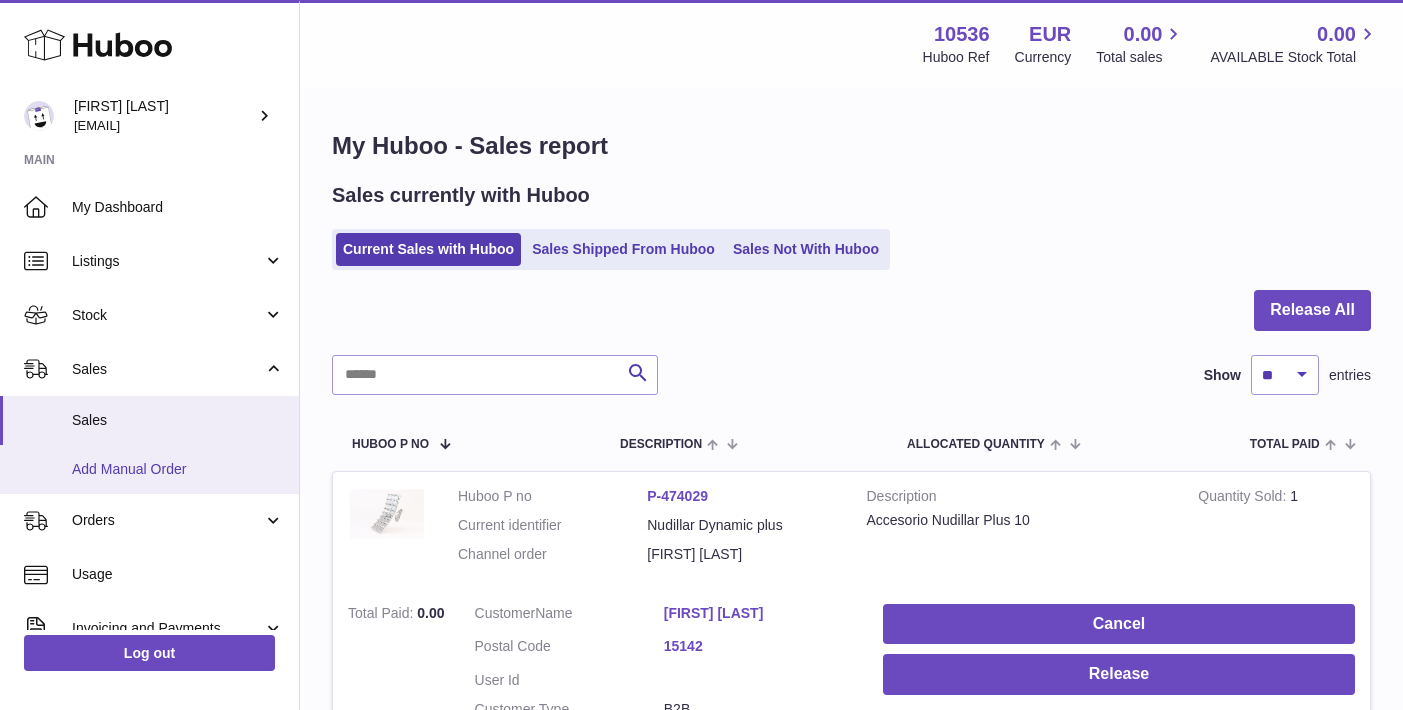 click on "Add Manual Order" at bounding box center [178, 469] 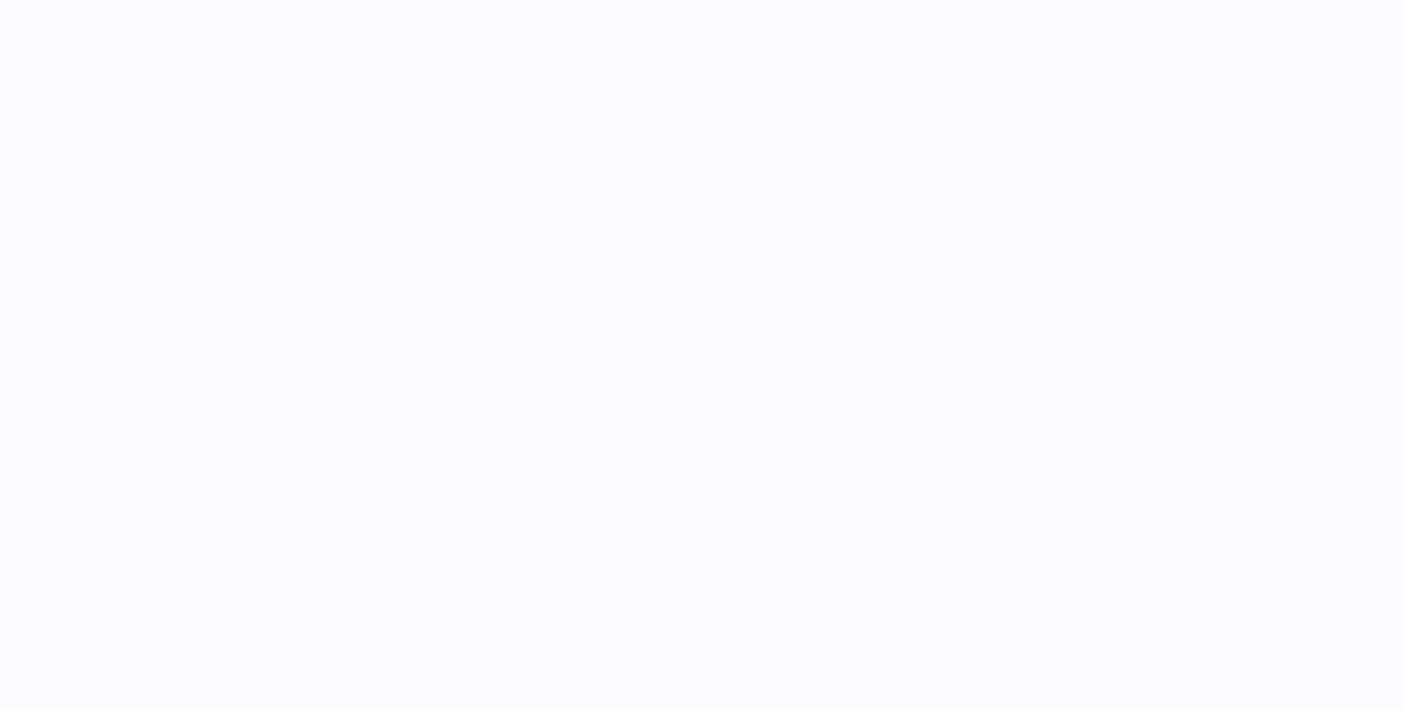 scroll, scrollTop: 0, scrollLeft: 0, axis: both 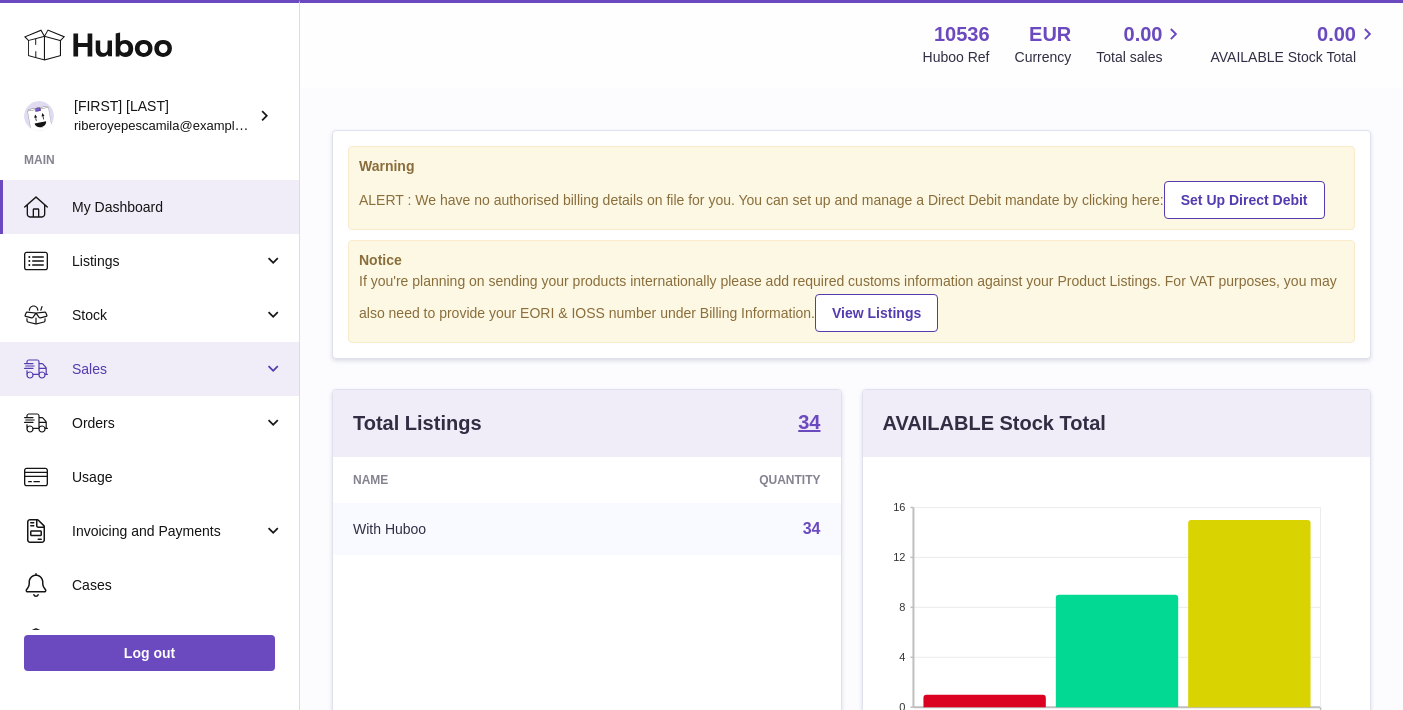 click on "Sales" at bounding box center (167, 369) 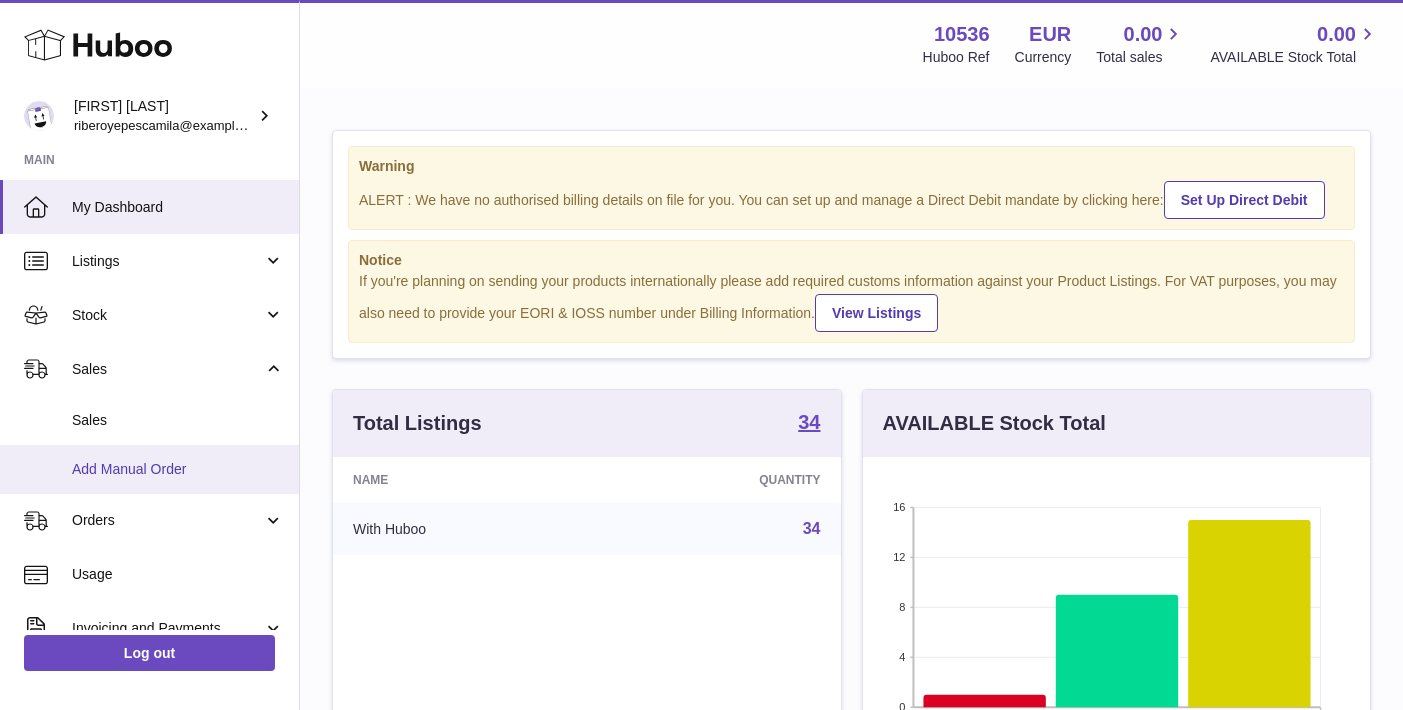 click on "Add Manual Order" at bounding box center (178, 469) 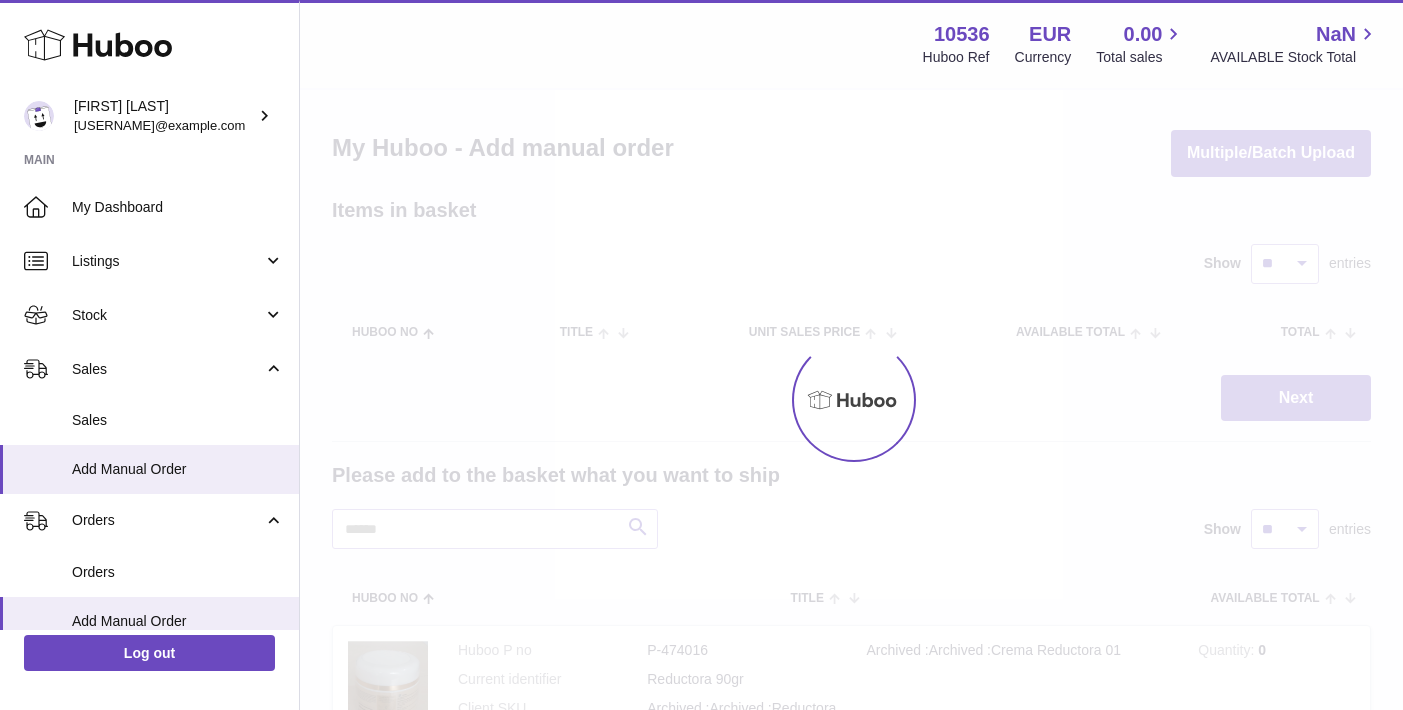 scroll, scrollTop: 0, scrollLeft: 0, axis: both 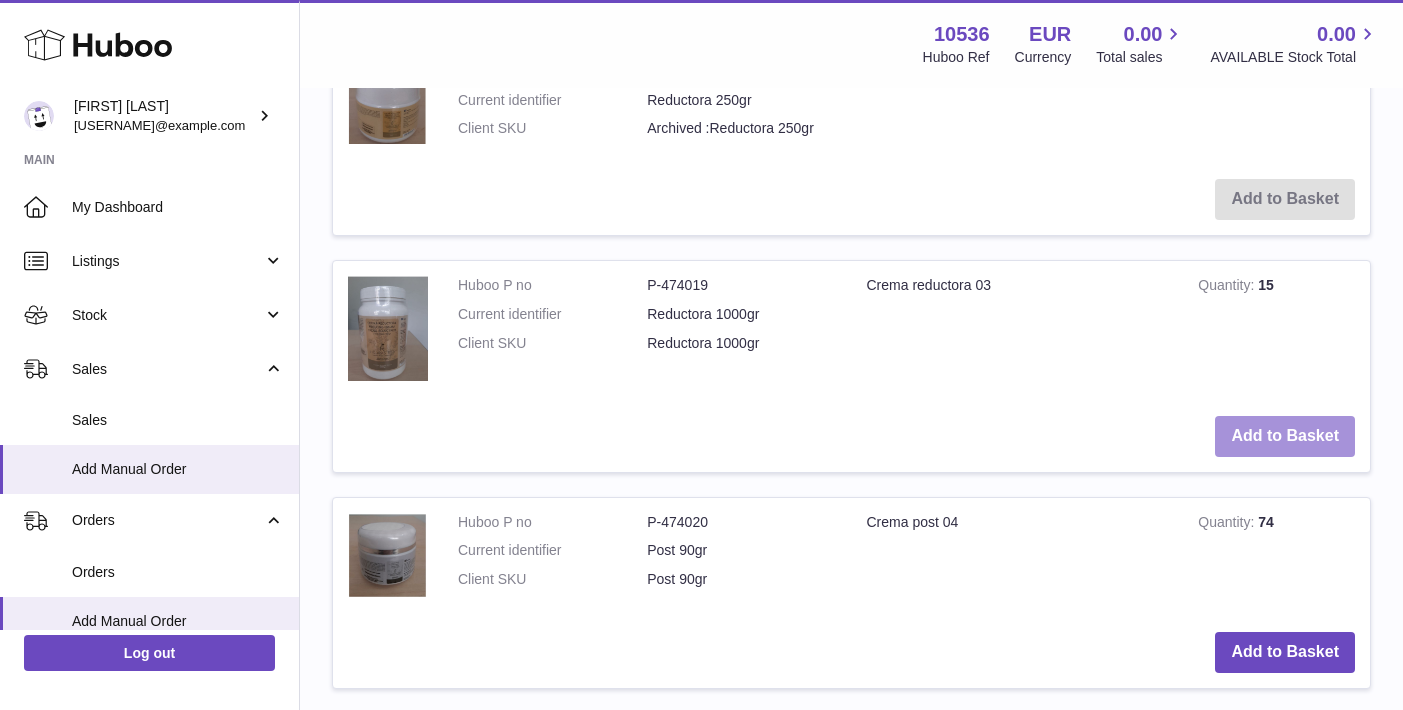 click on "Add to Basket" at bounding box center (1285, 436) 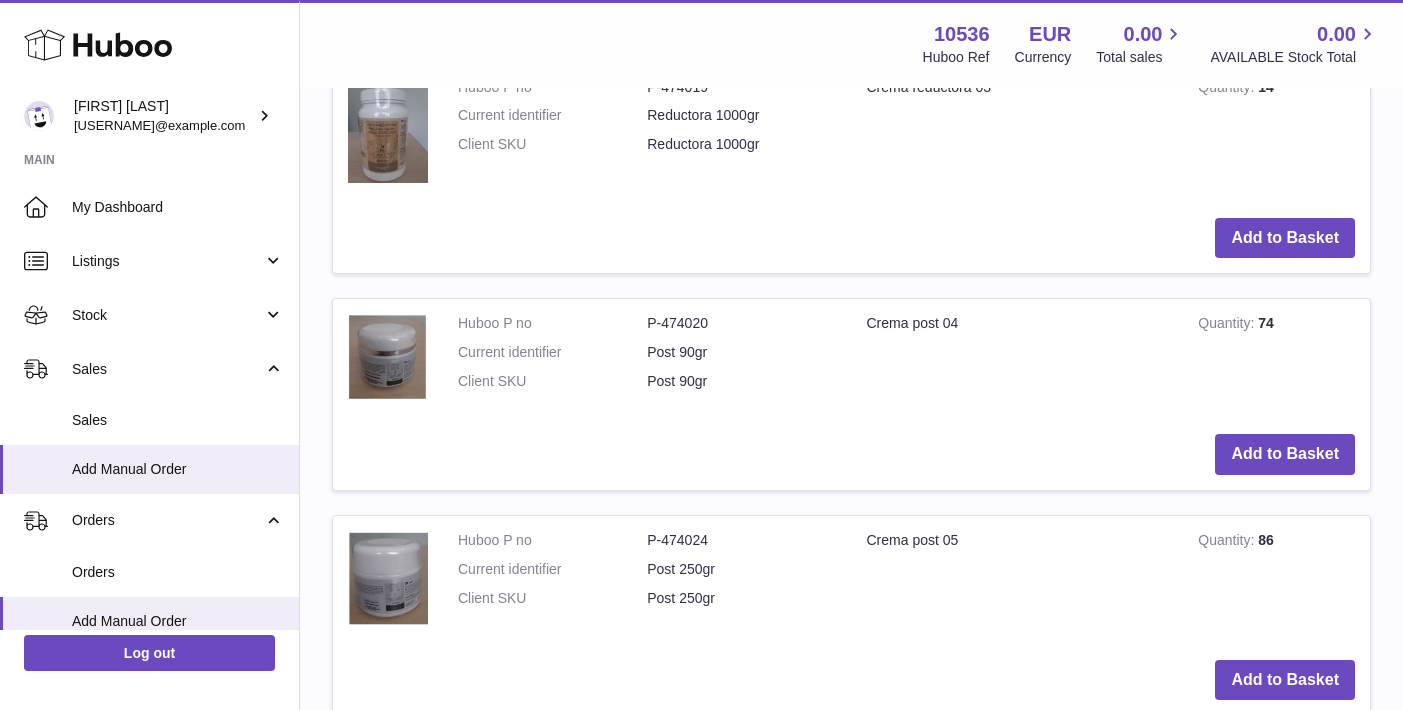 scroll, scrollTop: 1419, scrollLeft: 0, axis: vertical 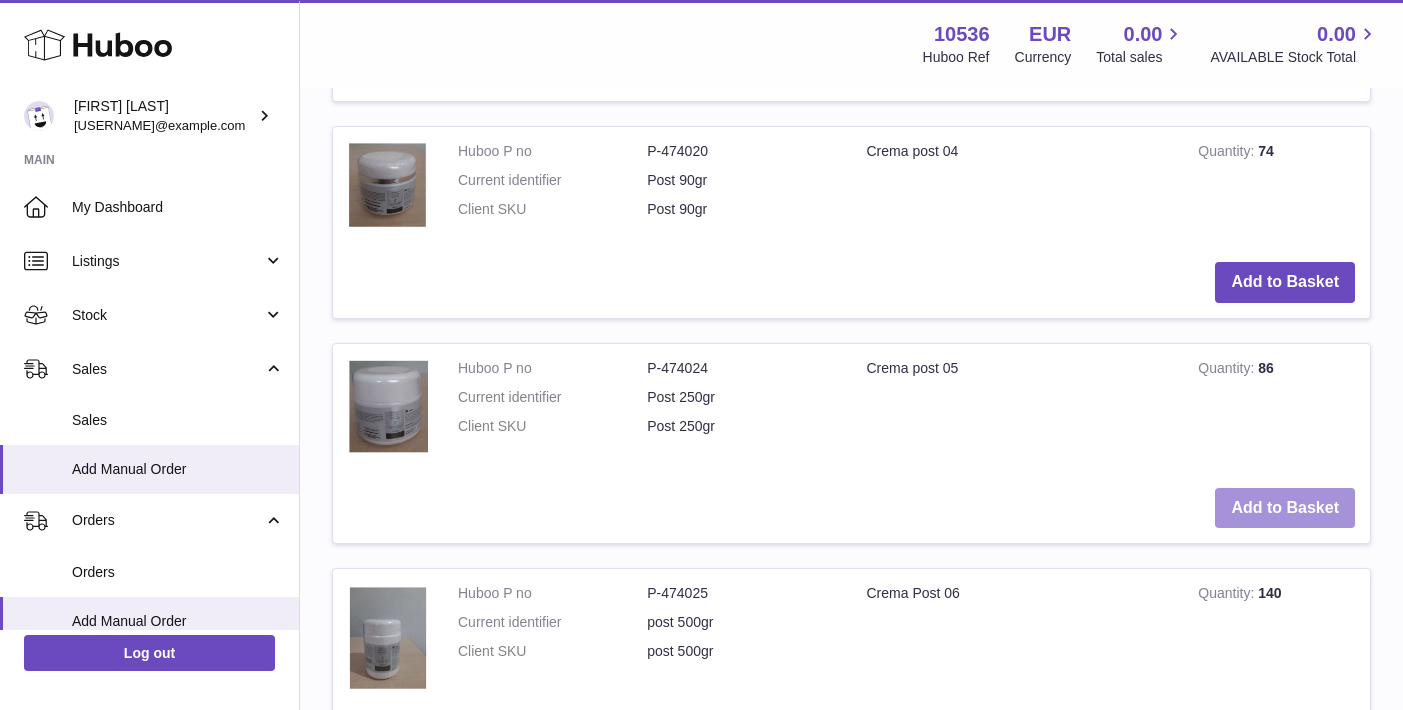 click on "Add to Basket" at bounding box center [1285, 508] 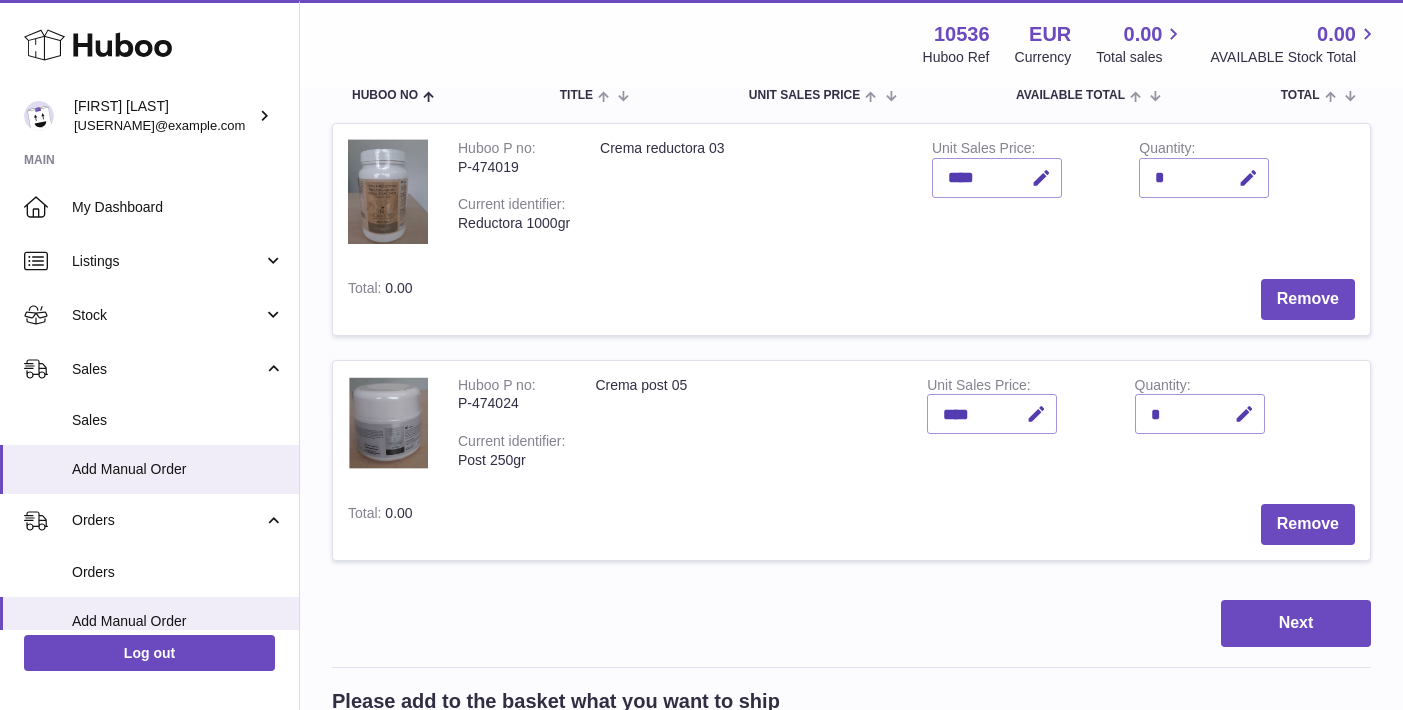 scroll, scrollTop: 242, scrollLeft: 0, axis: vertical 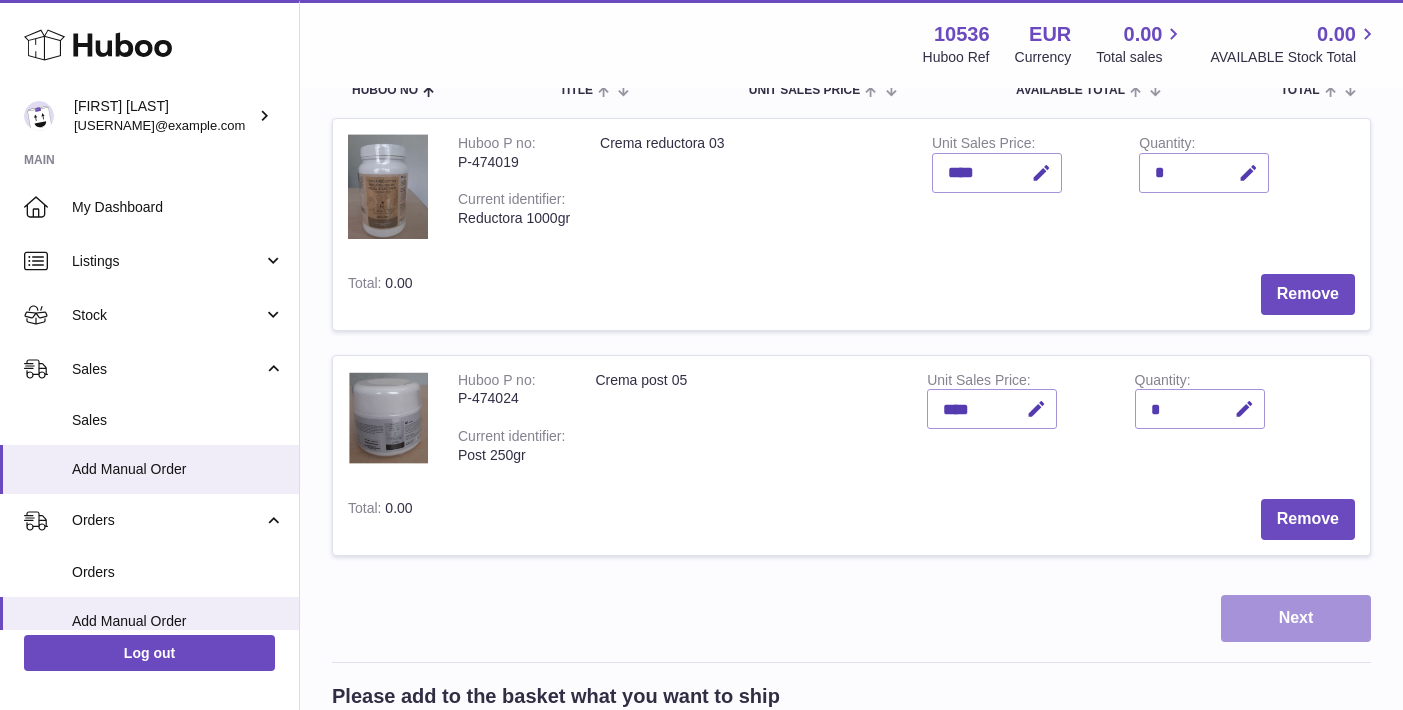 click on "Next" at bounding box center [1296, 618] 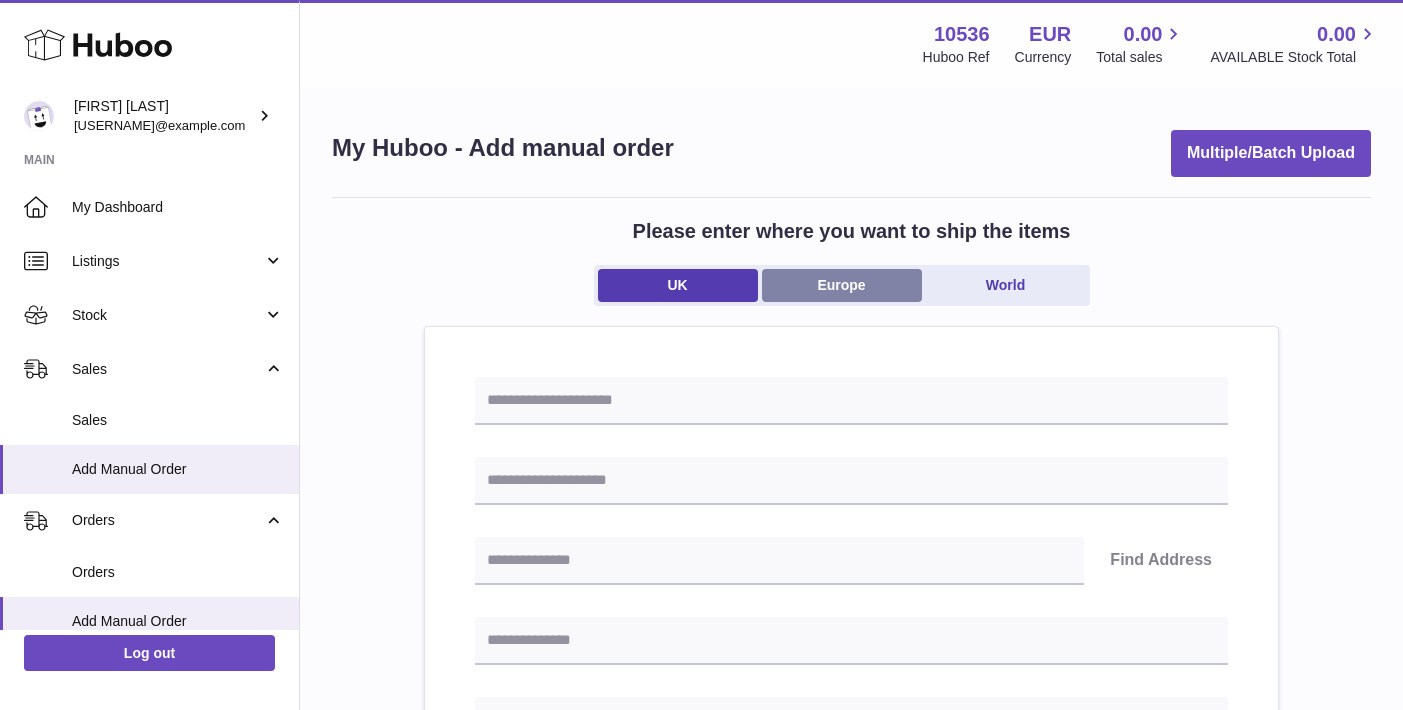 click on "Europe" at bounding box center (842, 285) 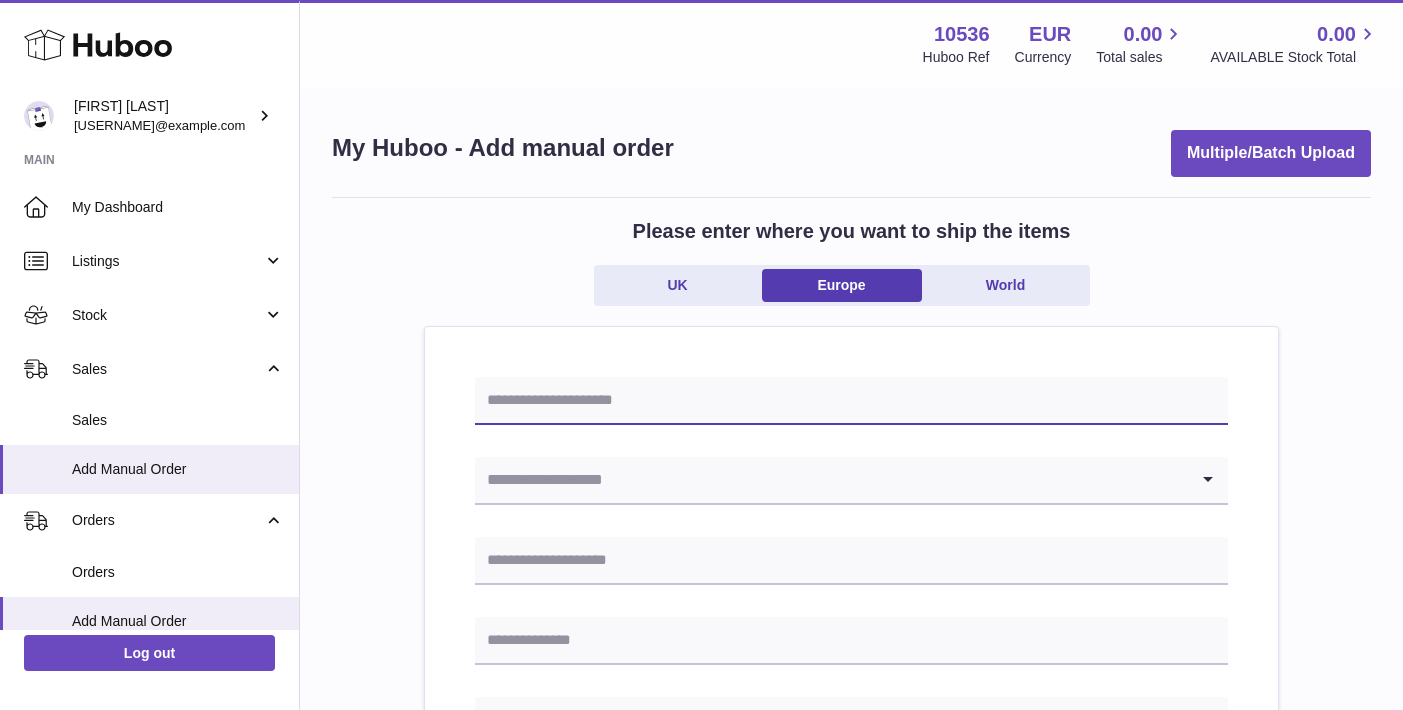click at bounding box center [851, 401] 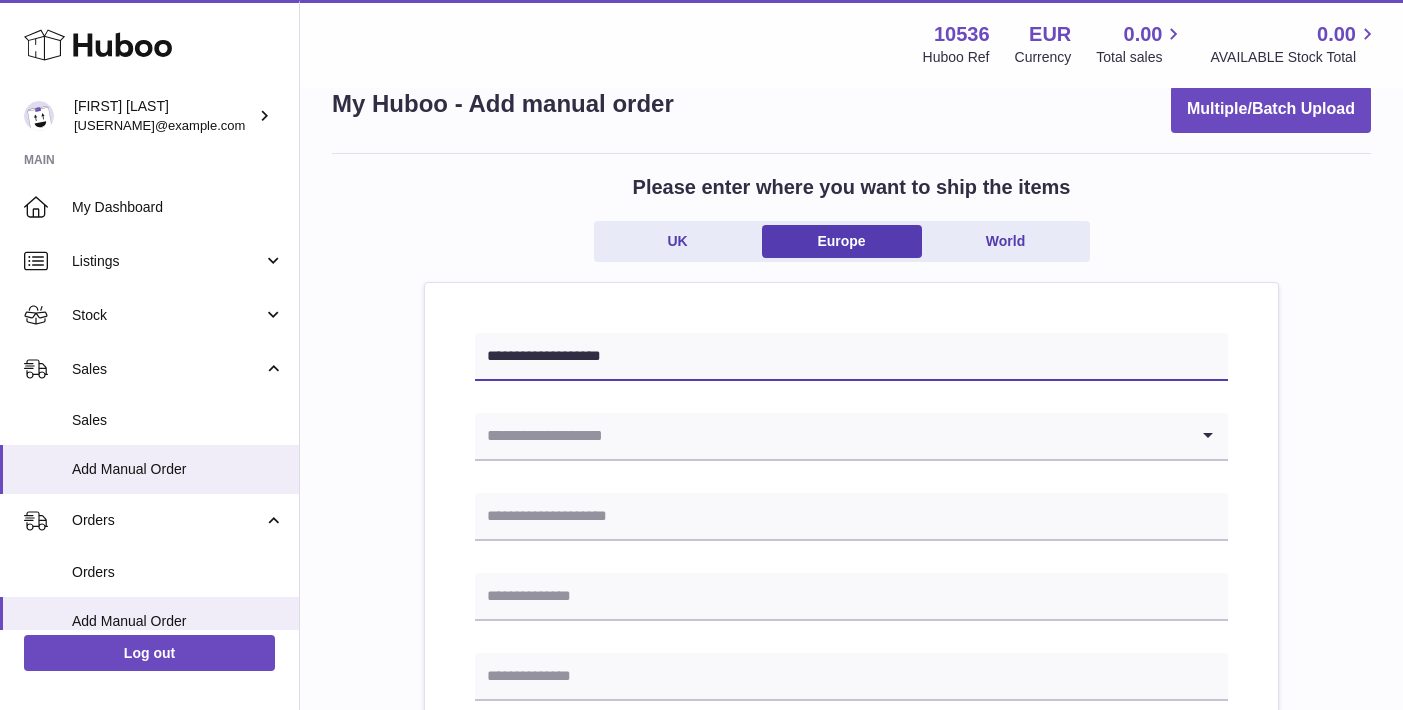 scroll, scrollTop: 57, scrollLeft: 0, axis: vertical 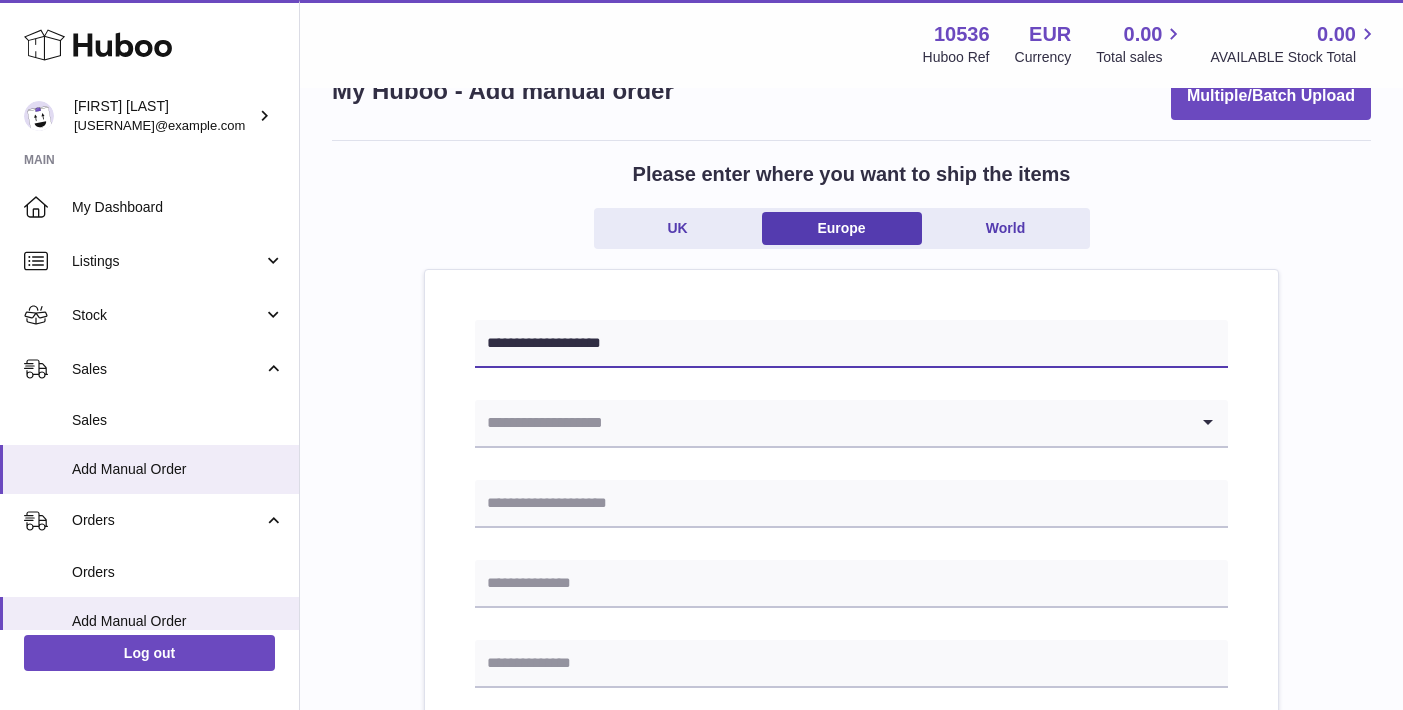 type on "**********" 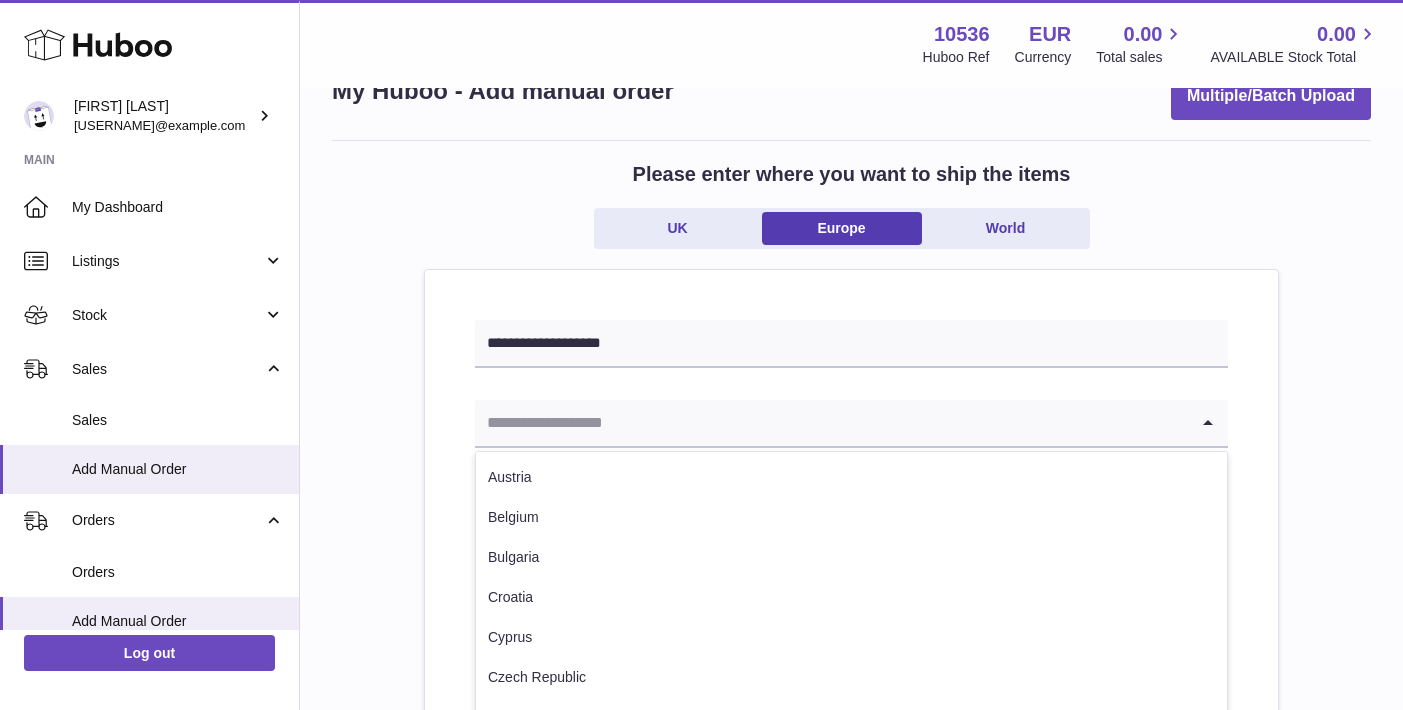 click at bounding box center [831, 423] 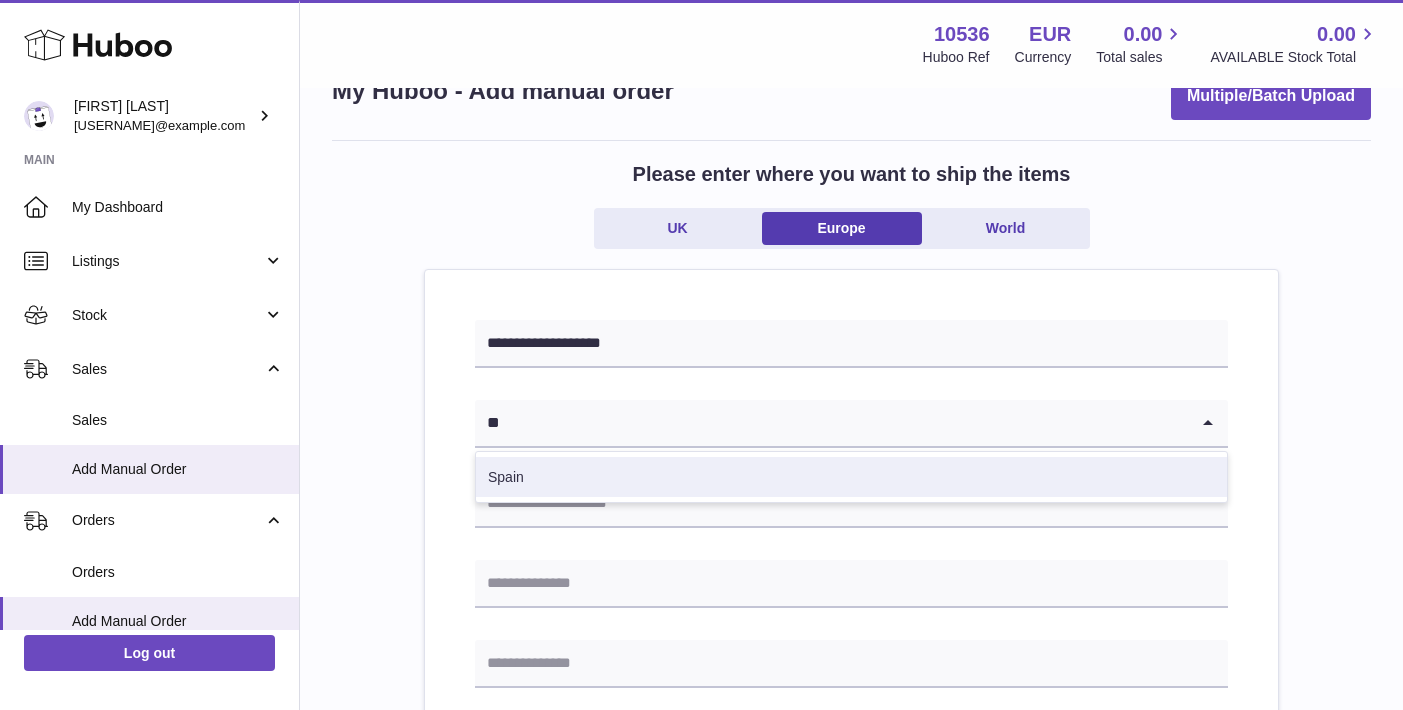 click on "Spain" at bounding box center [851, 477] 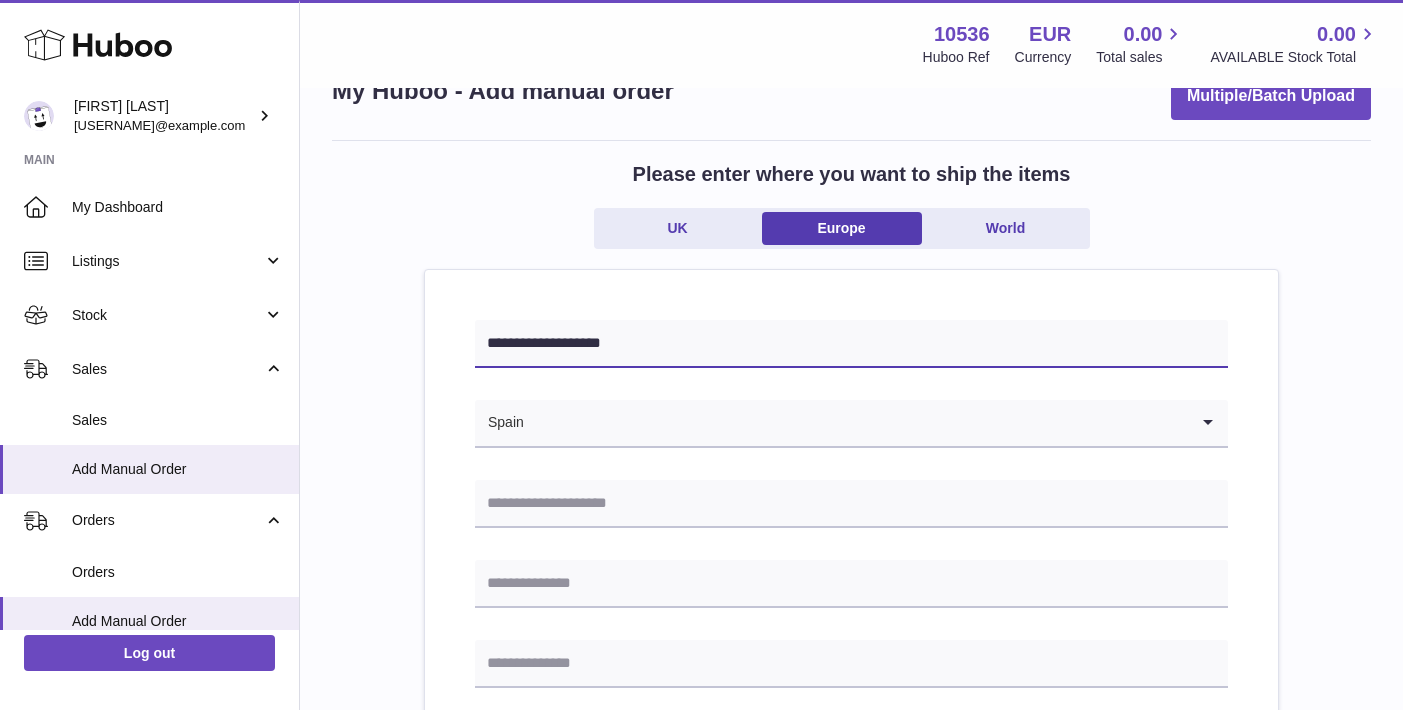 drag, startPoint x: 642, startPoint y: 341, endPoint x: 420, endPoint y: 325, distance: 222.57584 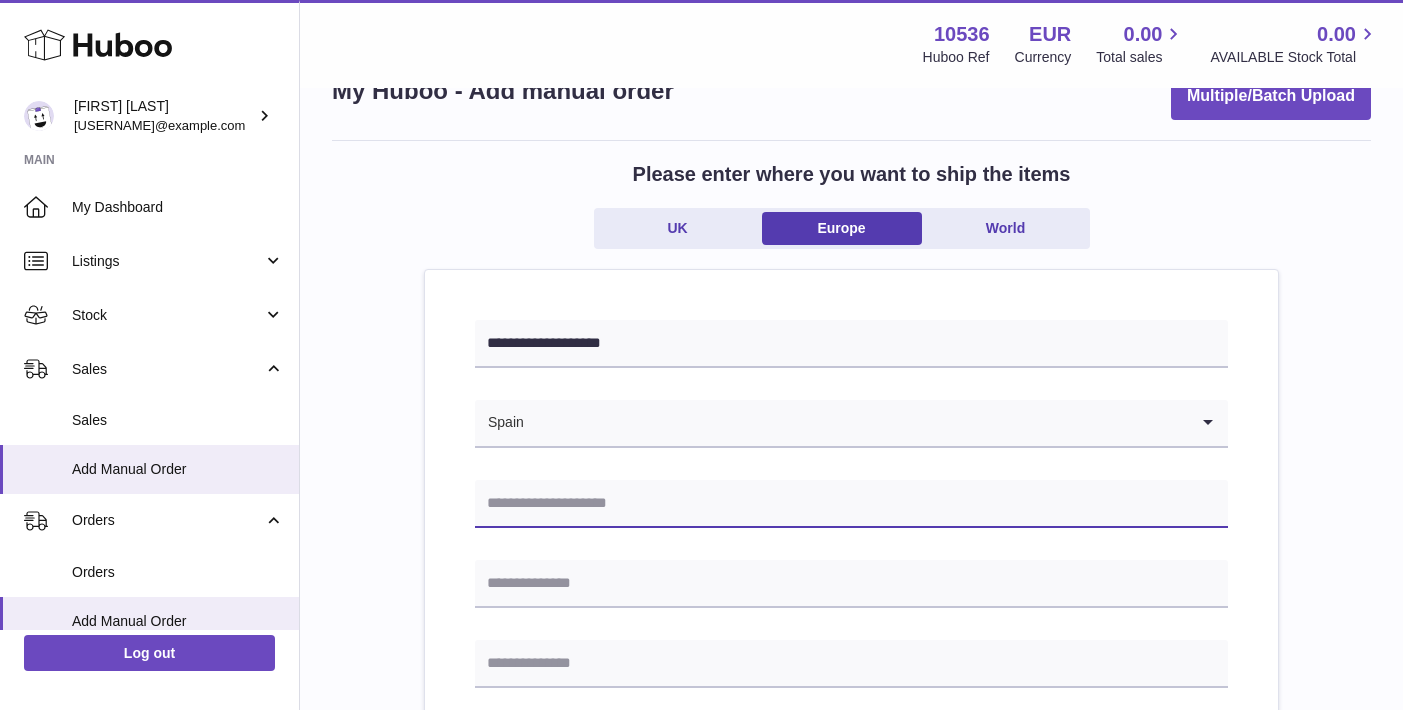 paste on "**********" 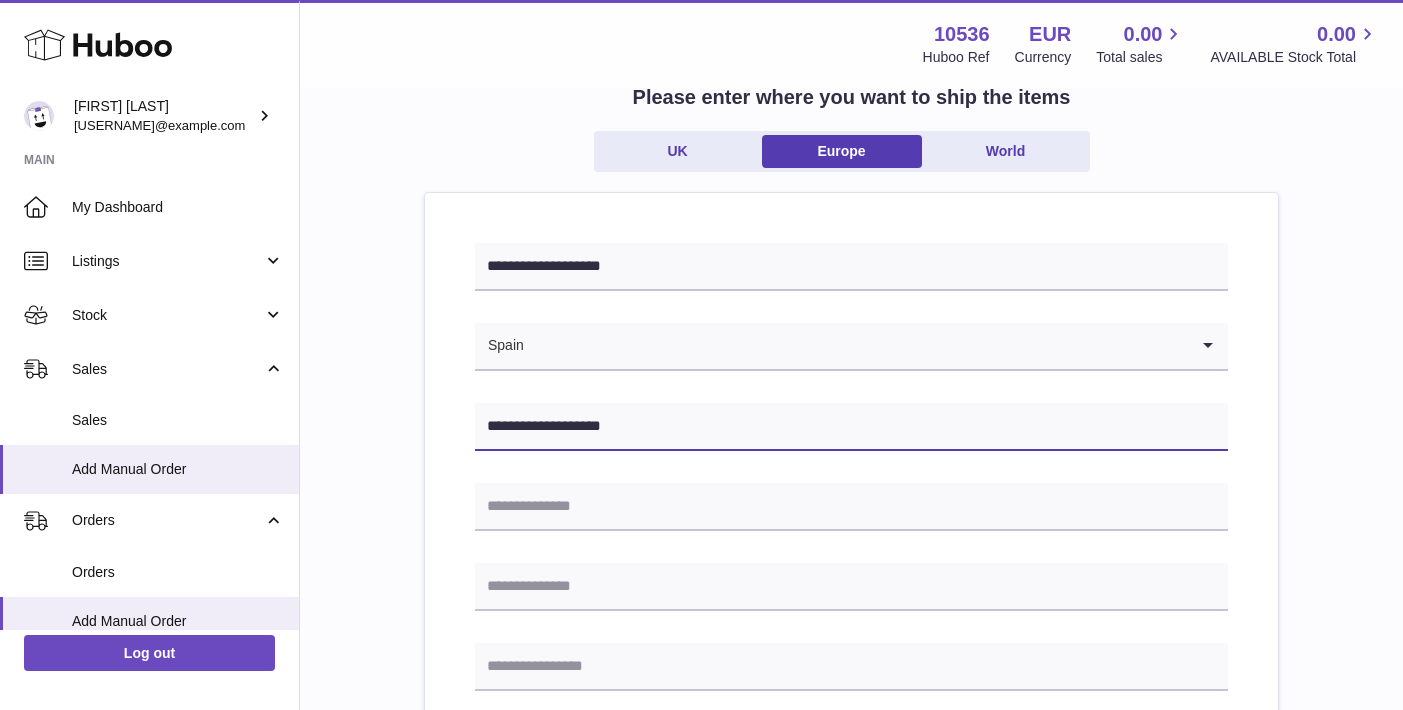scroll, scrollTop: 136, scrollLeft: 0, axis: vertical 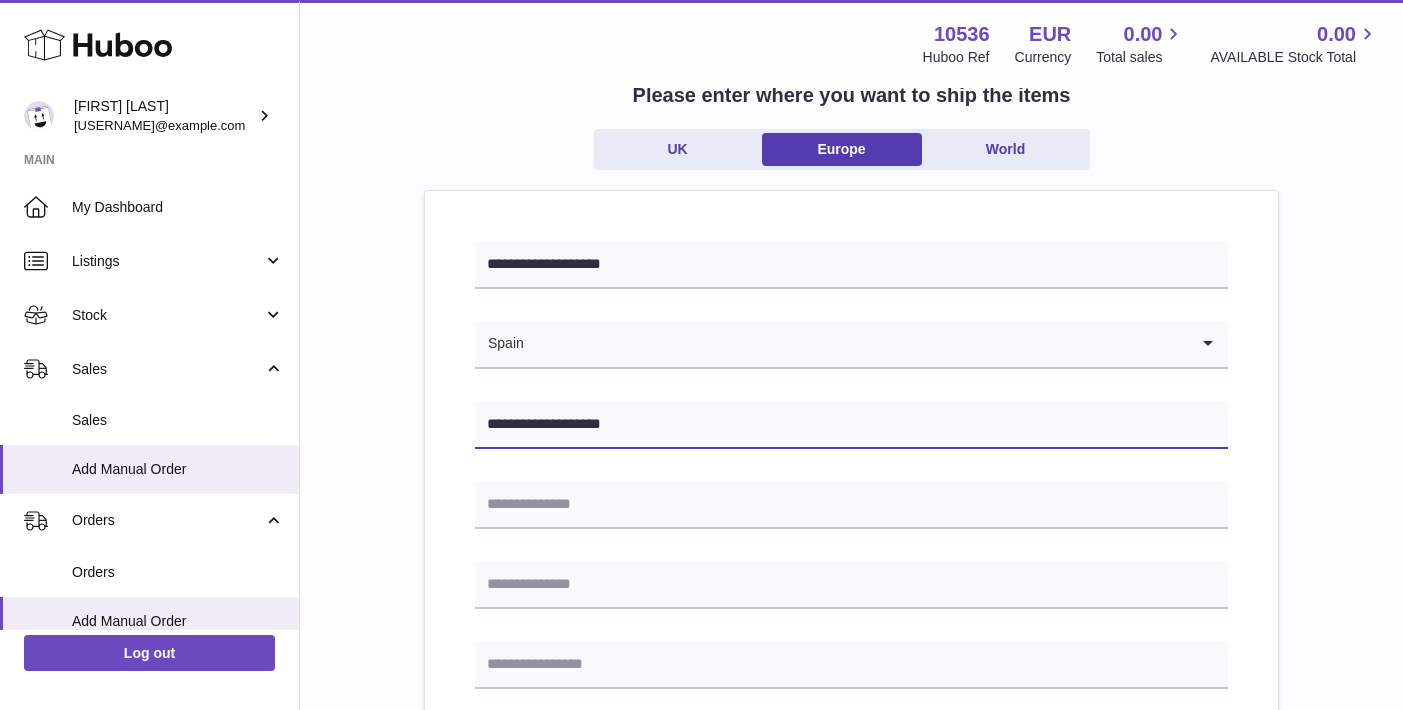 type on "**********" 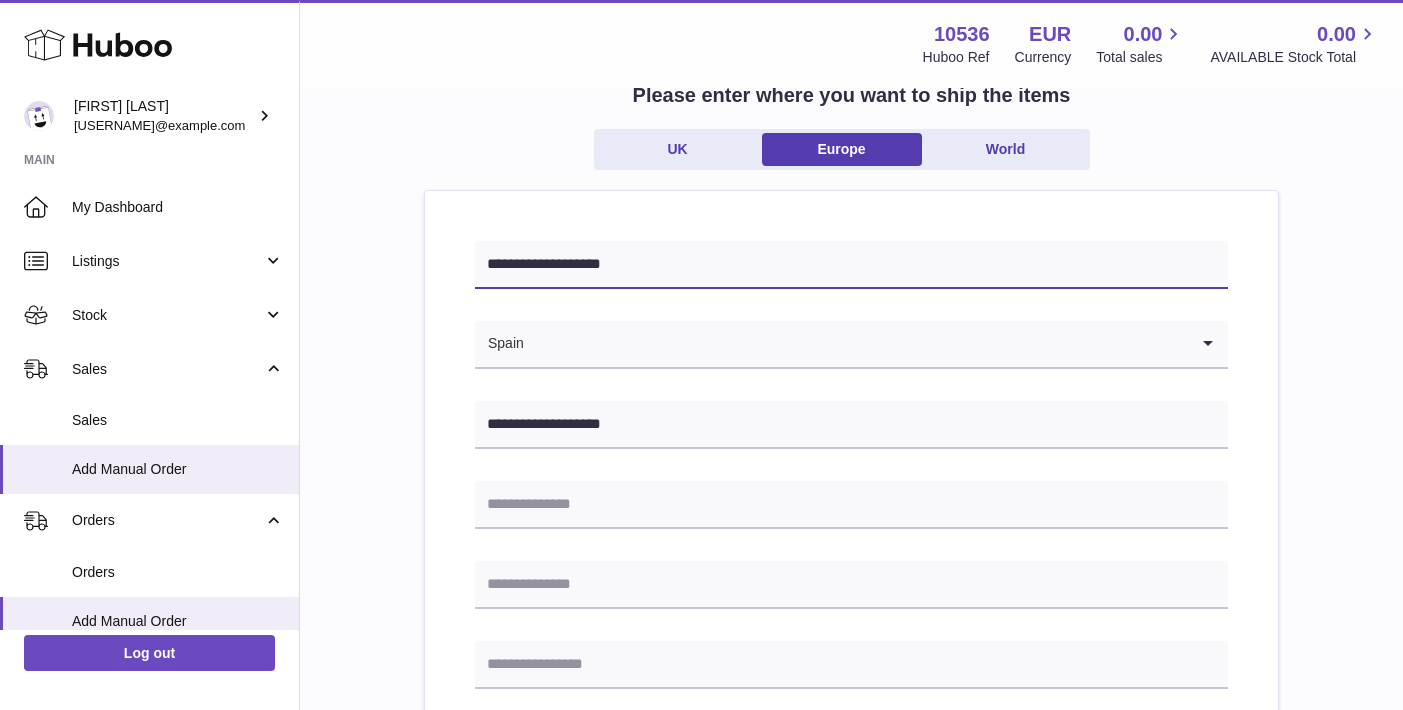 click on "**********" at bounding box center [851, 265] 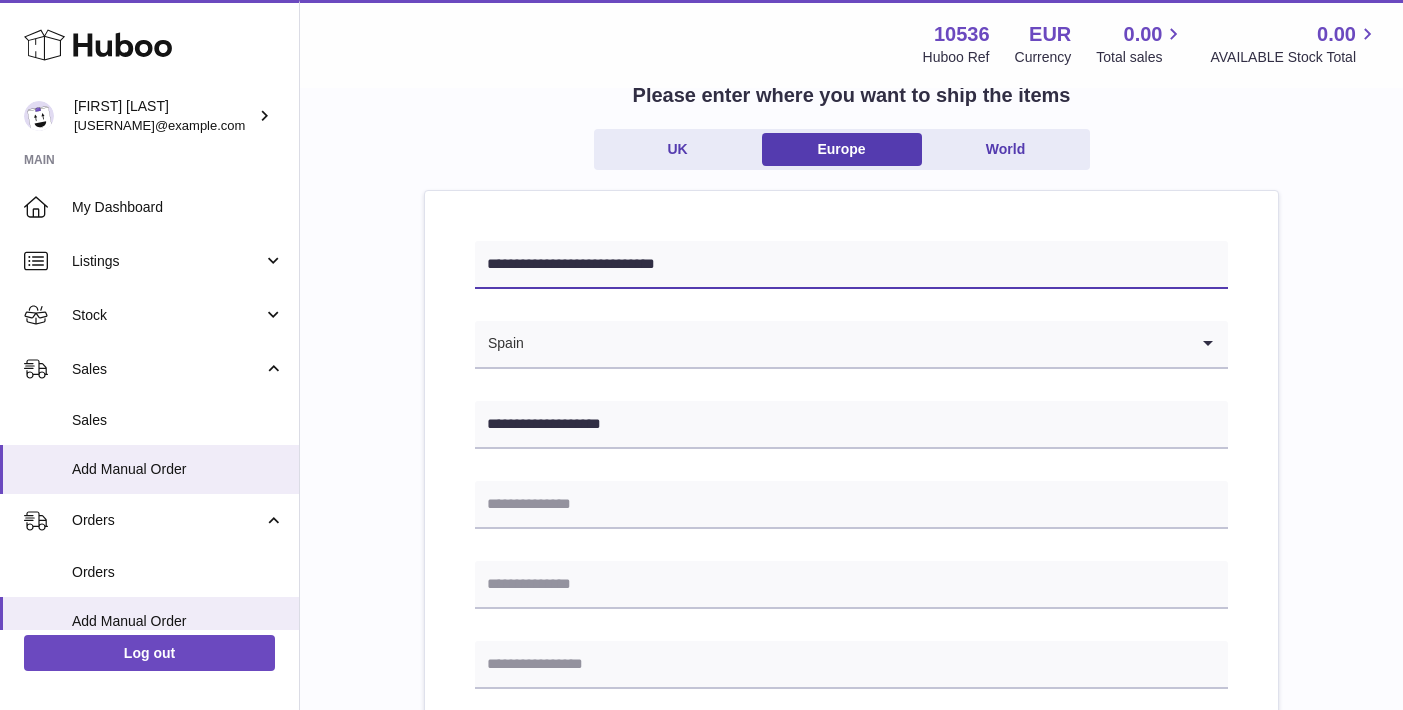 type on "**********" 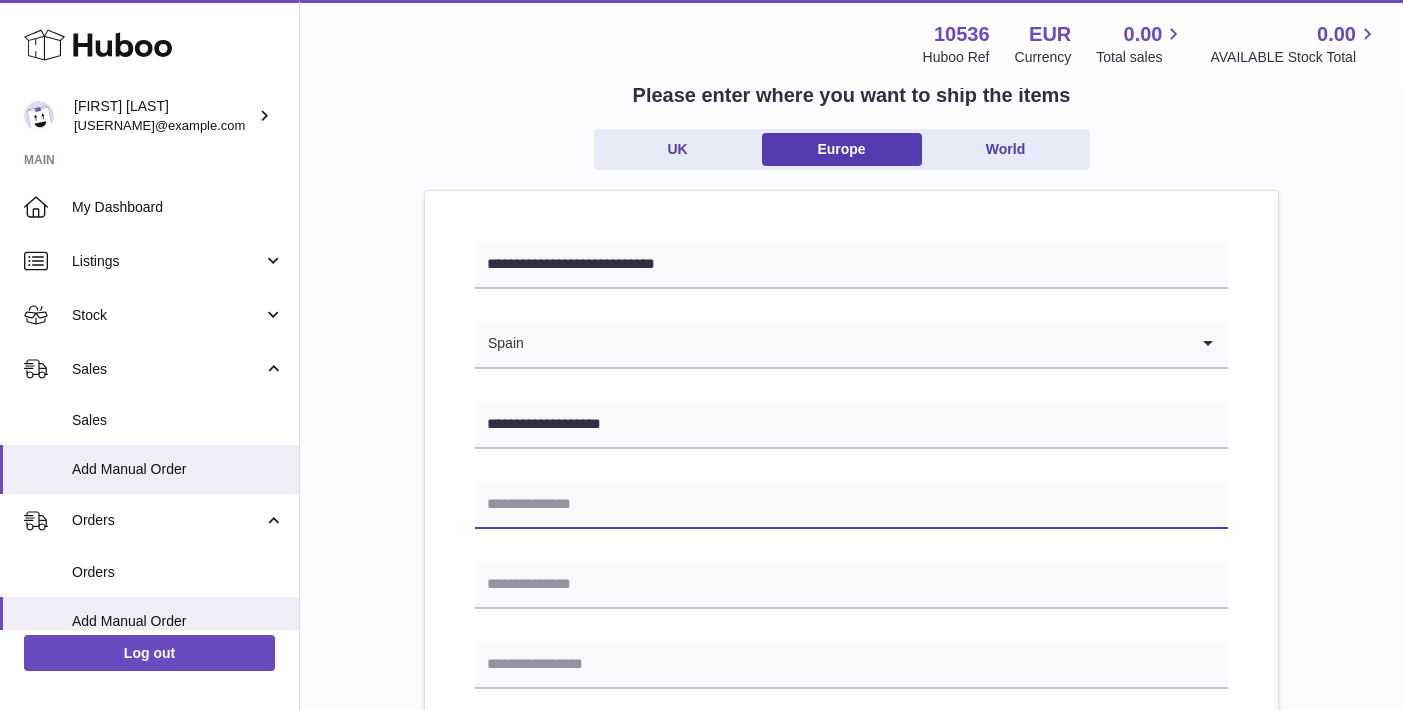 click at bounding box center [851, 505] 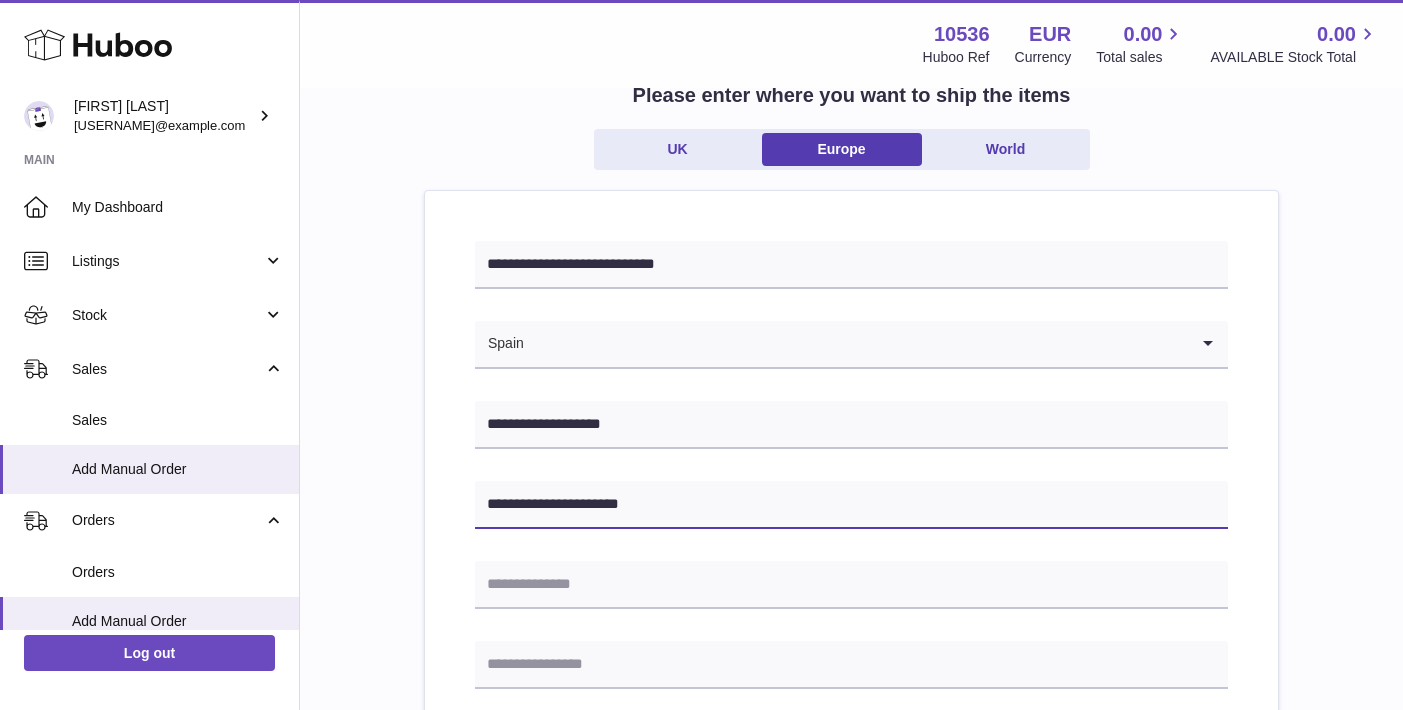 type on "**********" 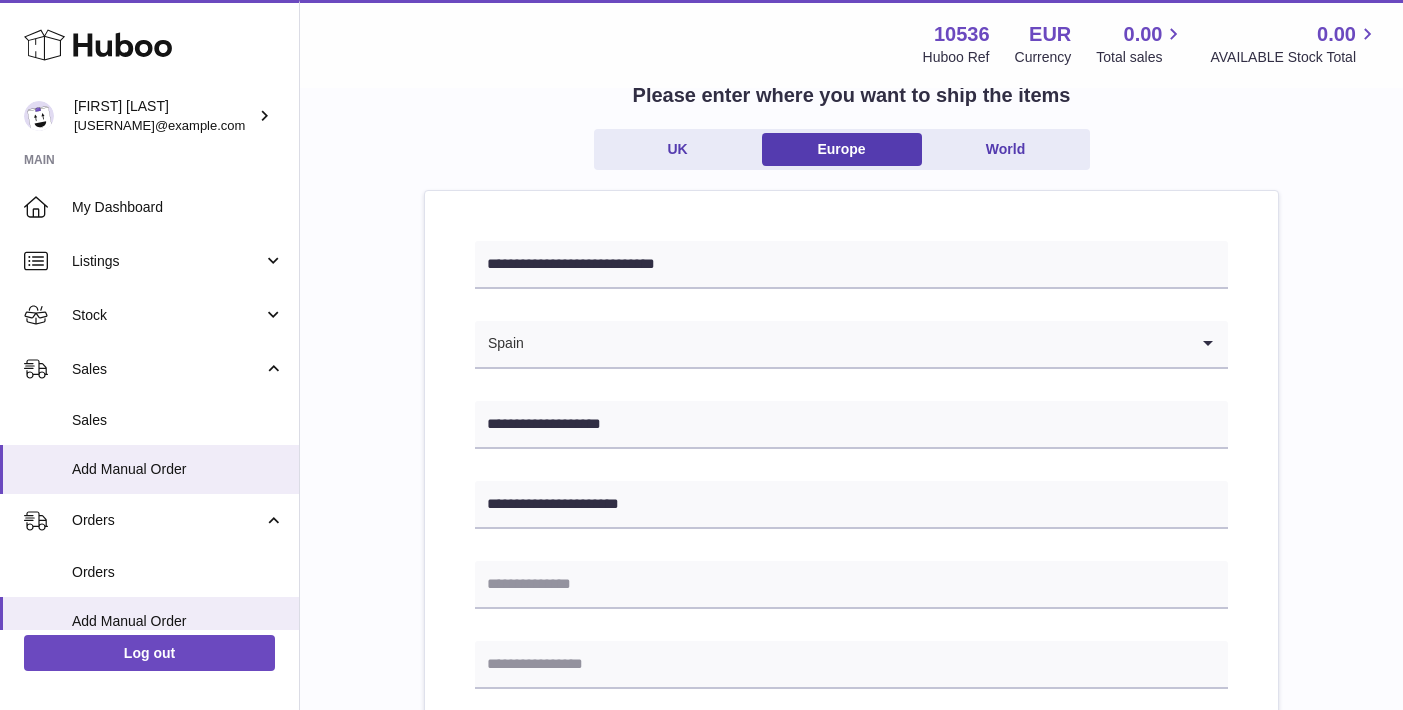 click on "**********" at bounding box center (851, 809) 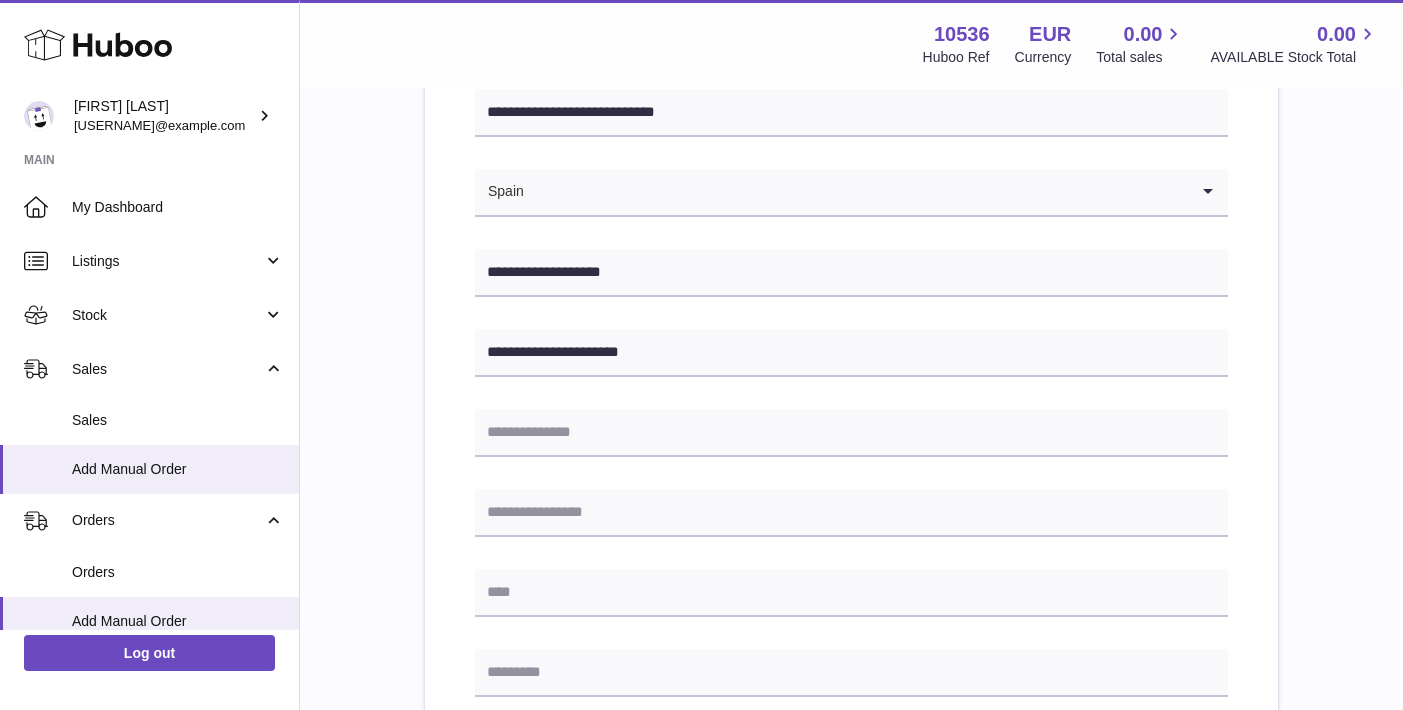 scroll, scrollTop: 288, scrollLeft: 0, axis: vertical 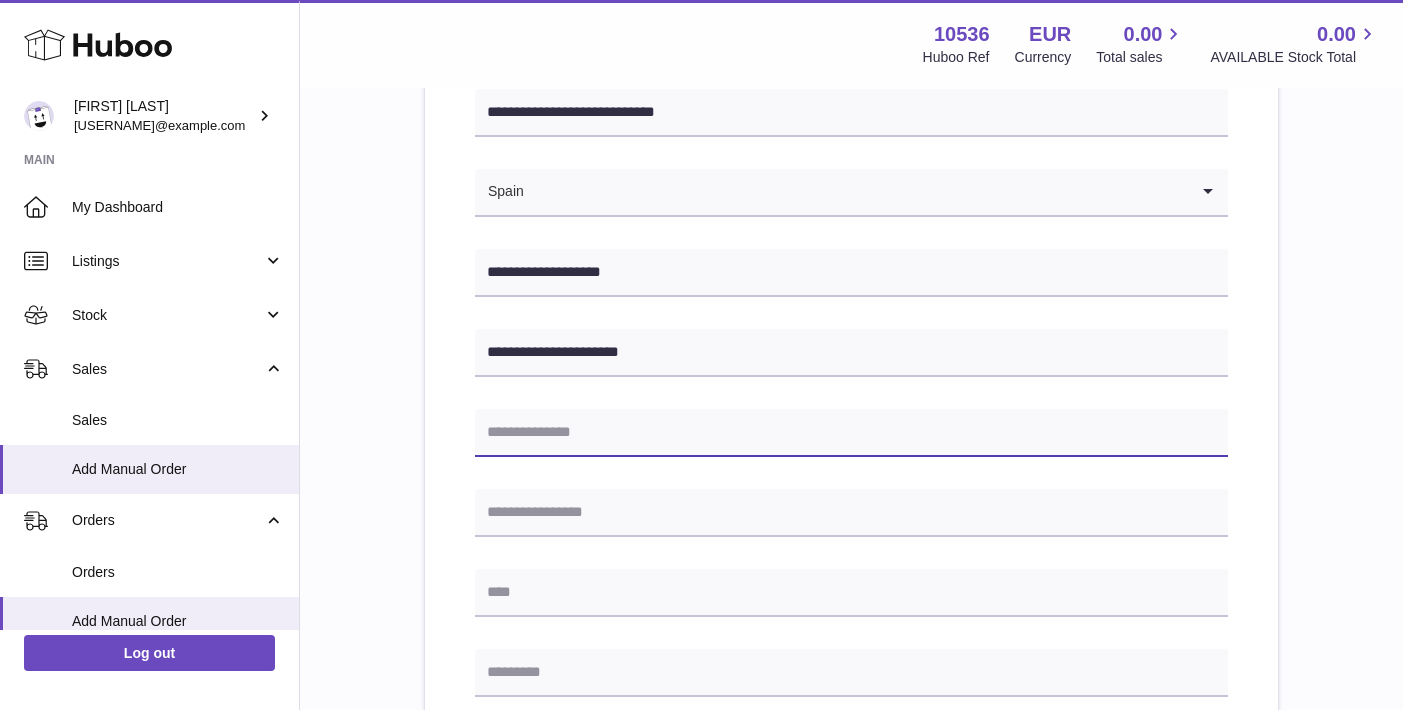 click at bounding box center (851, 433) 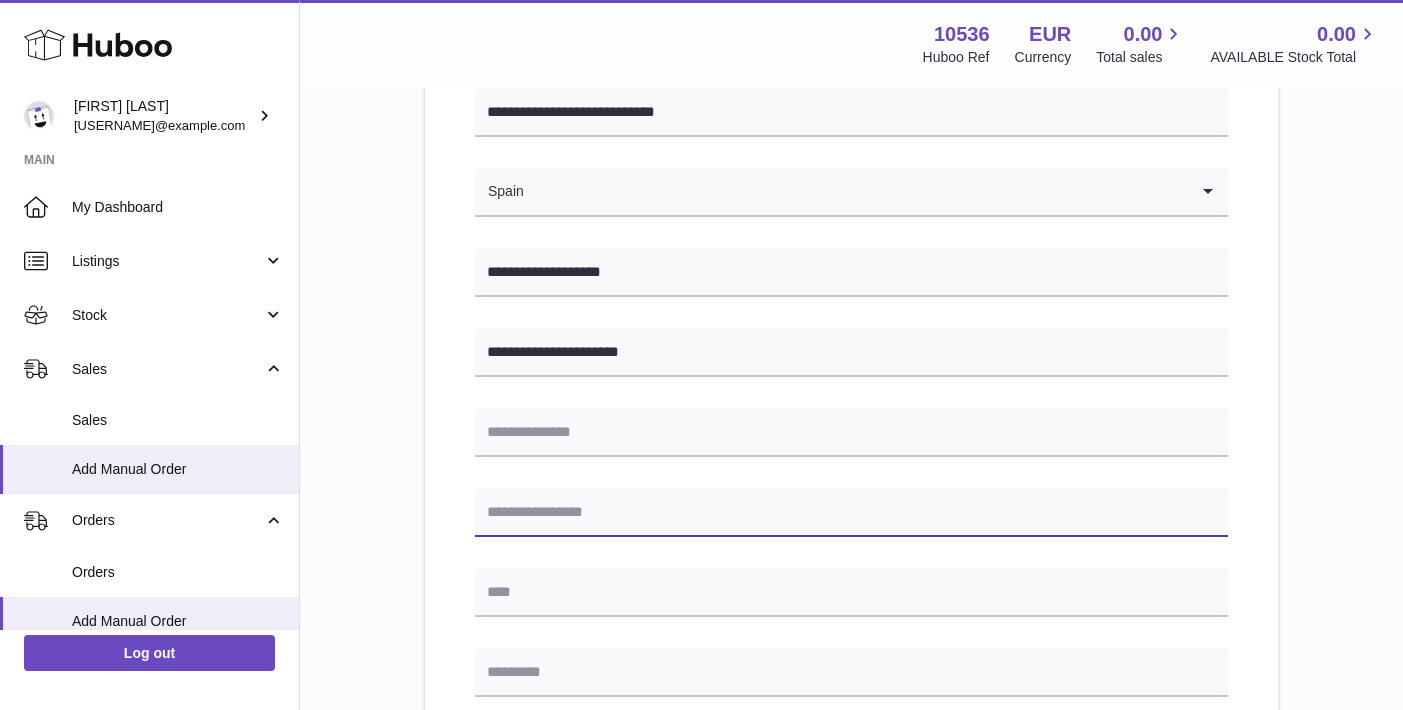 click at bounding box center (851, 513) 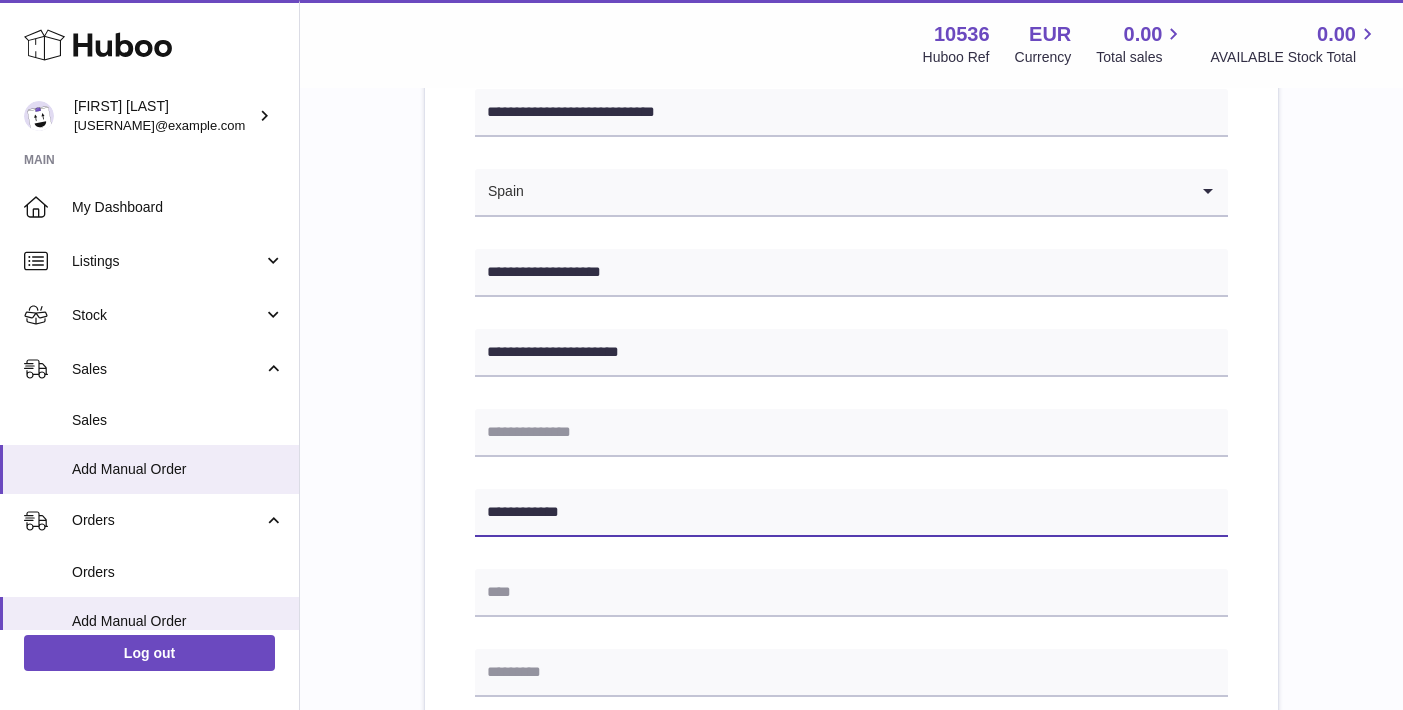type on "**********" 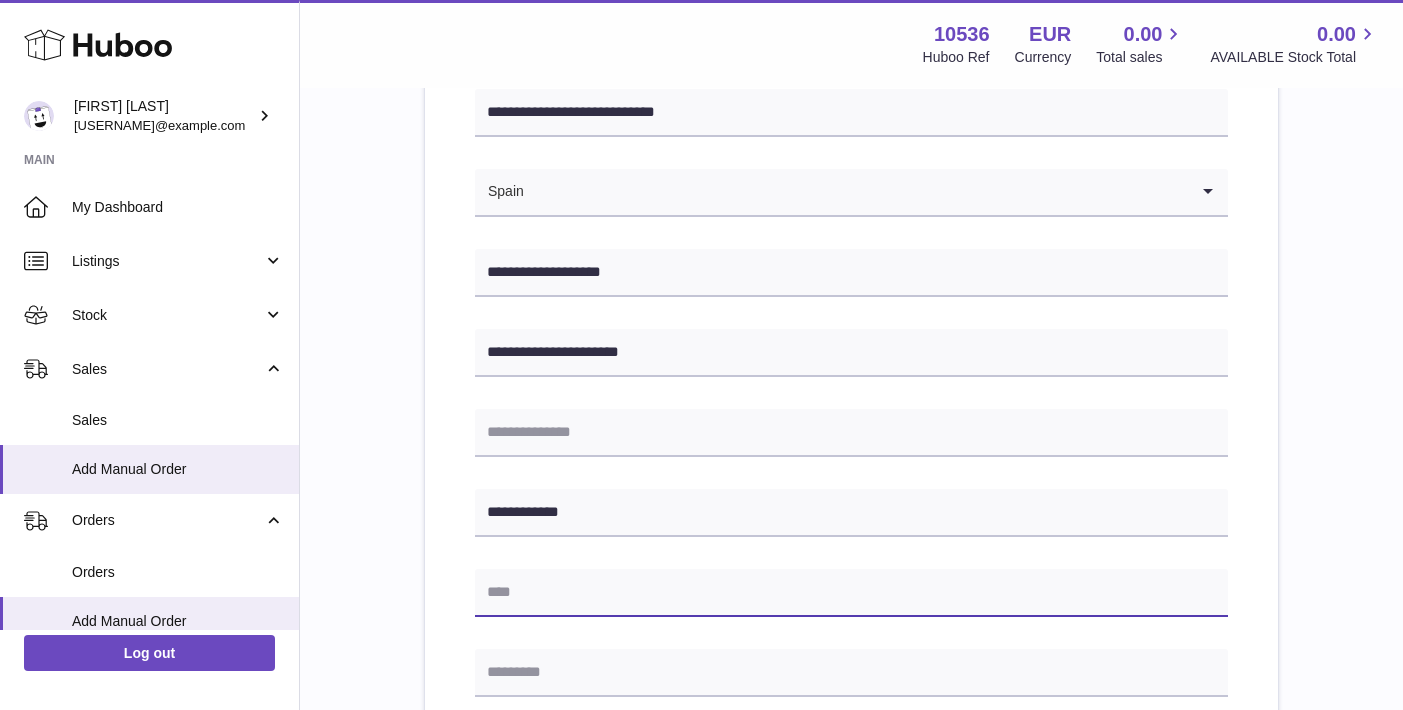 click at bounding box center (851, 593) 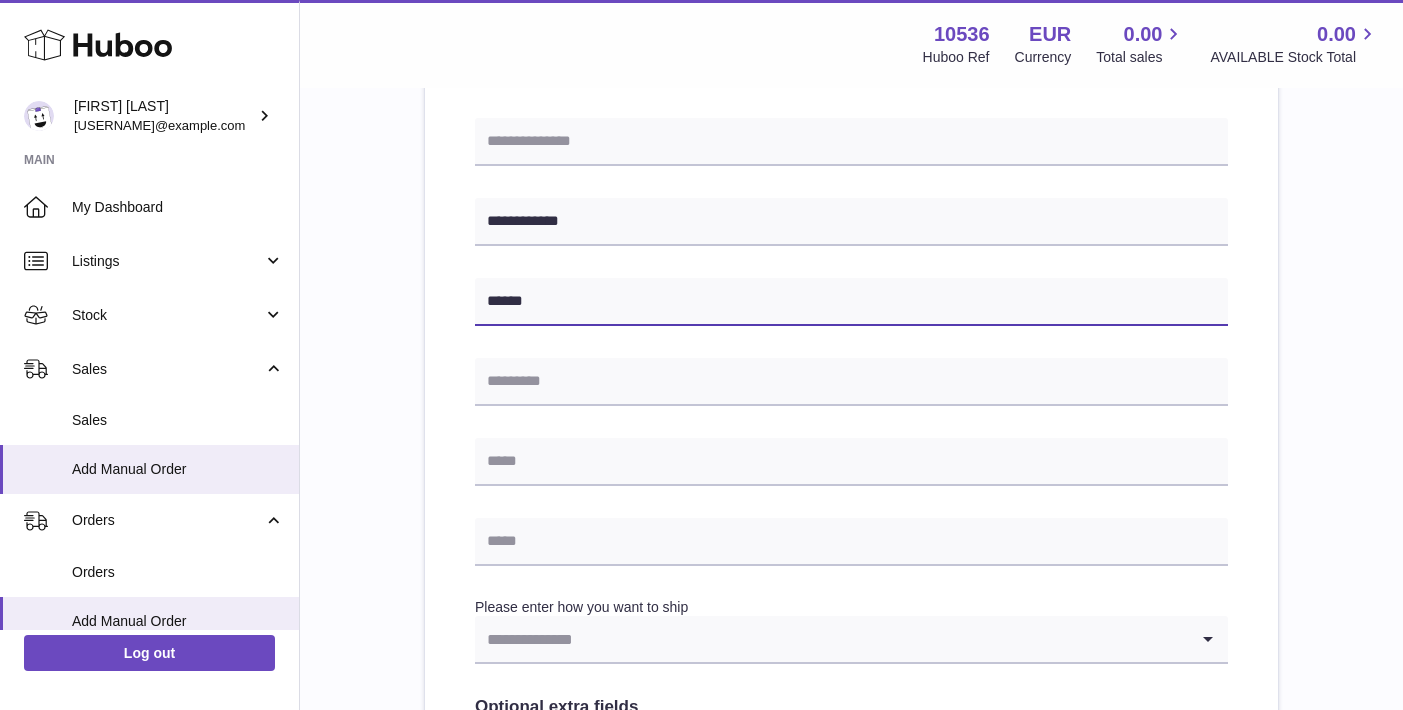 scroll, scrollTop: 640, scrollLeft: 0, axis: vertical 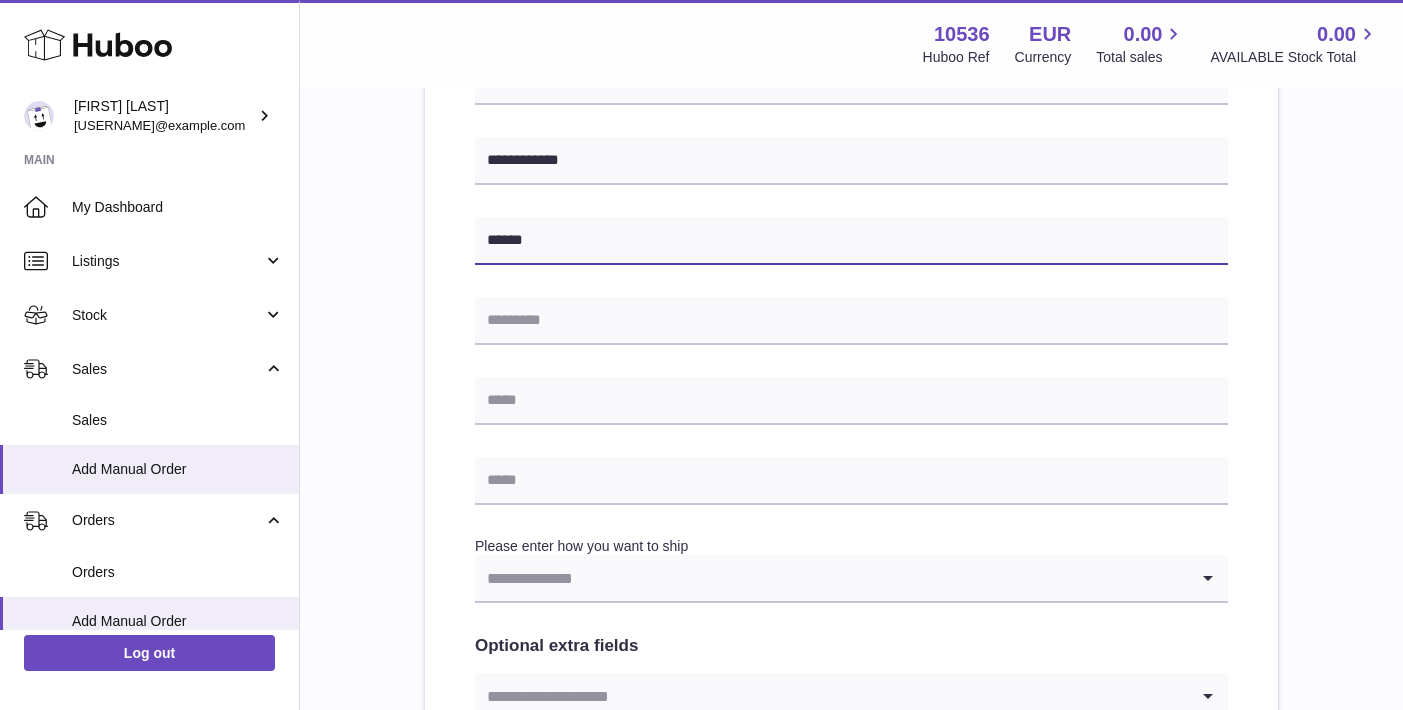 type on "******" 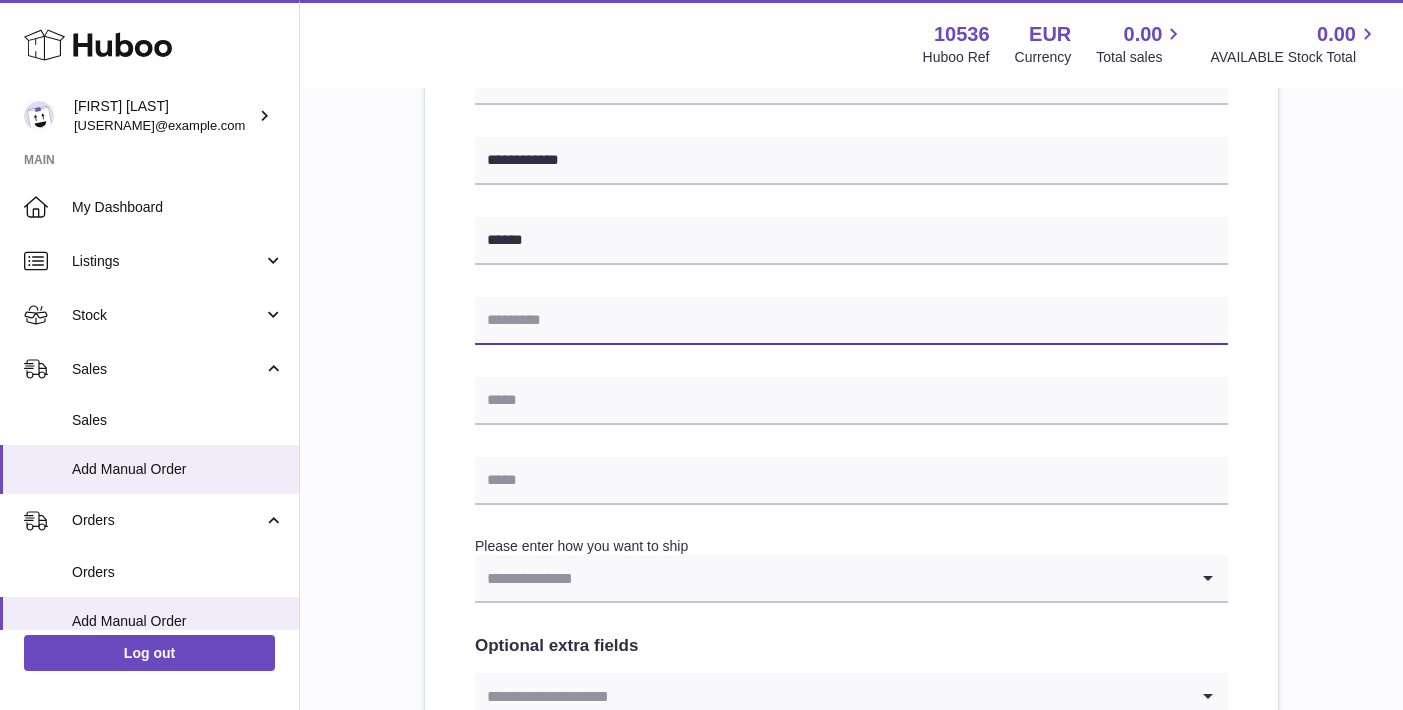 click at bounding box center [851, 321] 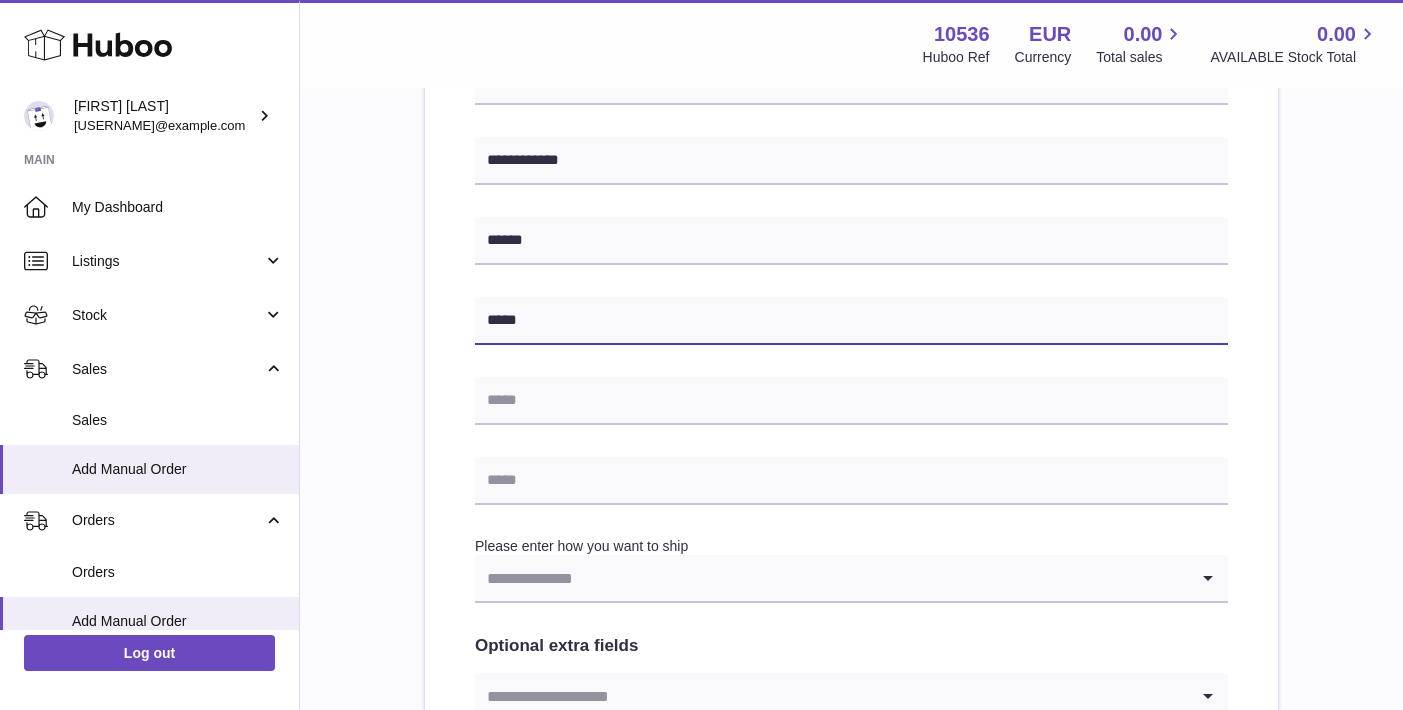 type on "*****" 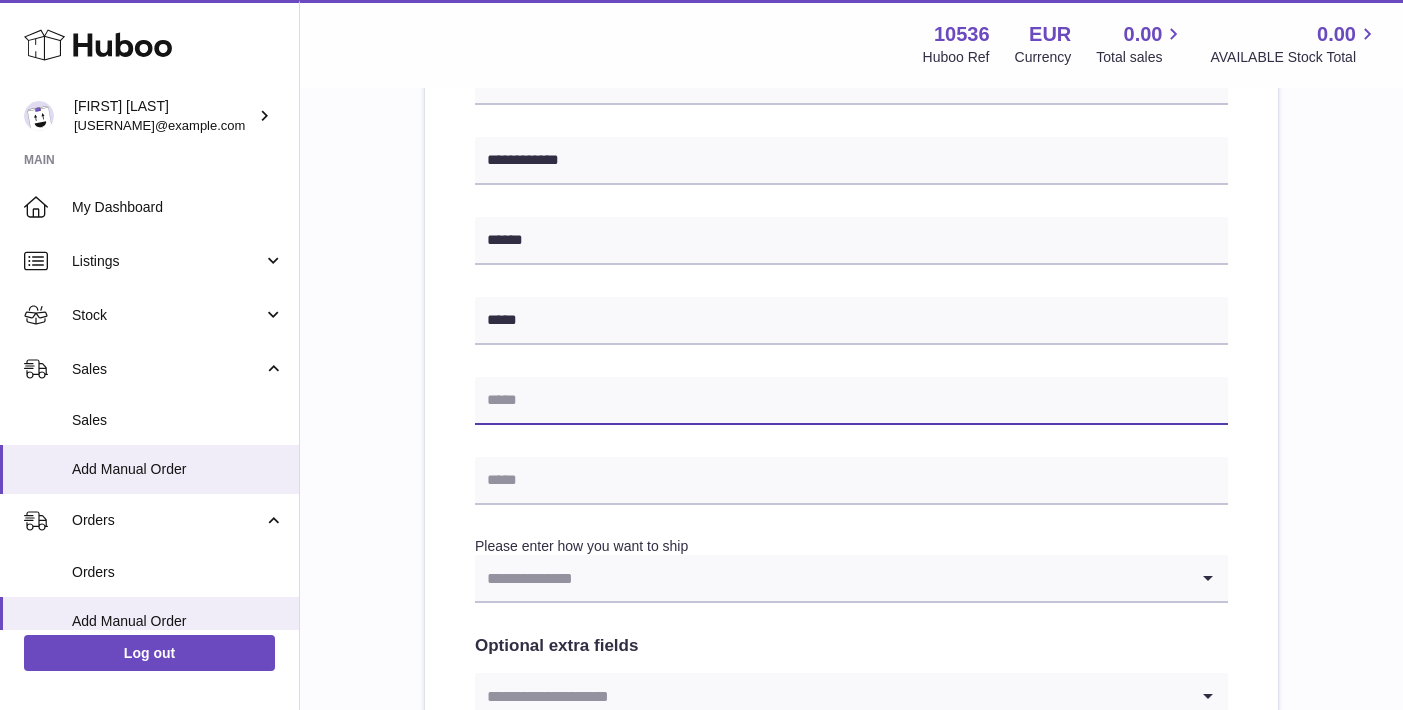 click at bounding box center [851, 401] 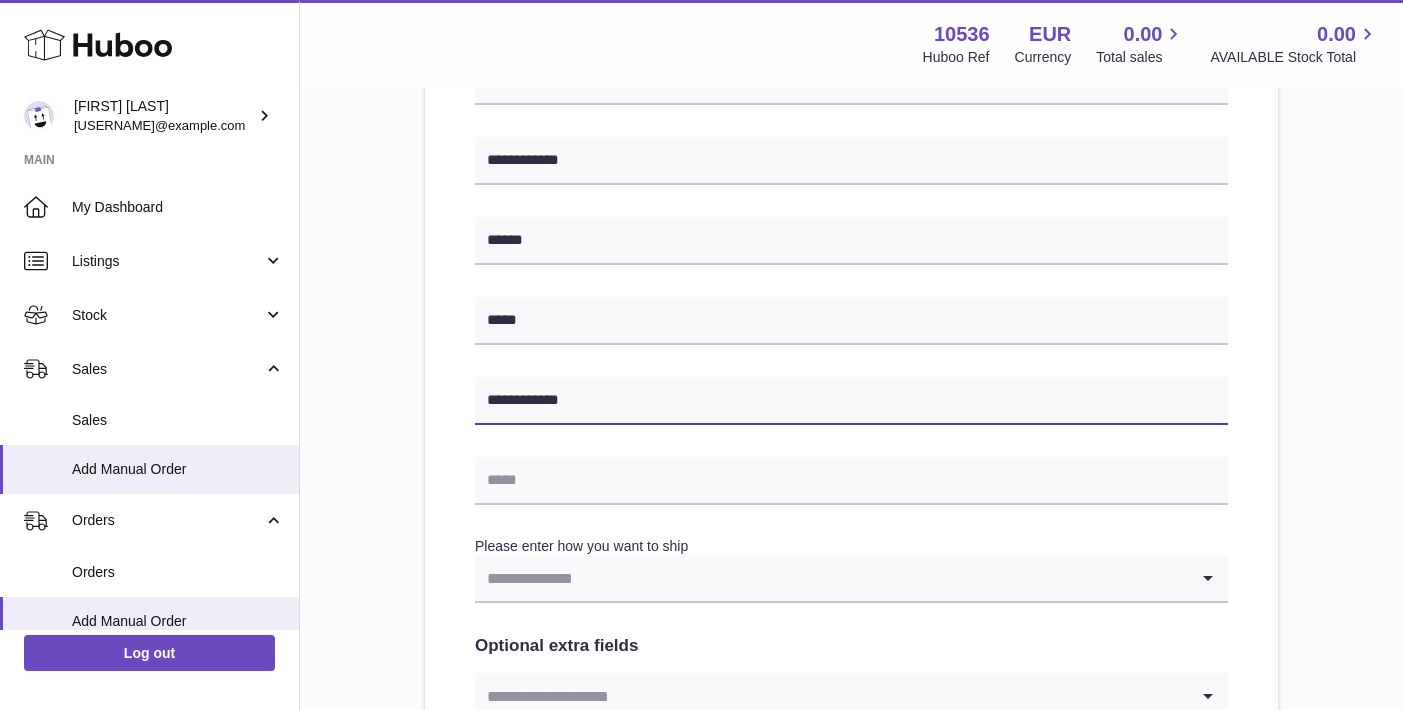 type on "**********" 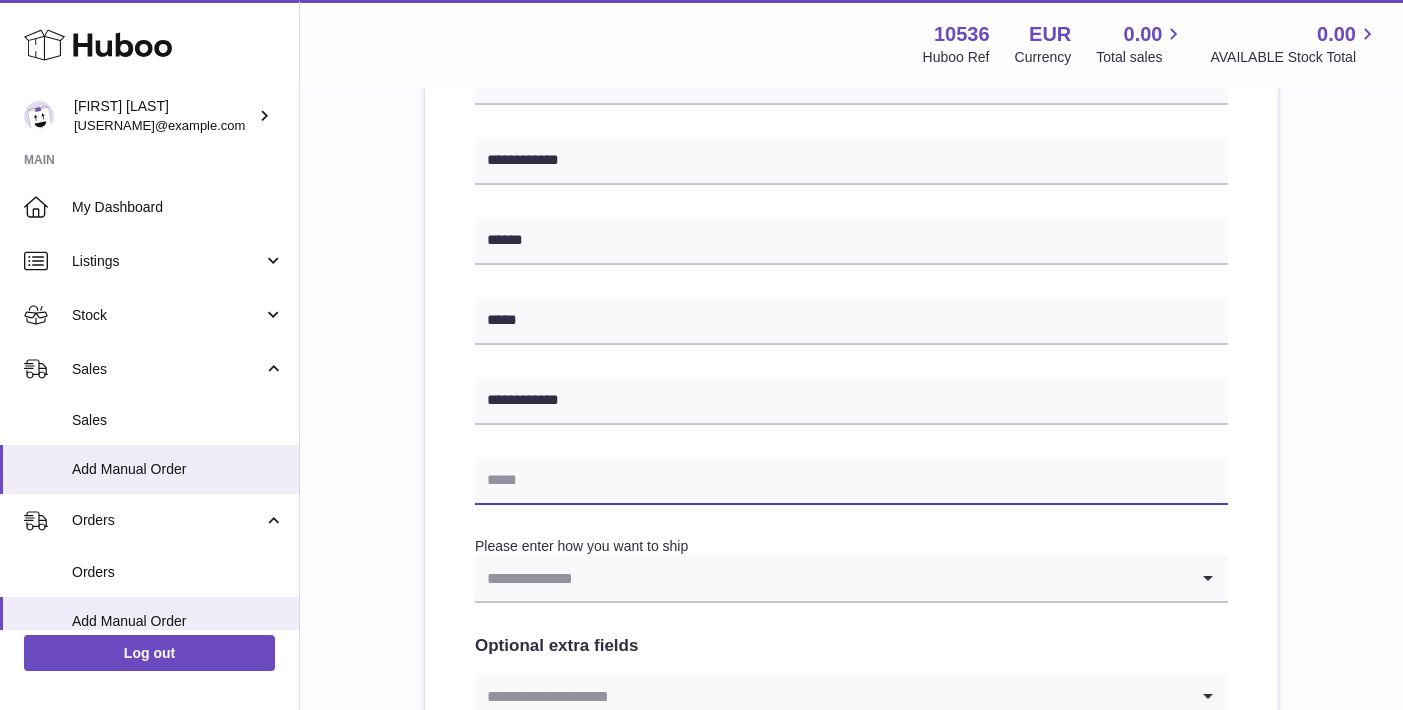 click at bounding box center [851, 481] 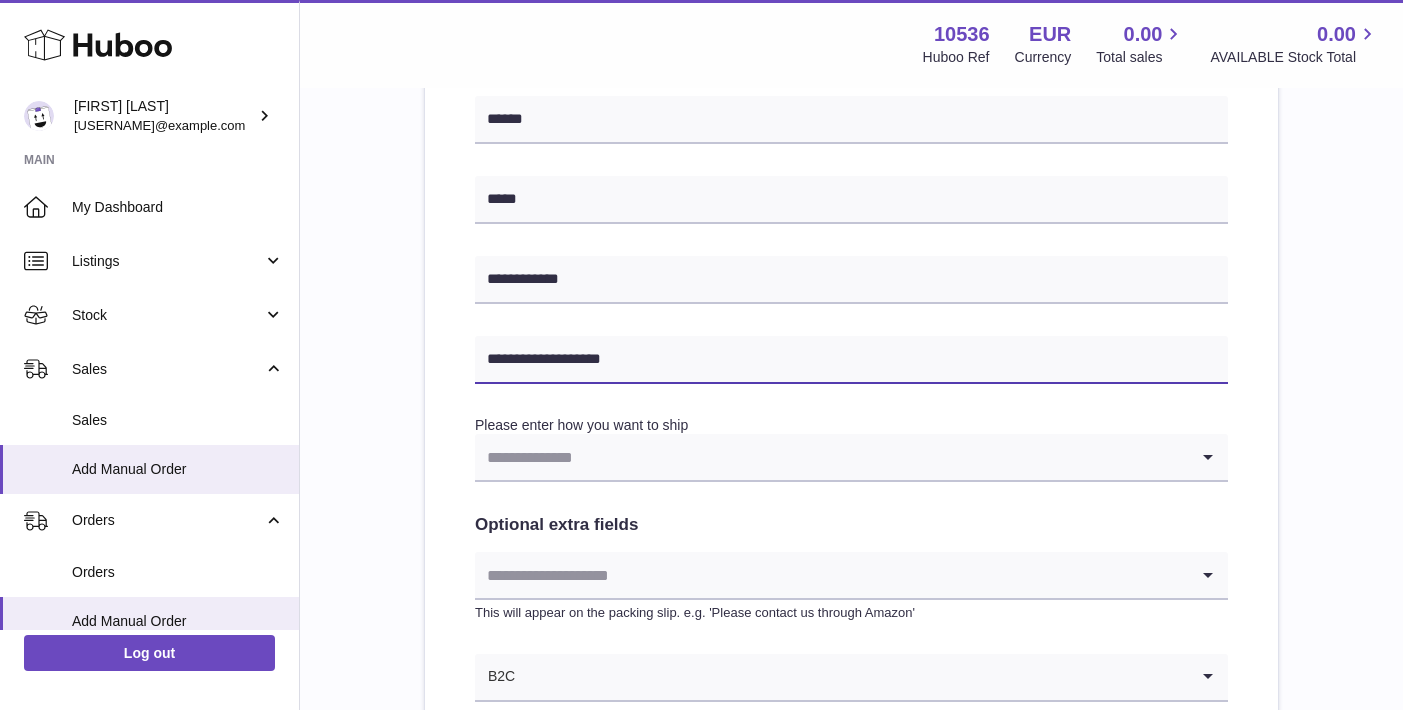 scroll, scrollTop: 900, scrollLeft: 0, axis: vertical 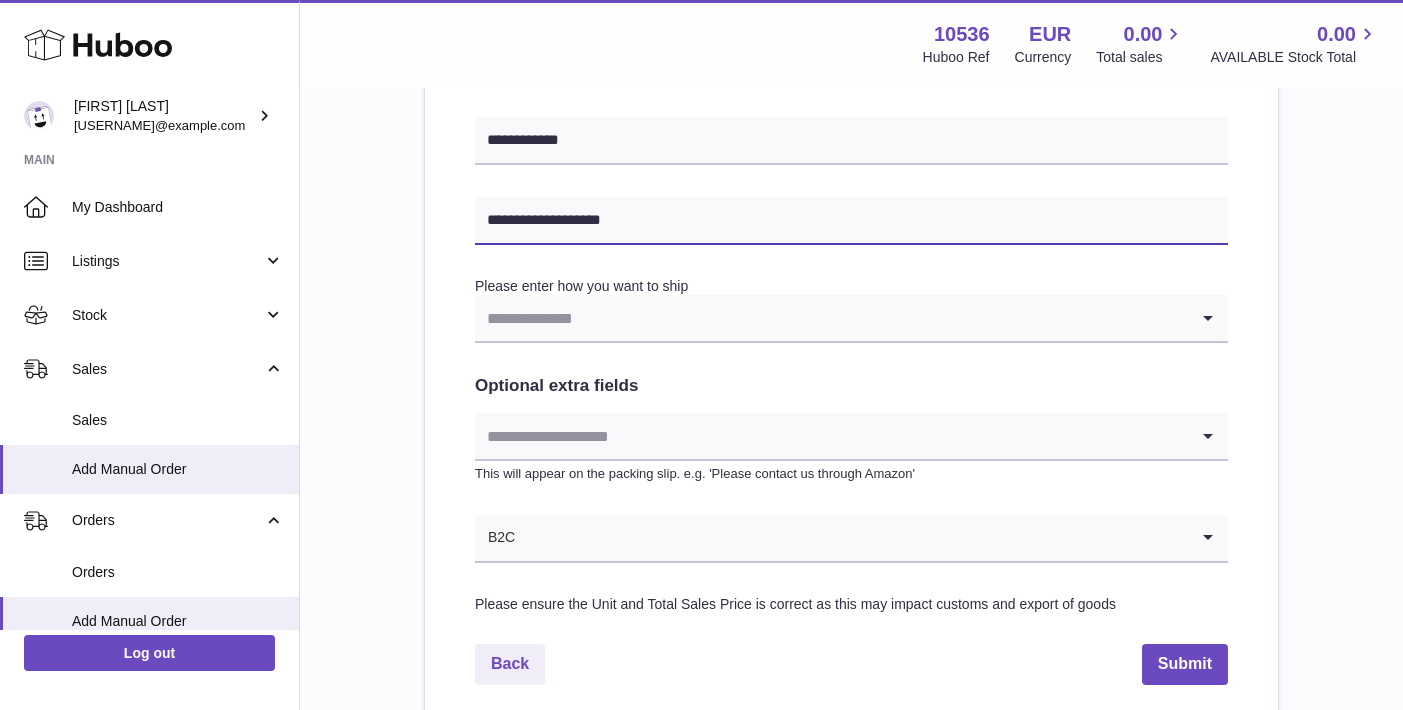 type on "**********" 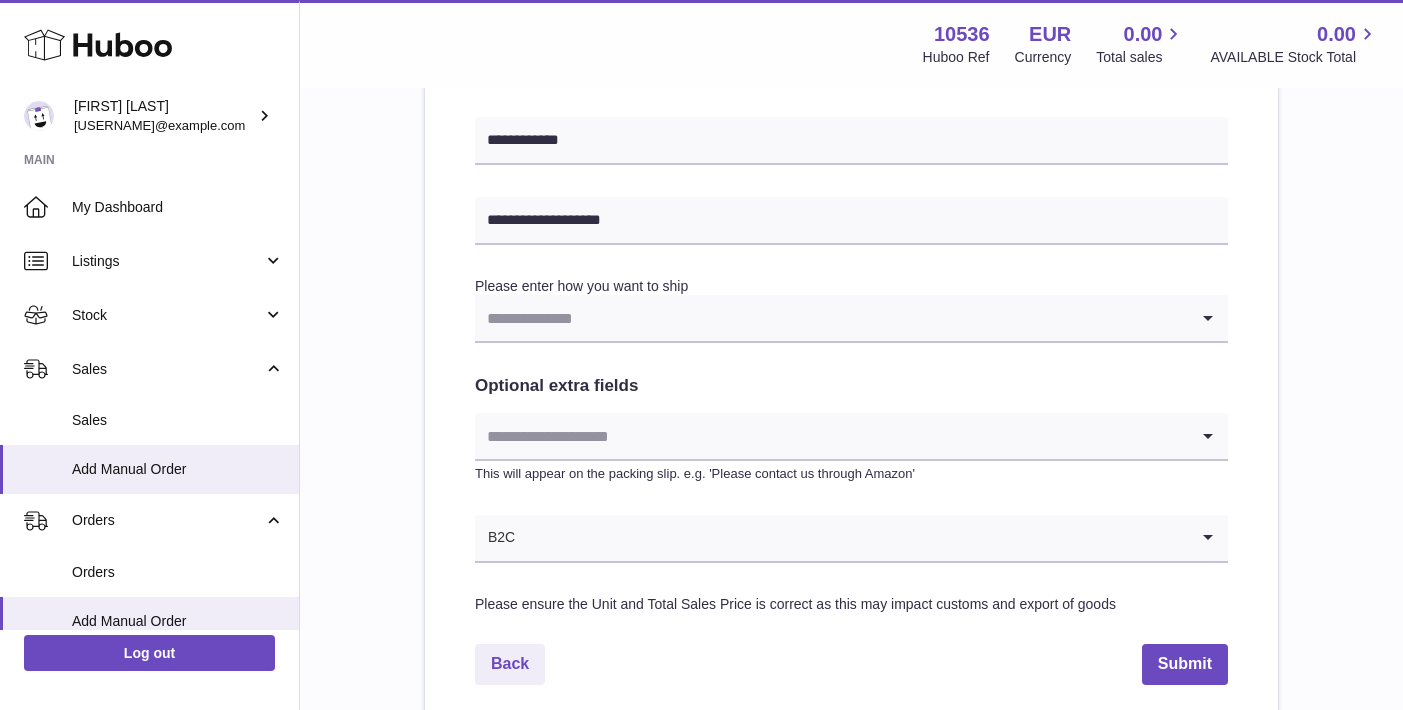 click at bounding box center (831, 318) 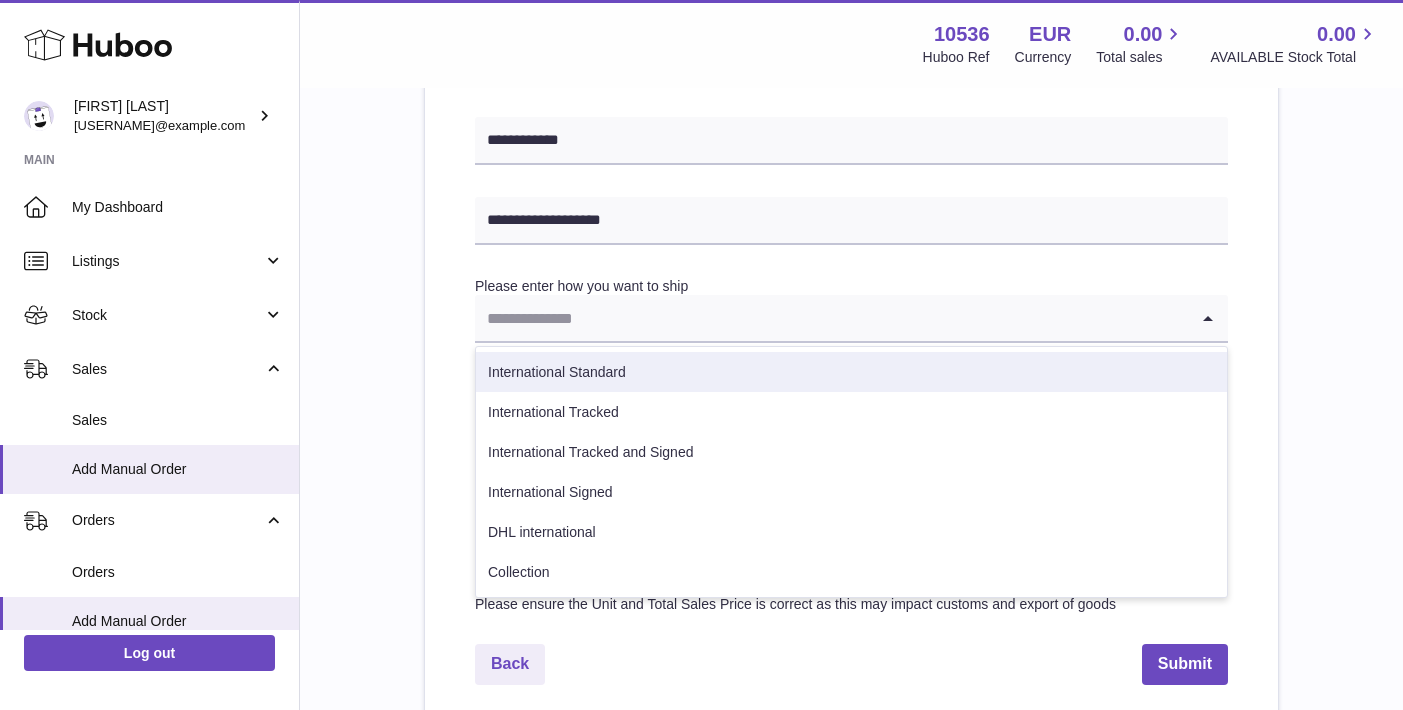 click on "International Standard" at bounding box center (851, 372) 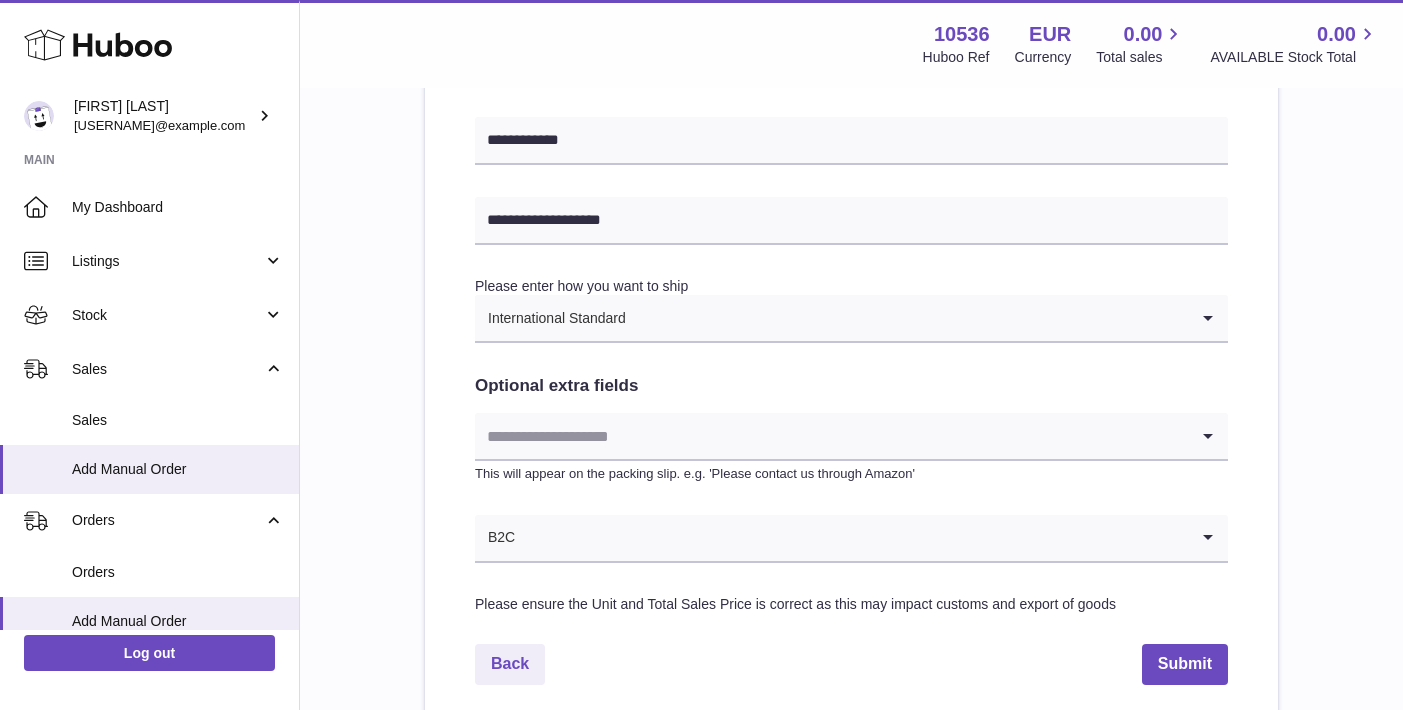 click at bounding box center (831, 436) 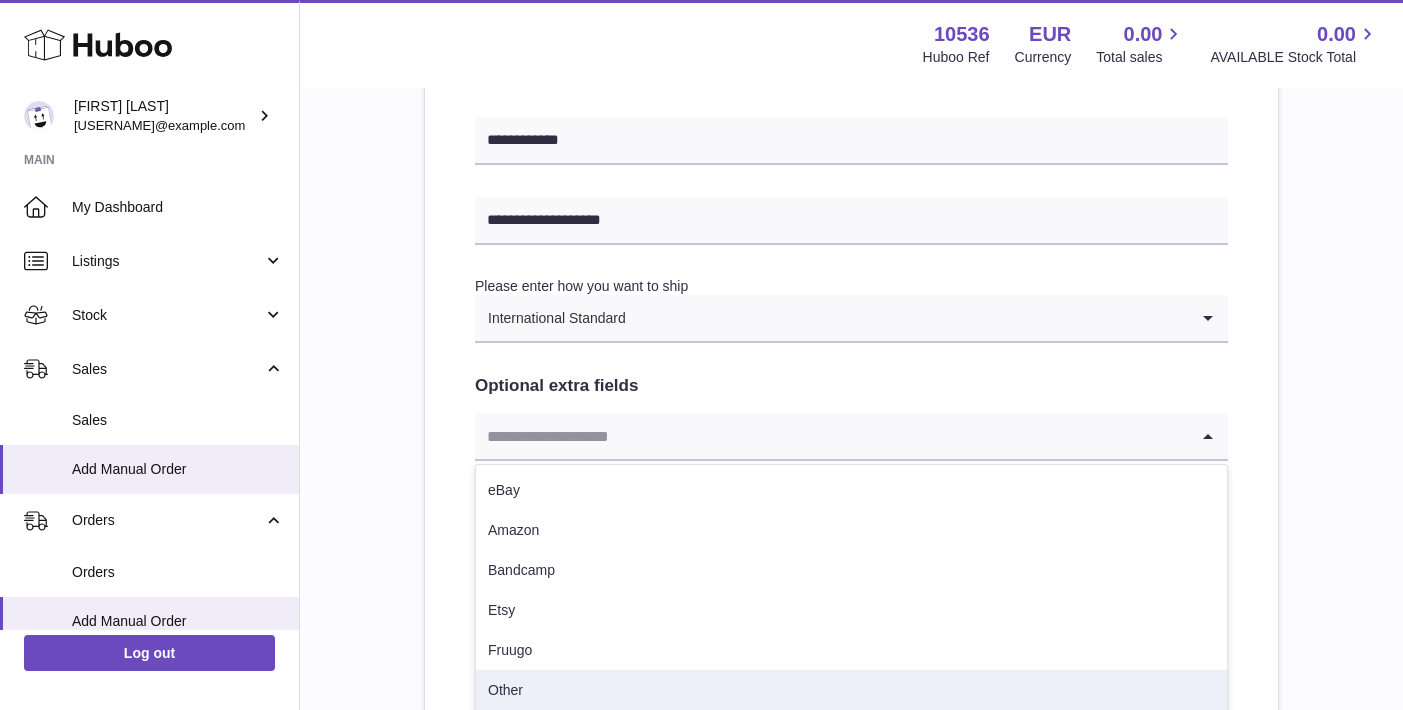 click on "Other" at bounding box center (851, 690) 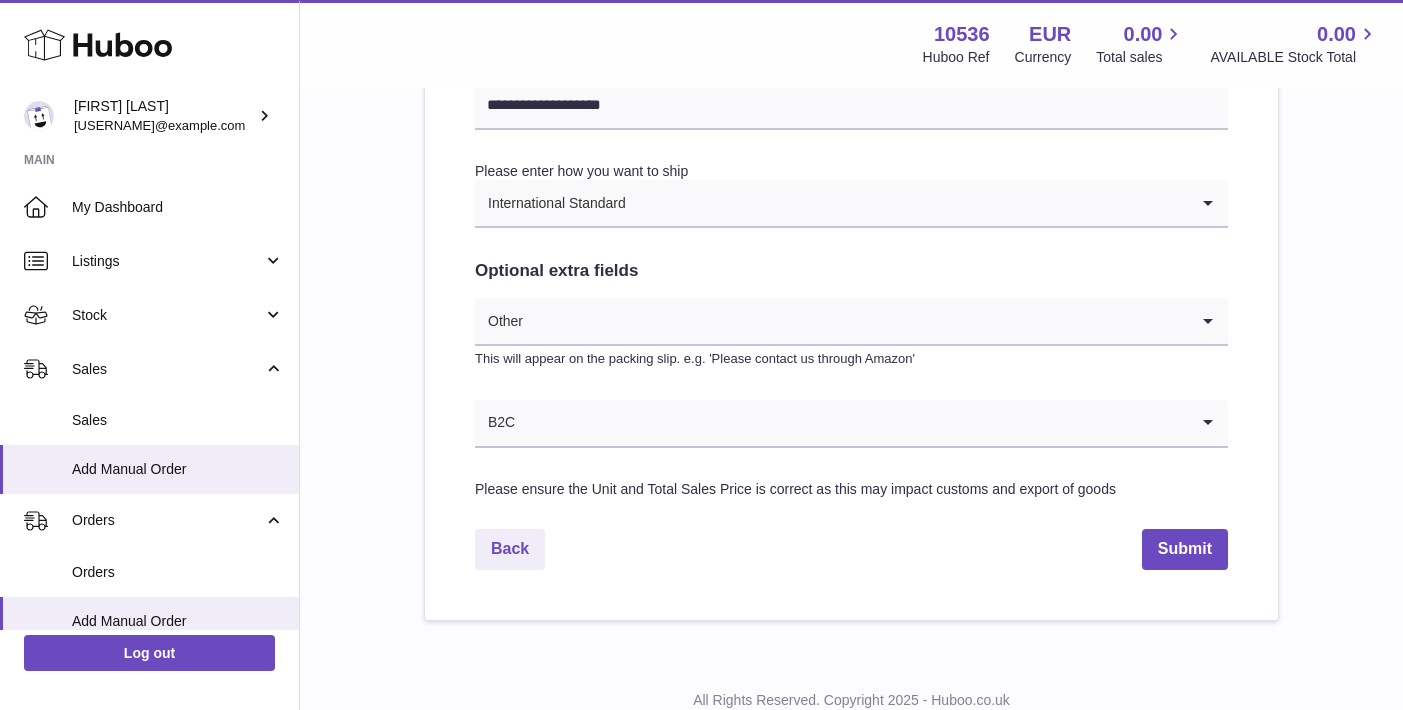 scroll, scrollTop: 1024, scrollLeft: 0, axis: vertical 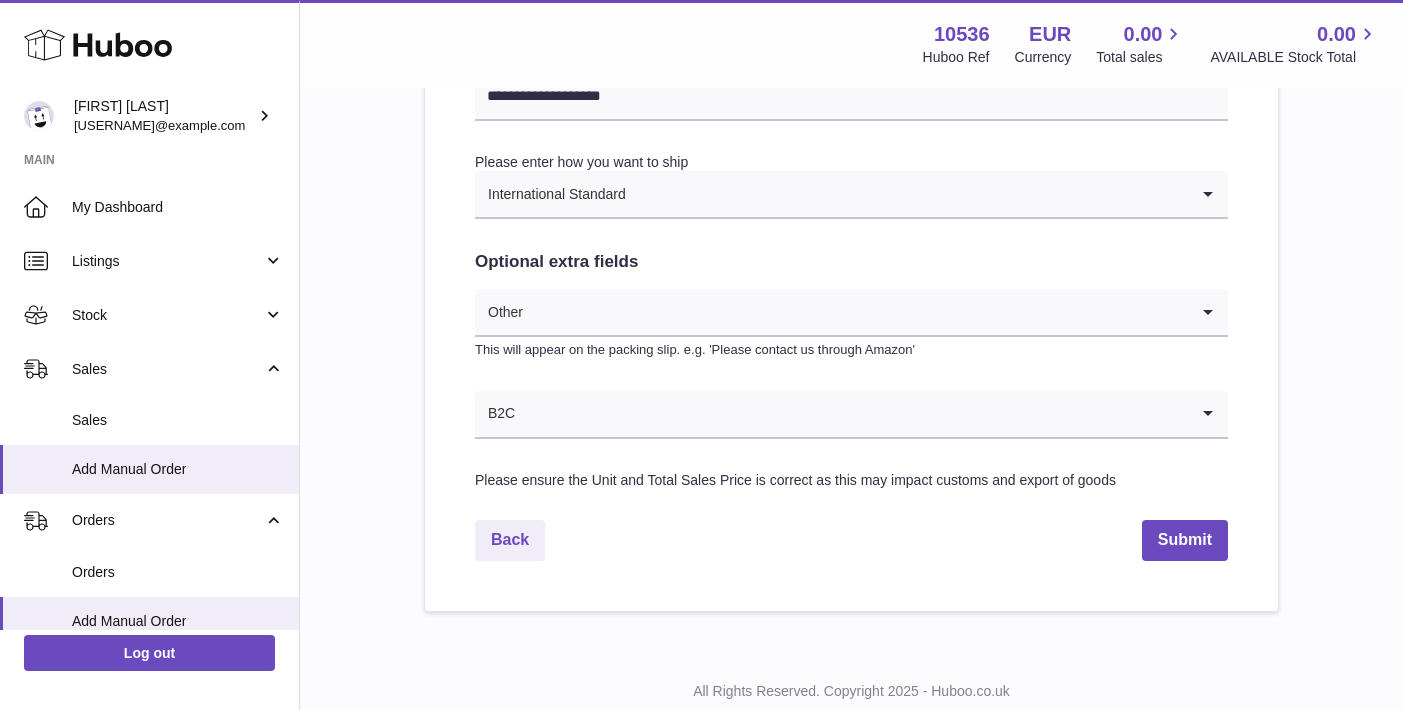 click at bounding box center (852, 414) 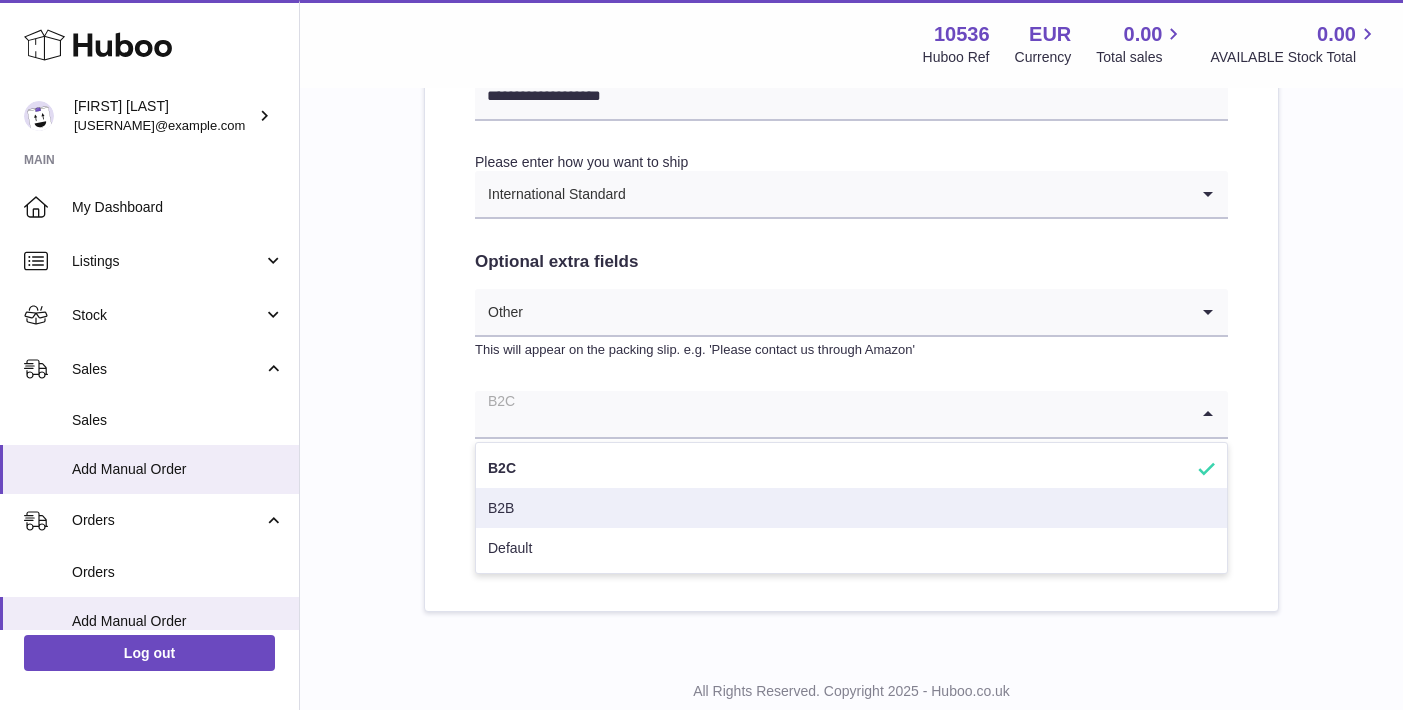 click on "B2B" at bounding box center (851, 508) 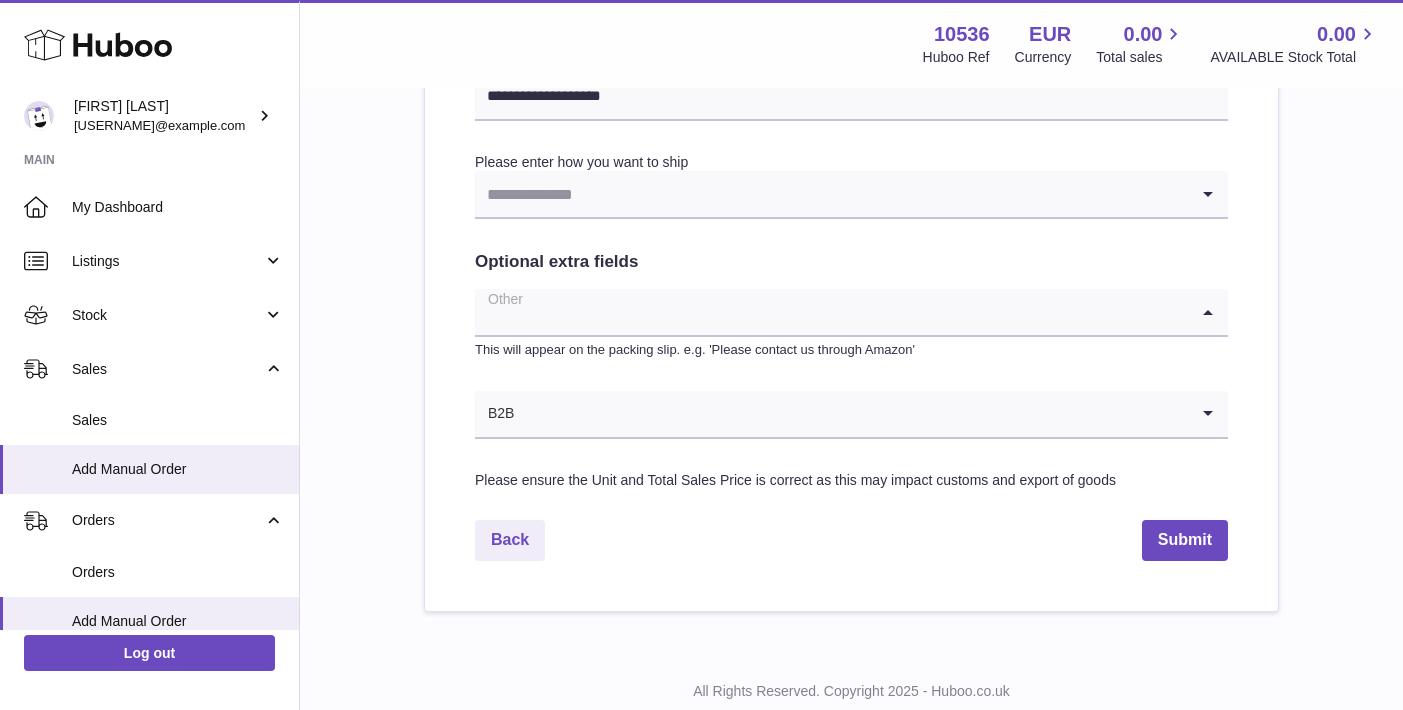 click at bounding box center (831, 312) 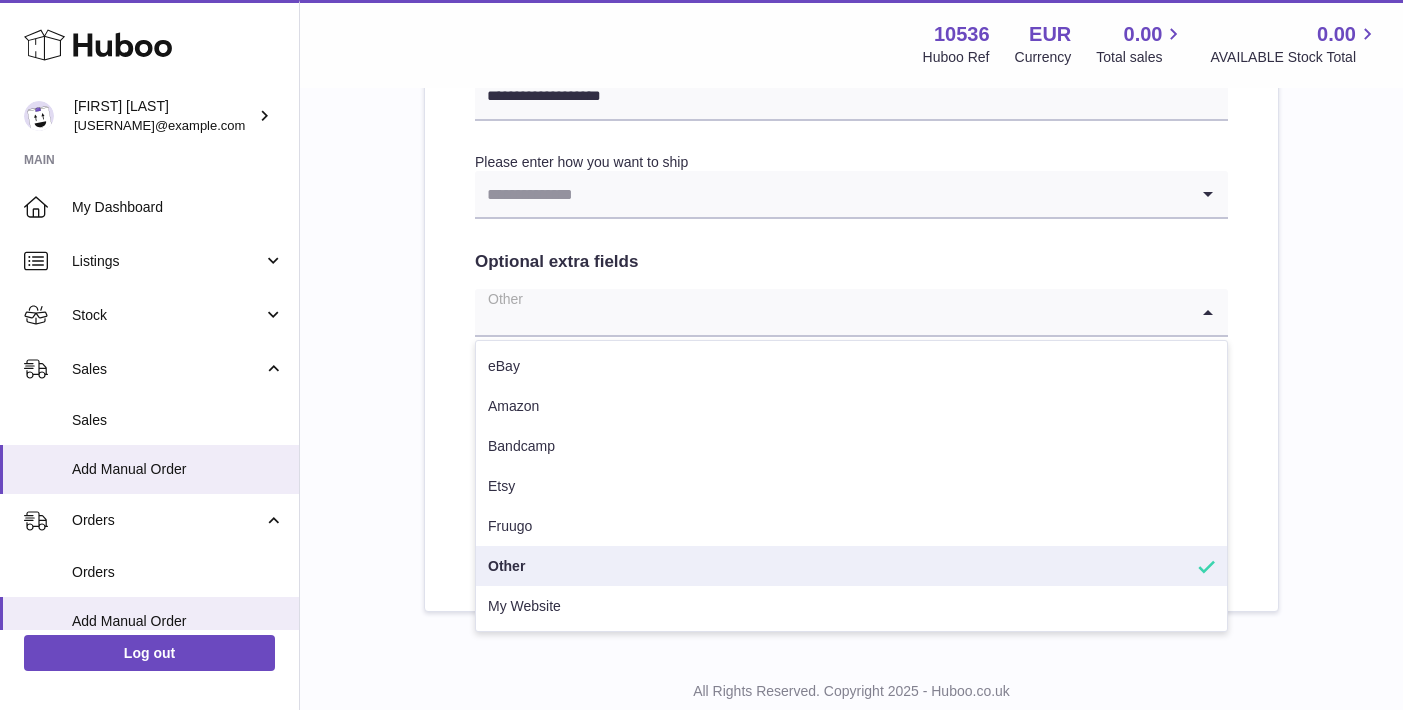 click at bounding box center (831, 194) 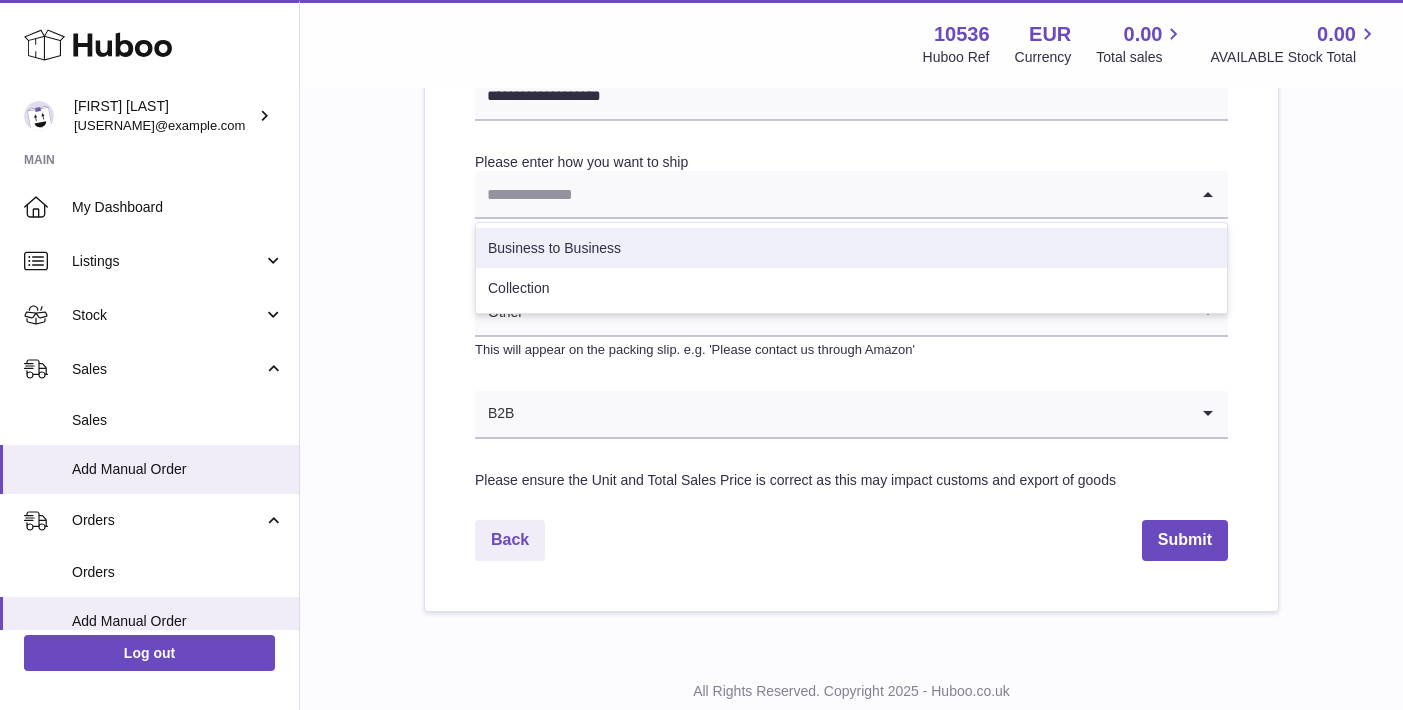 click on "Business to Business" at bounding box center (851, 248) 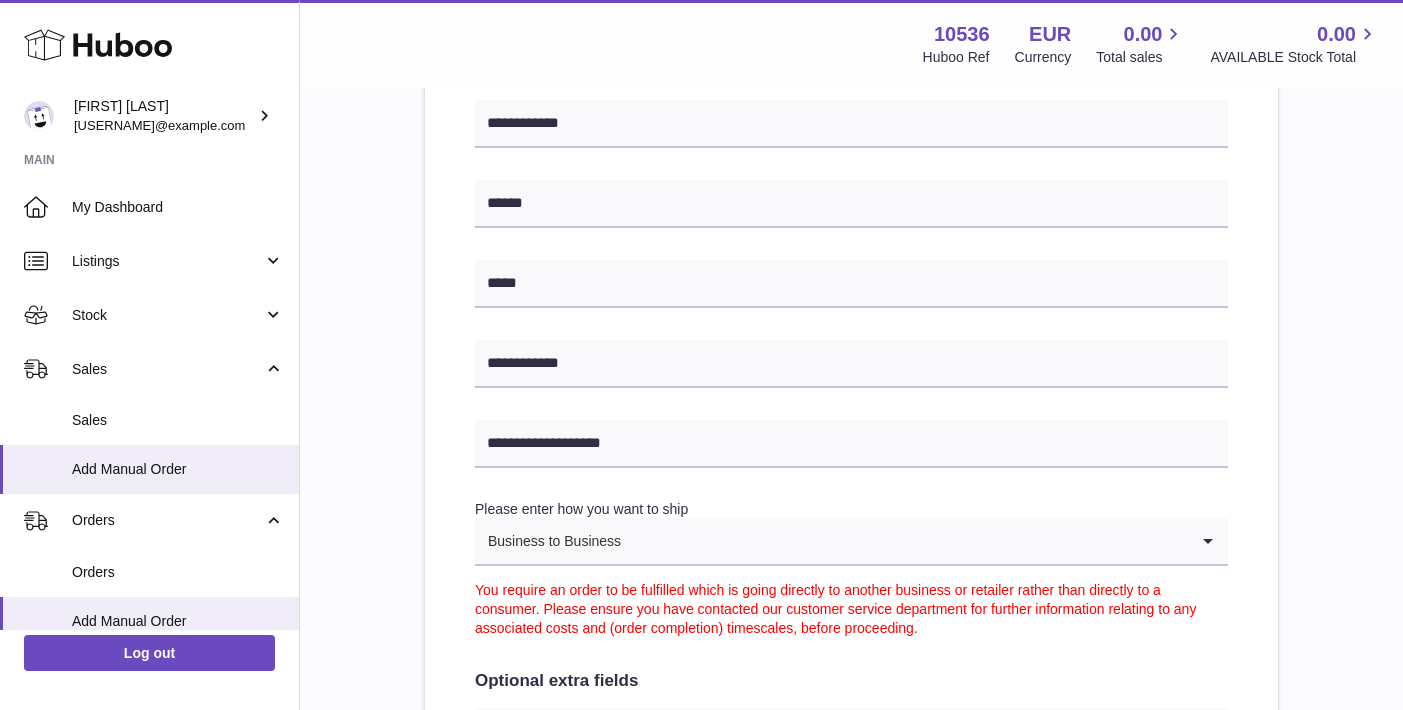 scroll, scrollTop: 673, scrollLeft: 0, axis: vertical 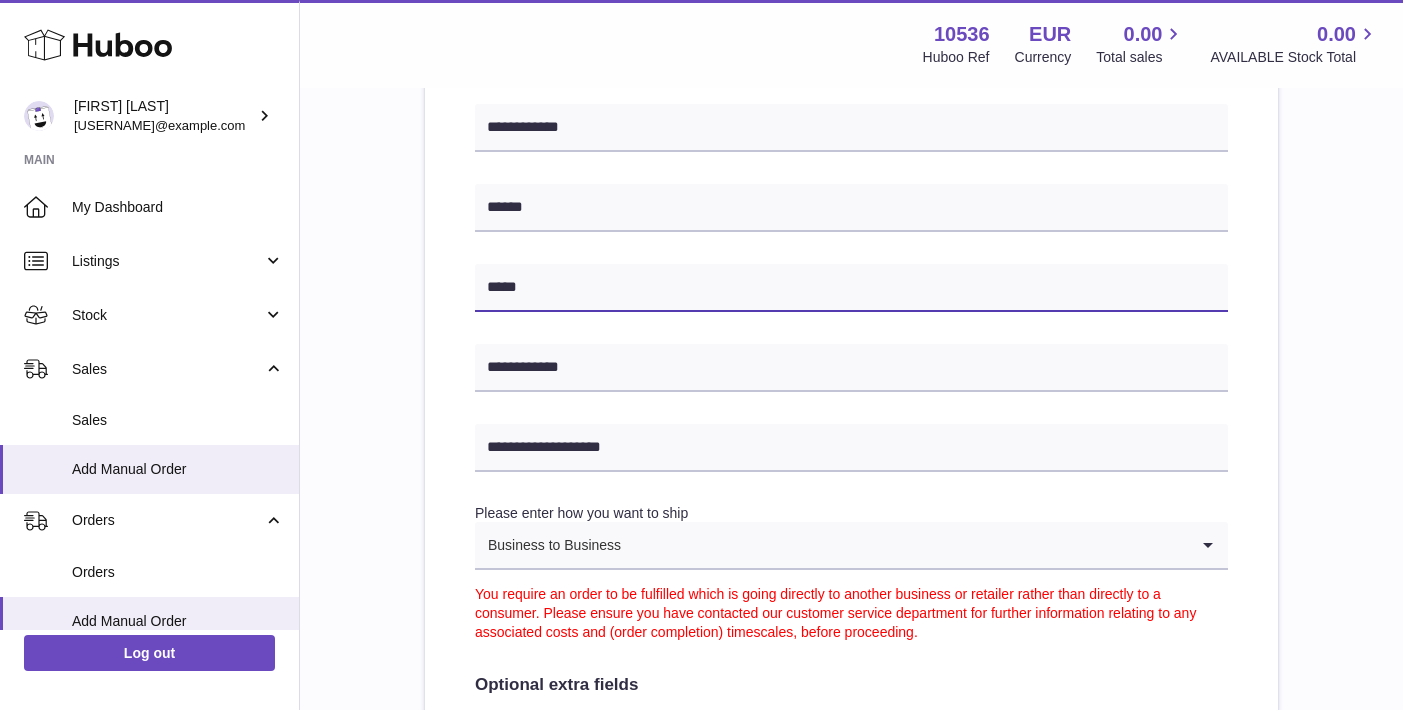 drag, startPoint x: 552, startPoint y: 273, endPoint x: 545, endPoint y: 294, distance: 22.135944 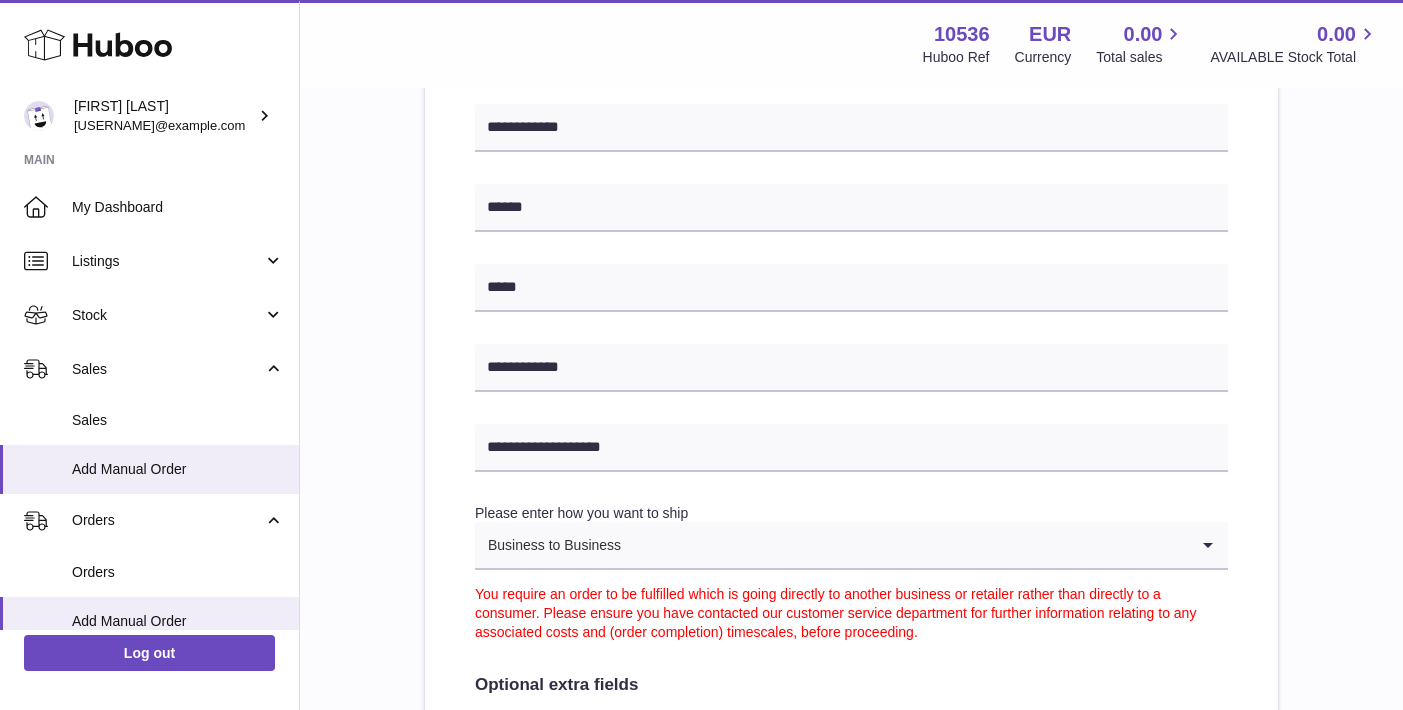 click on "**********" at bounding box center (851, 308) 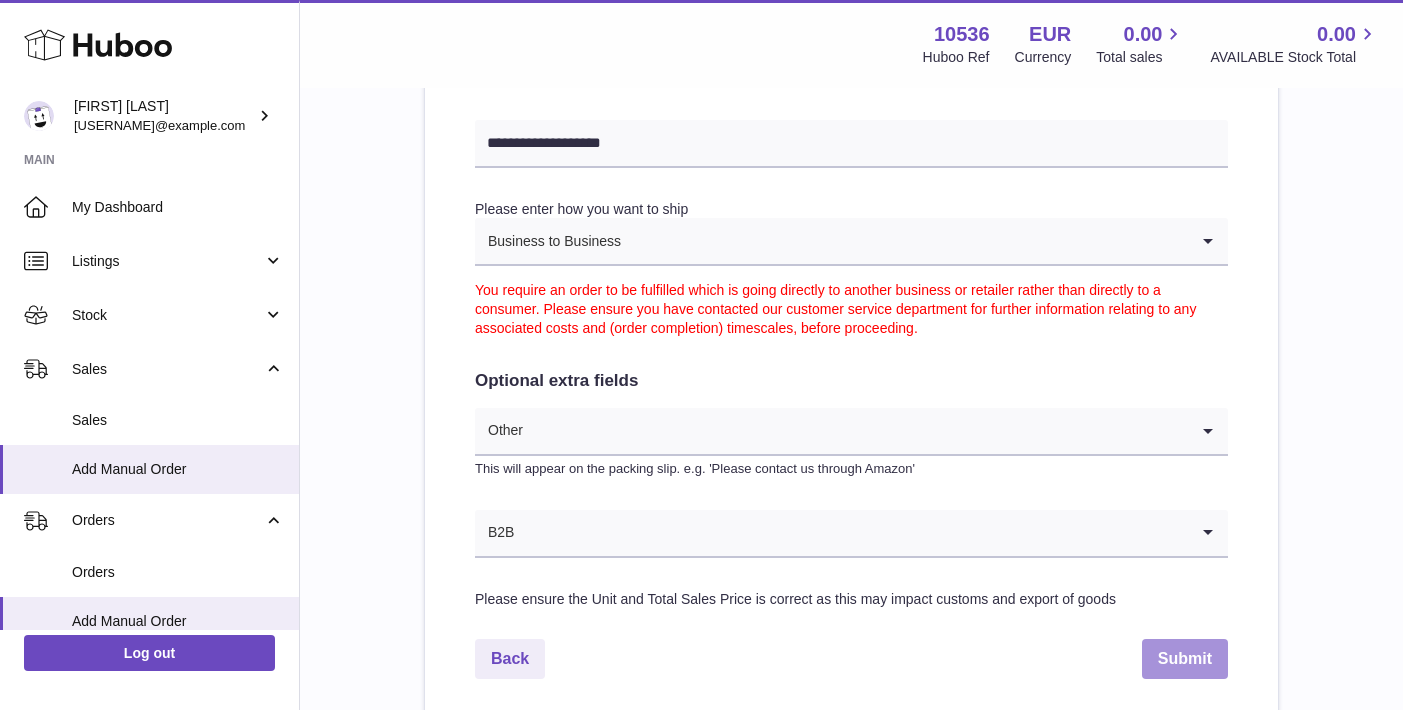 click on "Submit" at bounding box center [1185, 659] 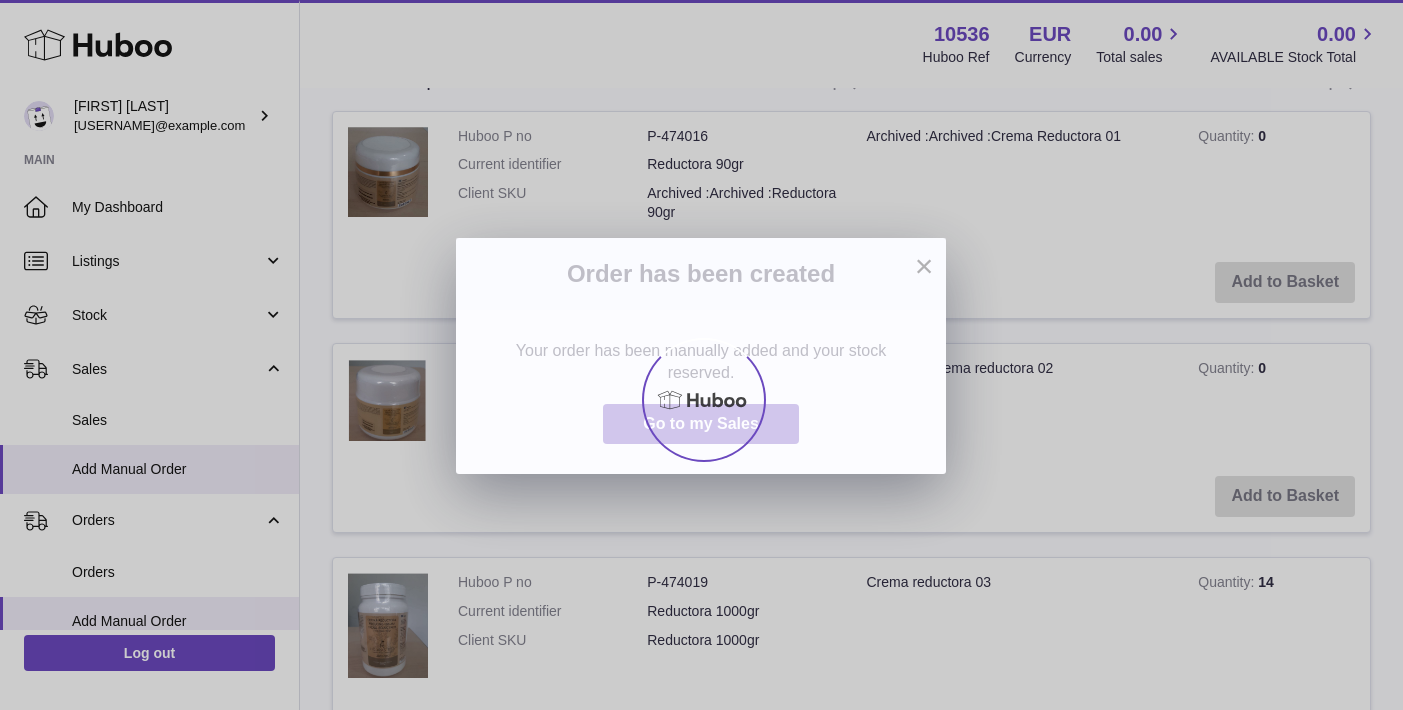 scroll, scrollTop: 0, scrollLeft: 0, axis: both 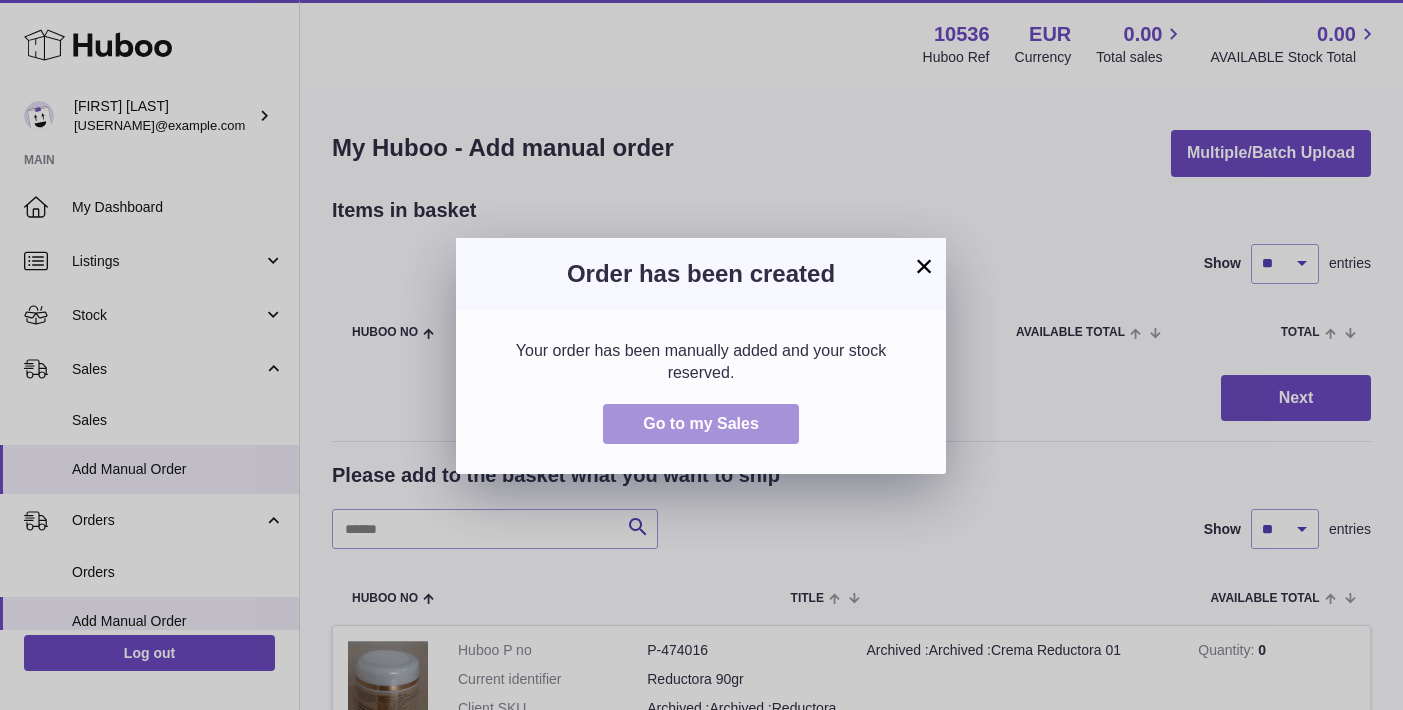 click on "Go to my Sales" at bounding box center (701, 423) 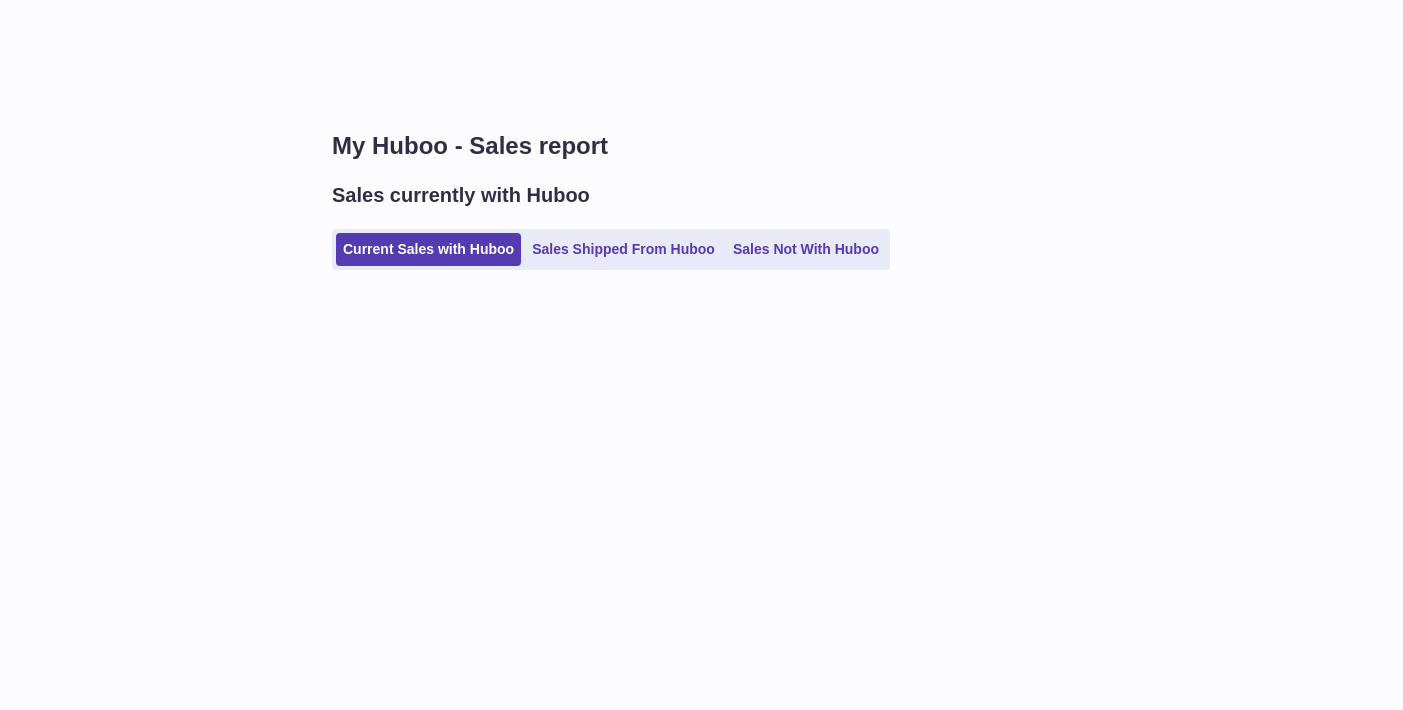 scroll, scrollTop: 0, scrollLeft: 0, axis: both 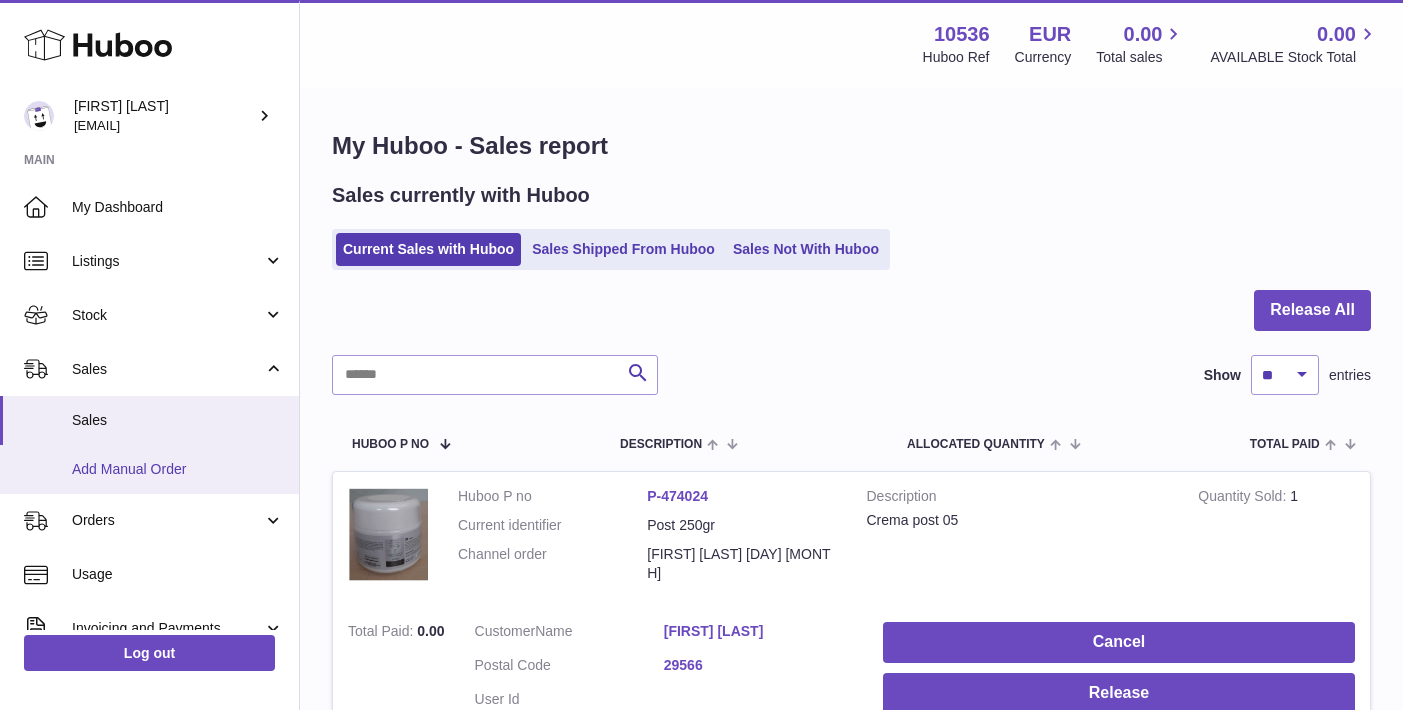 click on "Add Manual Order" at bounding box center (178, 469) 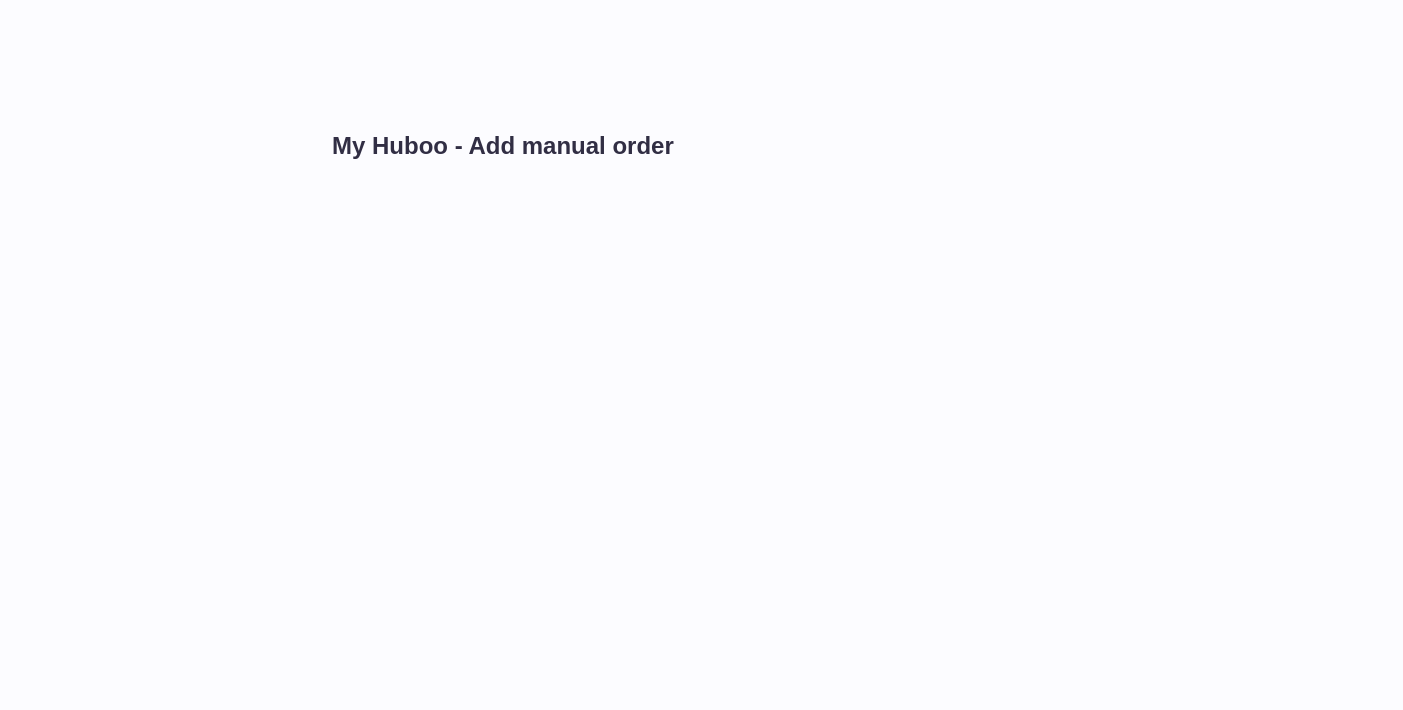 scroll, scrollTop: 0, scrollLeft: 0, axis: both 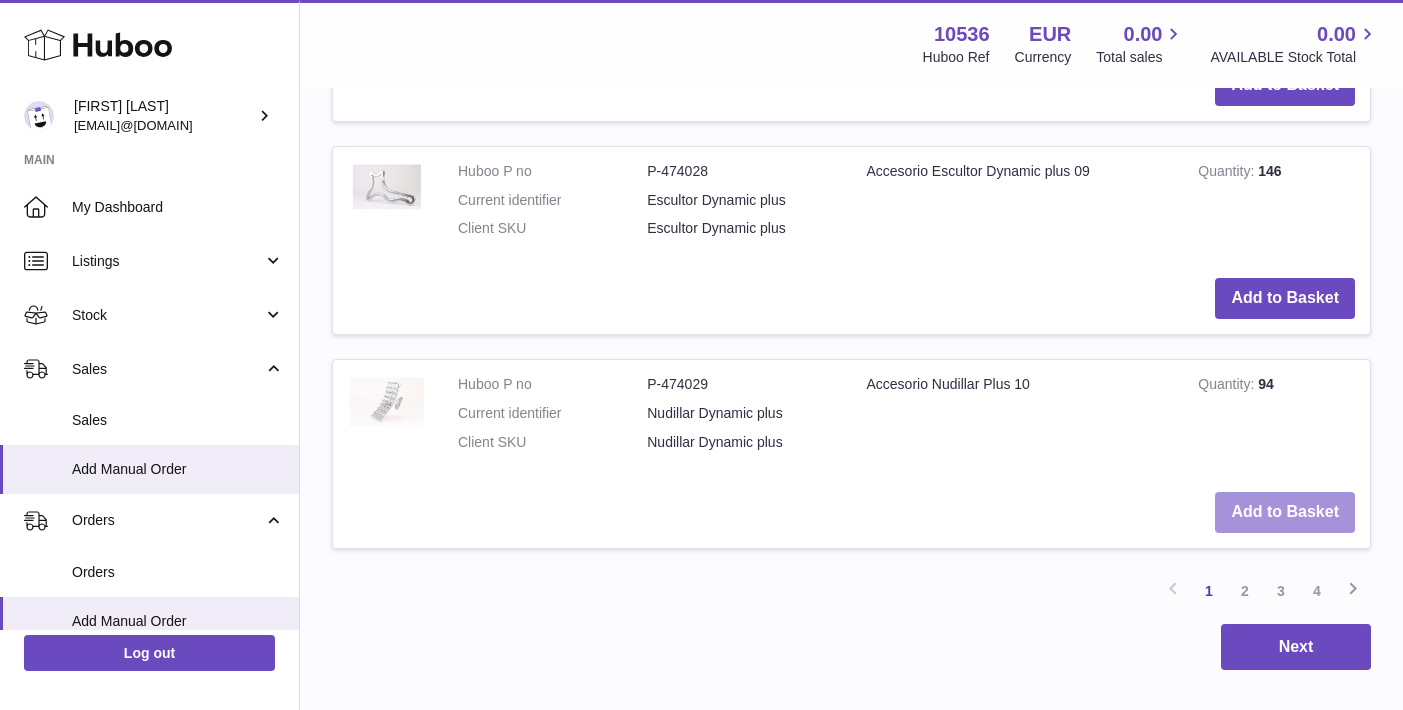 click on "Add to Basket" at bounding box center (1285, 512) 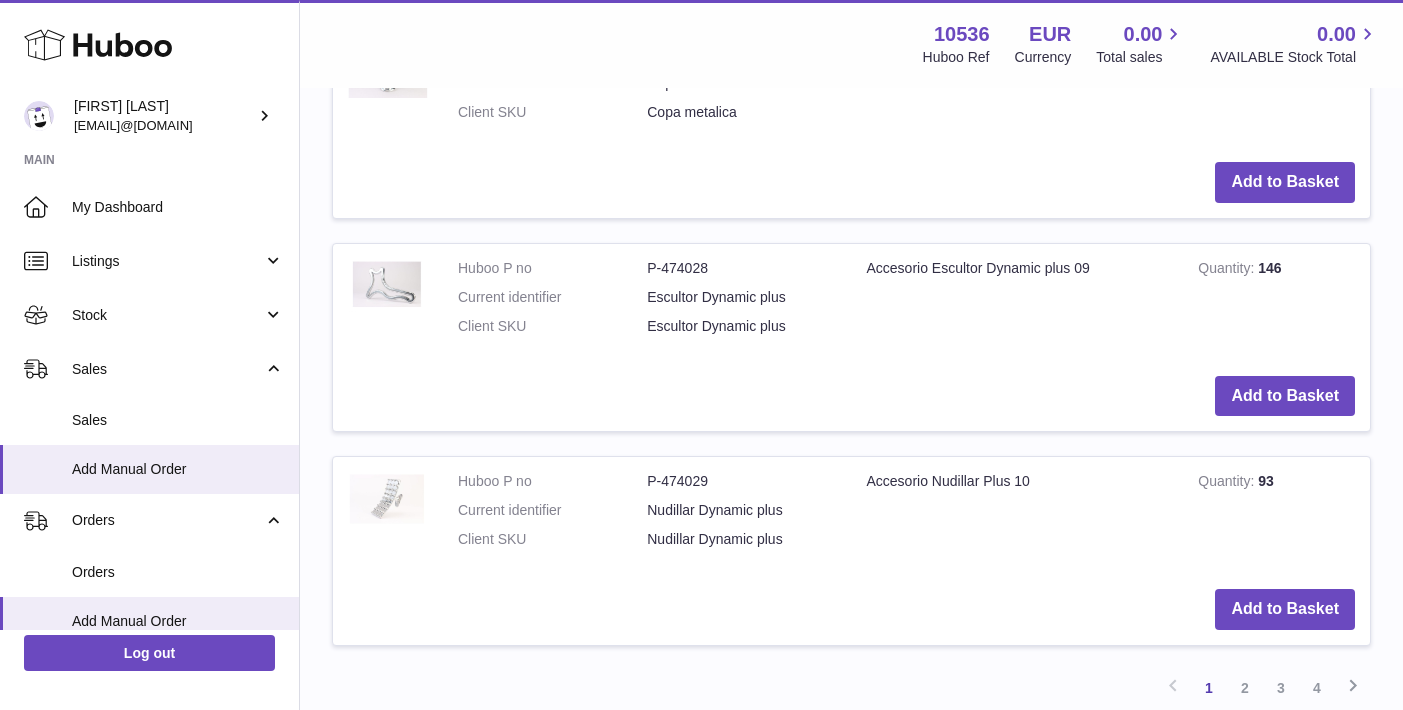 scroll, scrollTop: 2621, scrollLeft: 1, axis: both 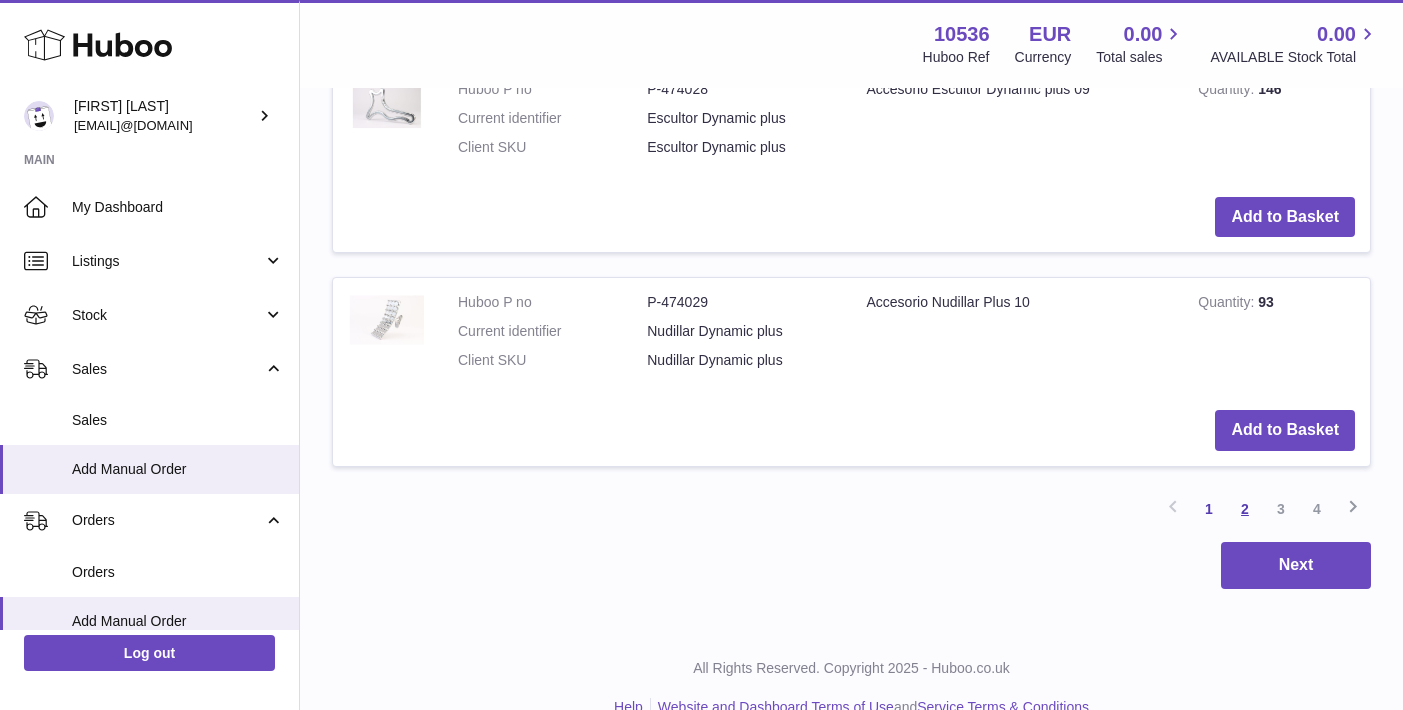click on "2" at bounding box center [1245, 509] 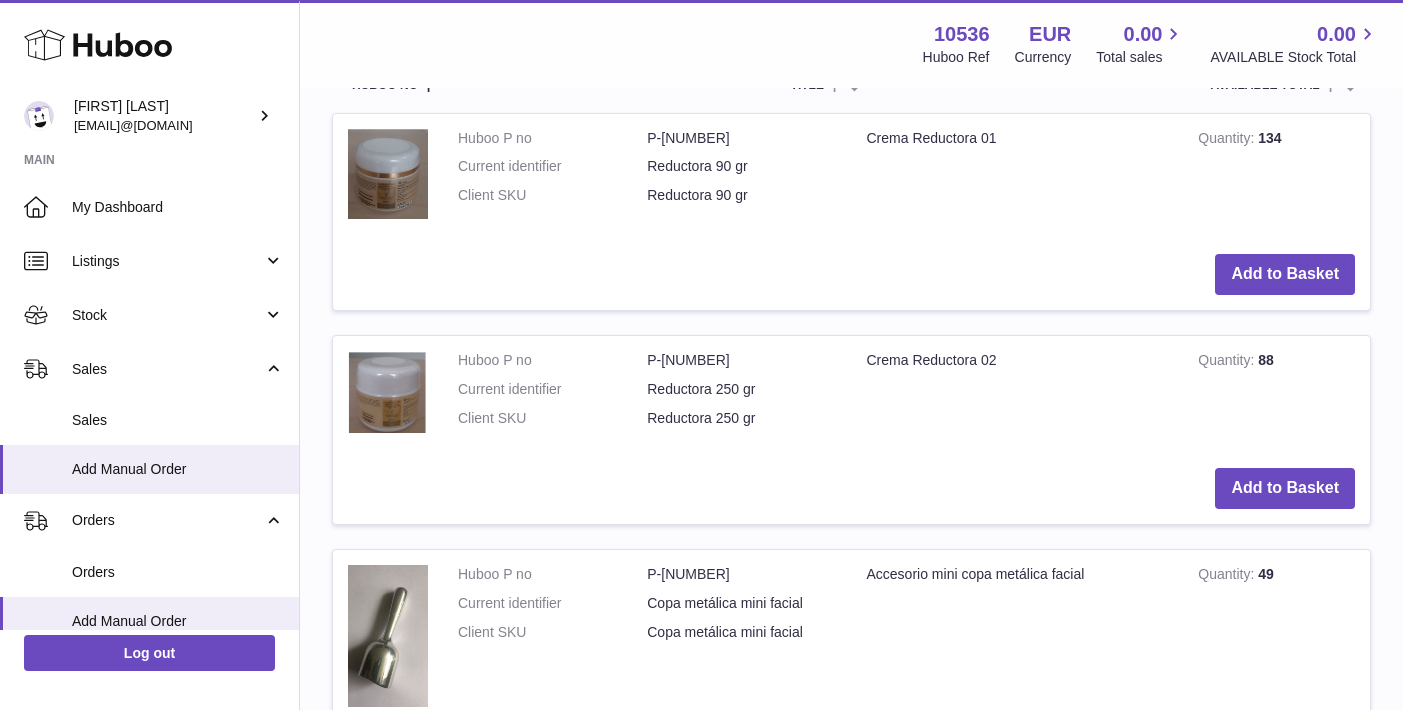scroll, scrollTop: 751, scrollLeft: 0, axis: vertical 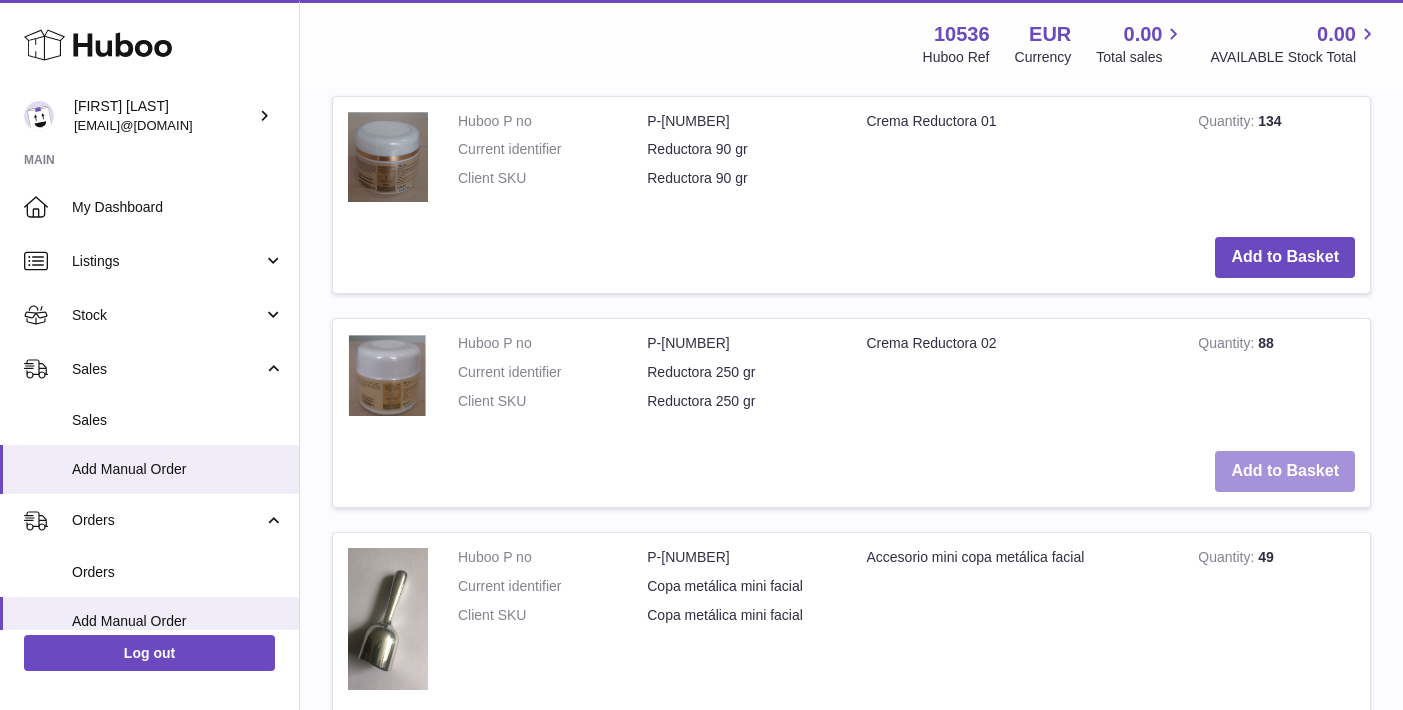click on "Add to Basket" at bounding box center (1285, 471) 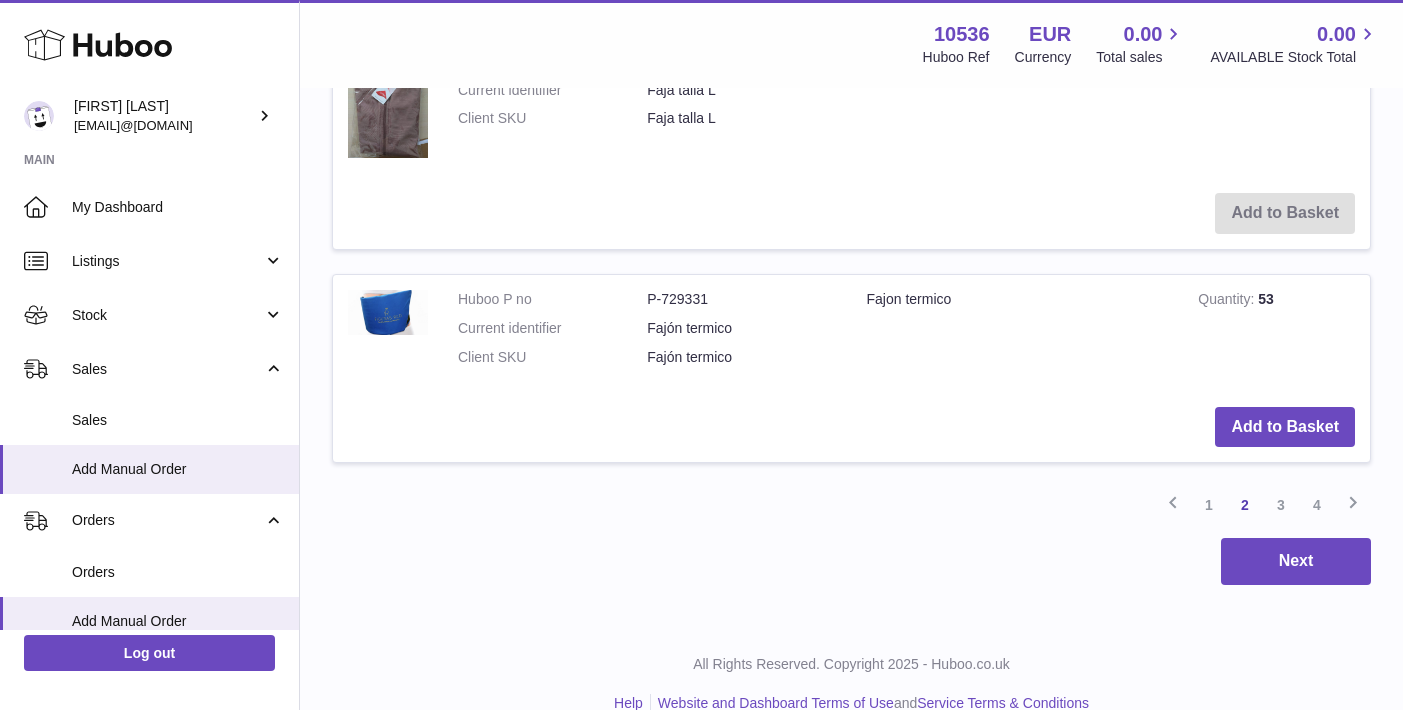 scroll, scrollTop: 3039, scrollLeft: 0, axis: vertical 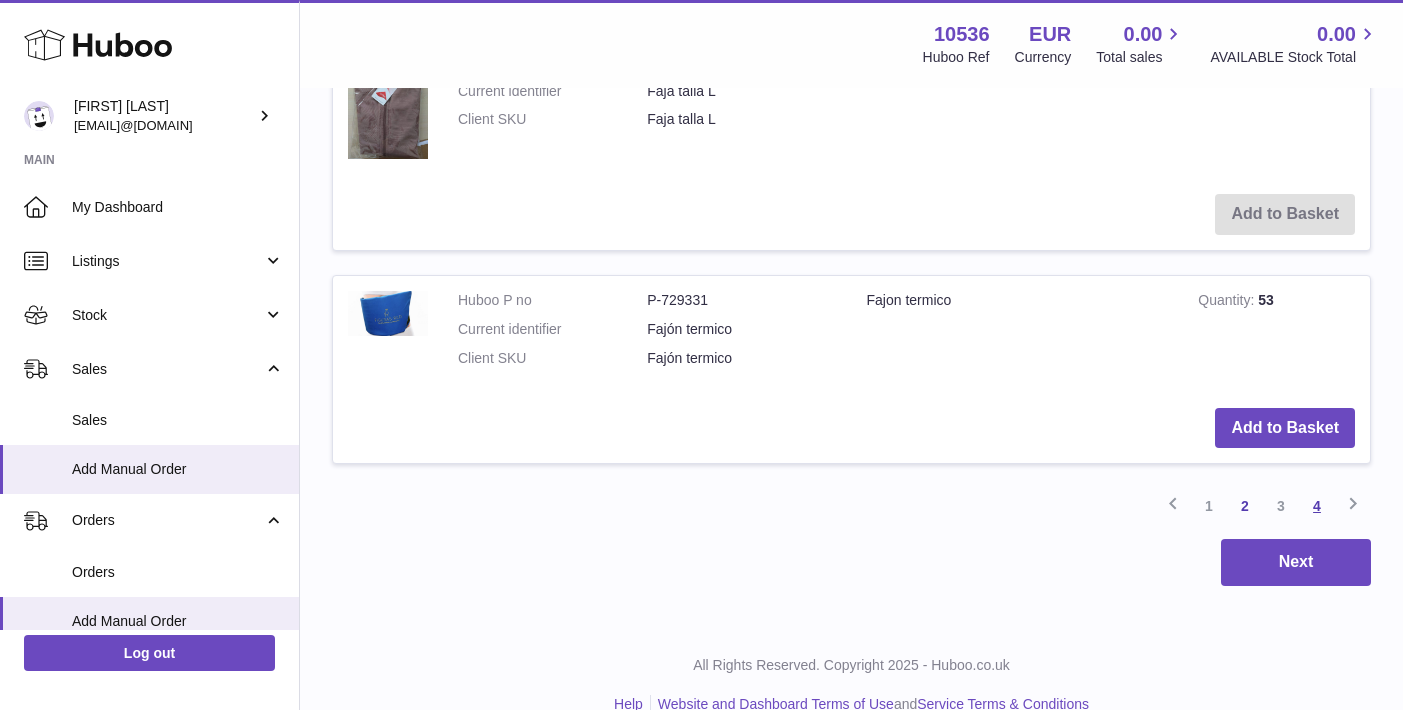 click on "4" at bounding box center [1317, 506] 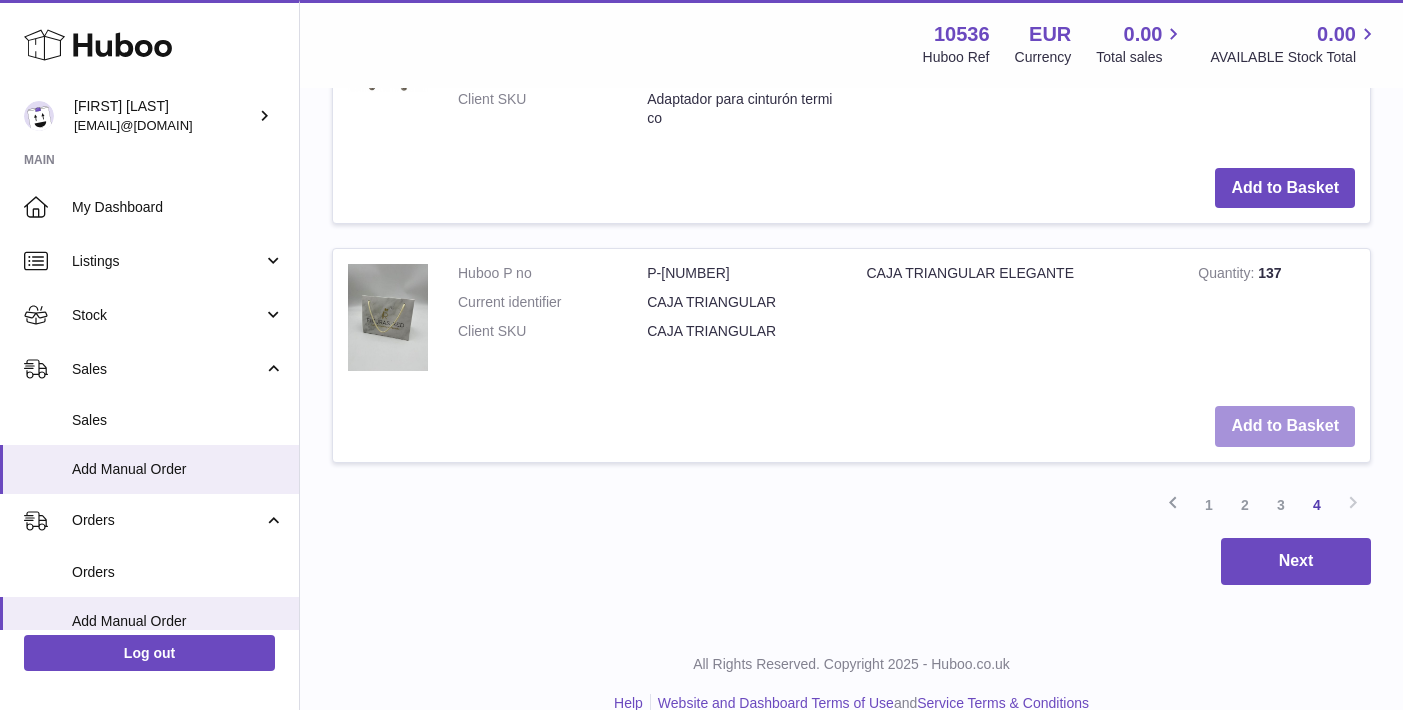 click on "Add to Basket" at bounding box center [1285, 426] 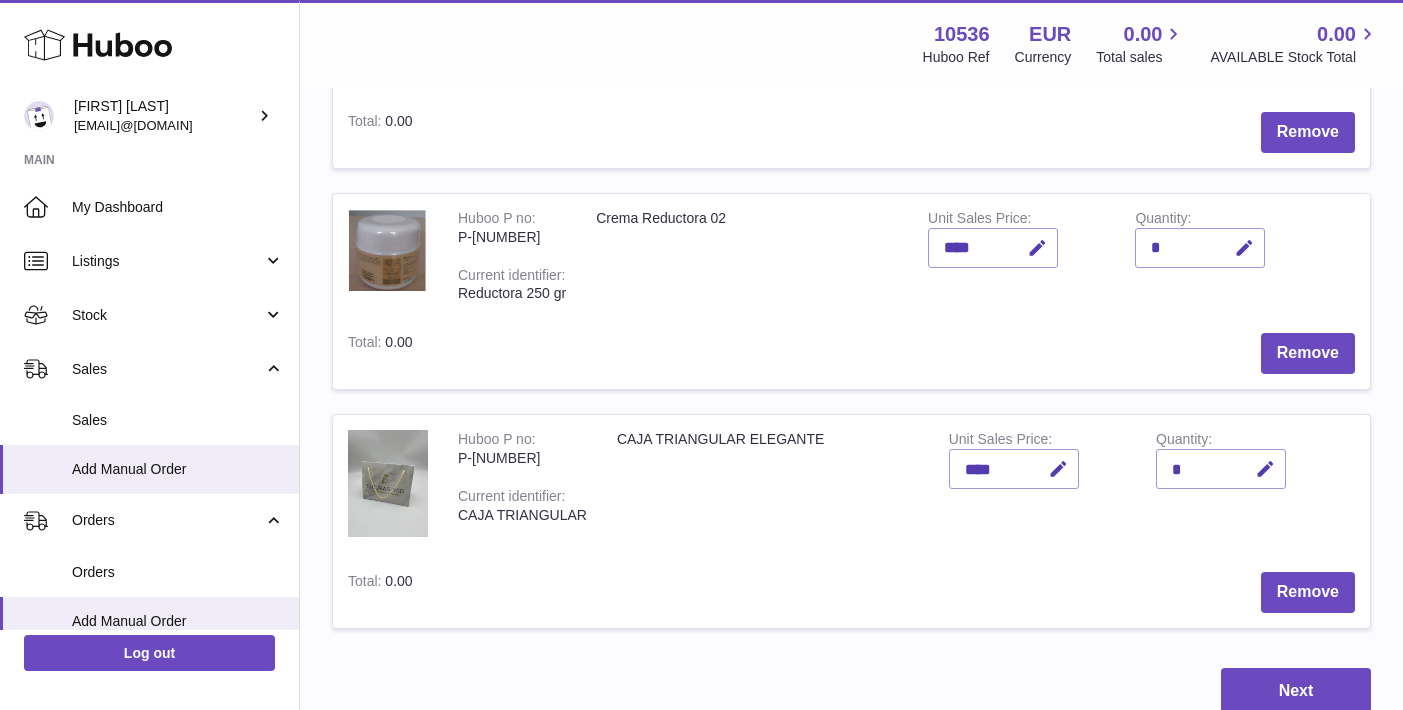 scroll, scrollTop: 392, scrollLeft: 0, axis: vertical 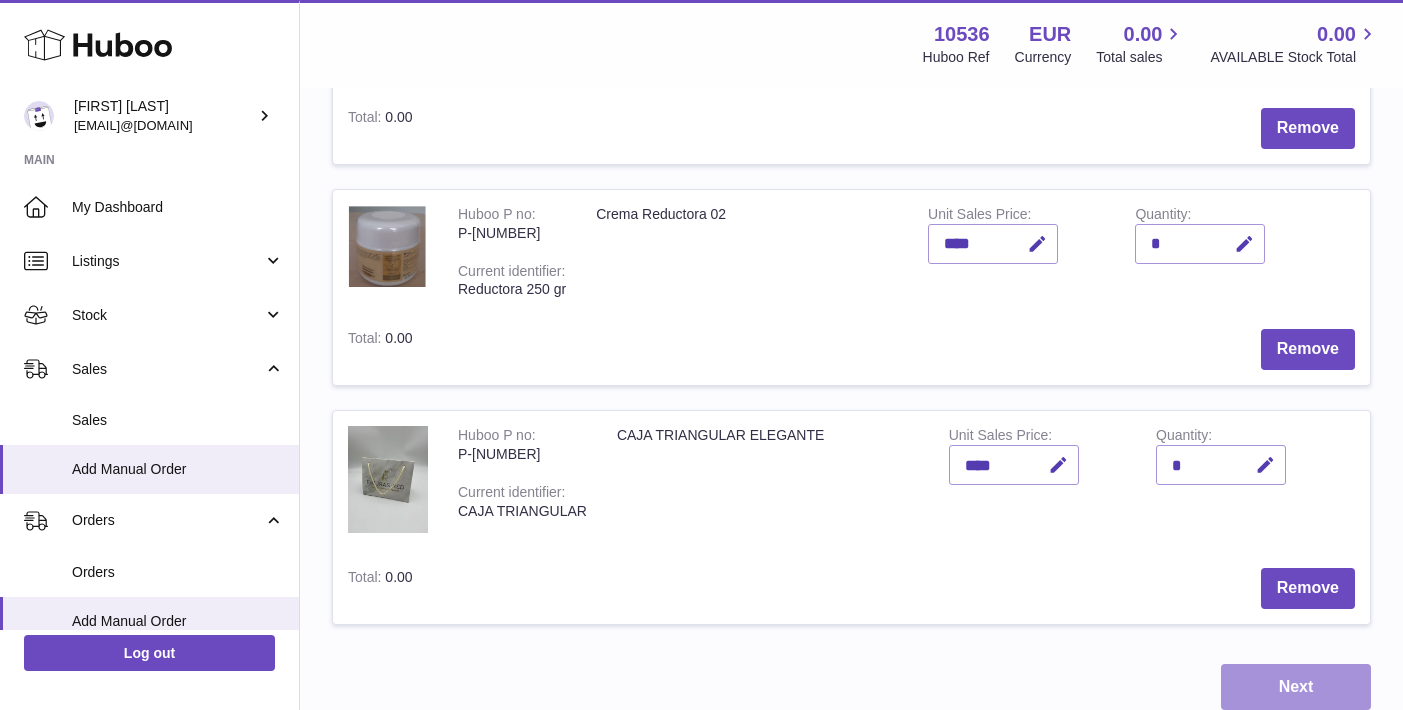click on "Next" at bounding box center (1296, 687) 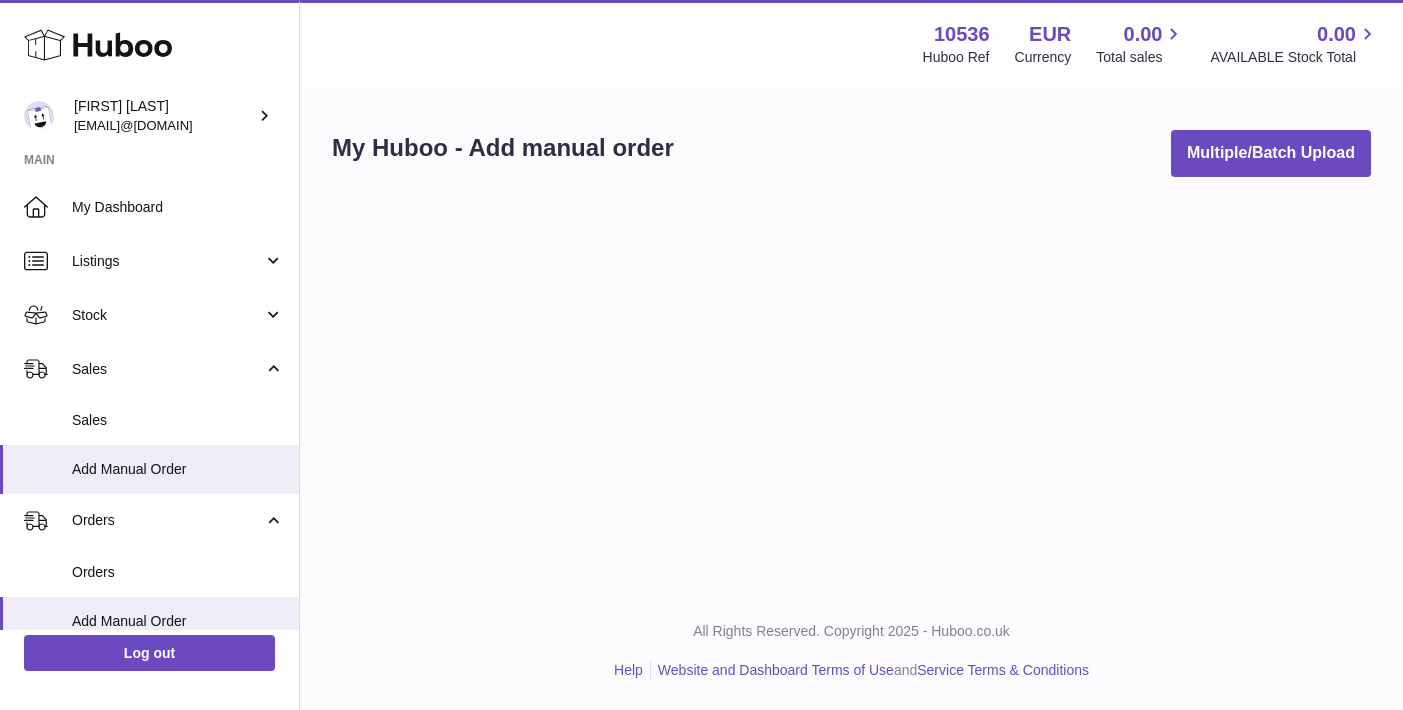 scroll, scrollTop: 0, scrollLeft: 0, axis: both 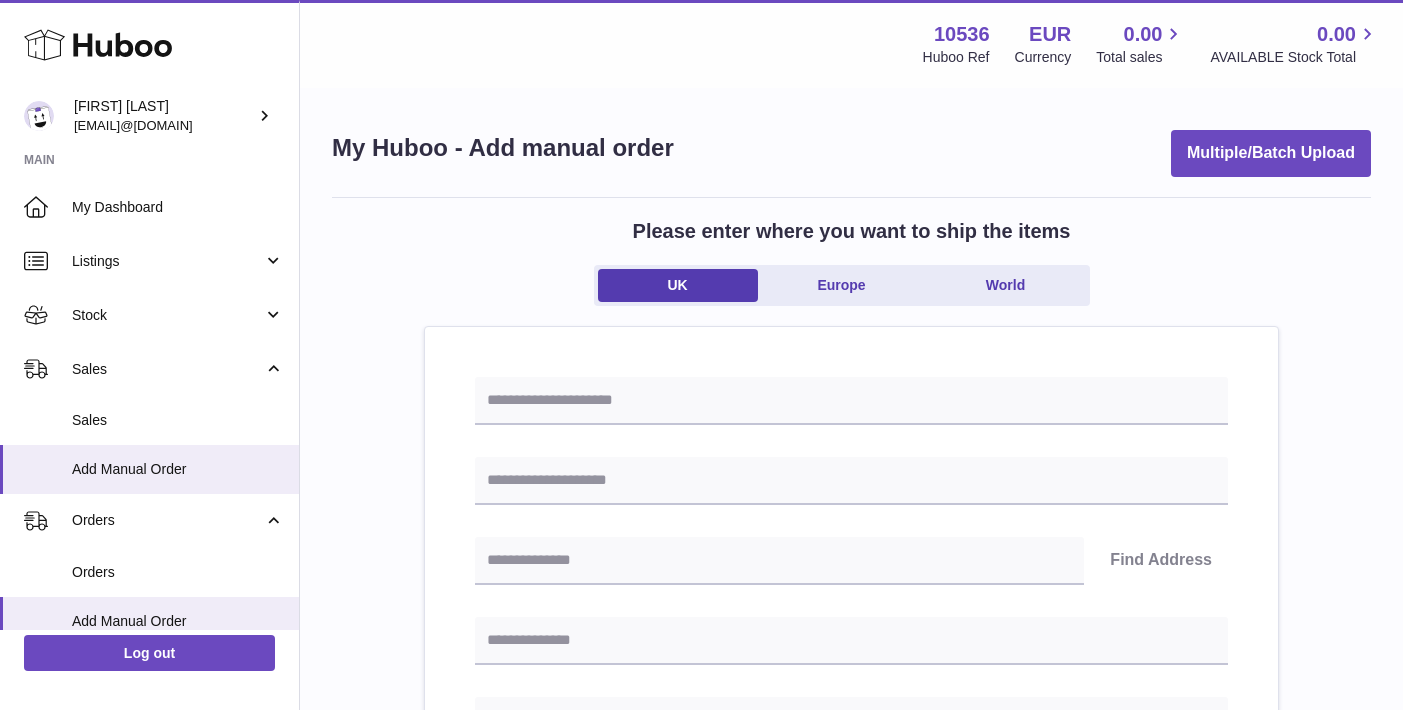 click on "UK
Europe
World" at bounding box center (842, 285) 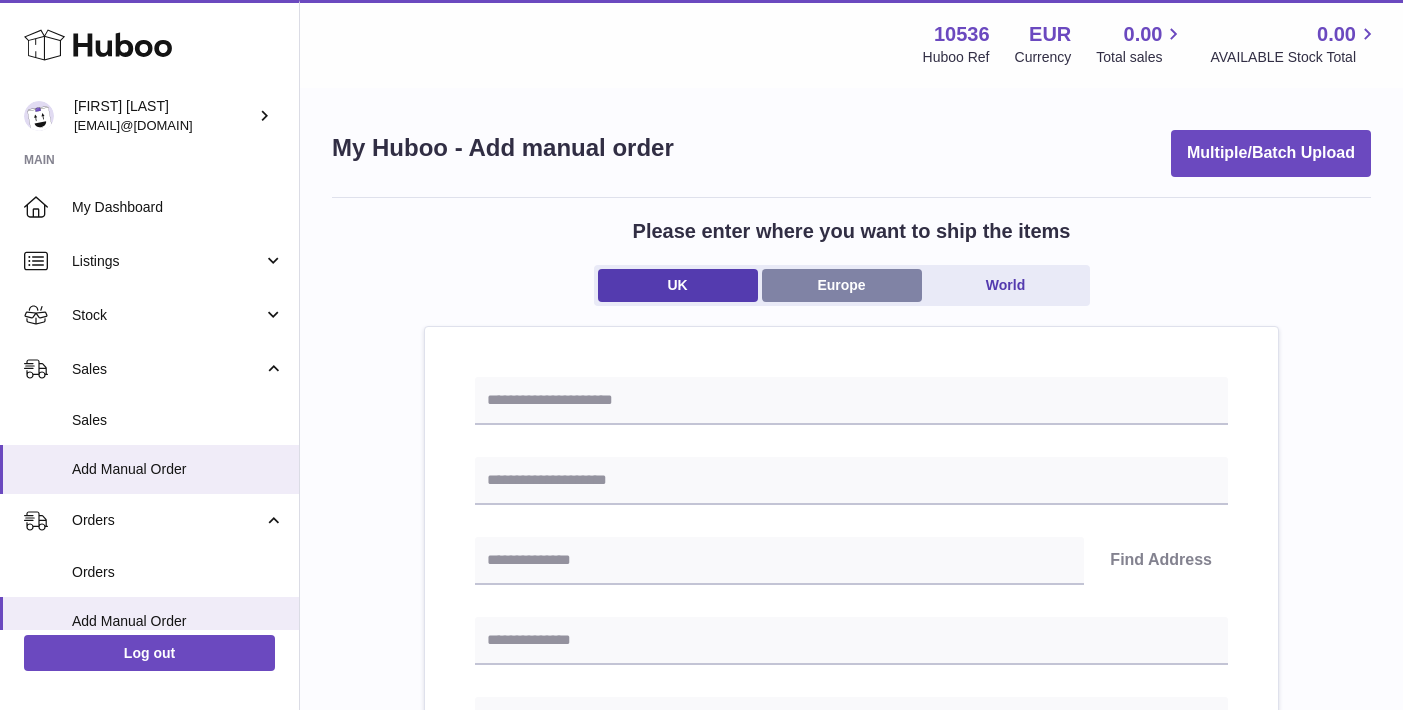 click on "Europe" at bounding box center (842, 285) 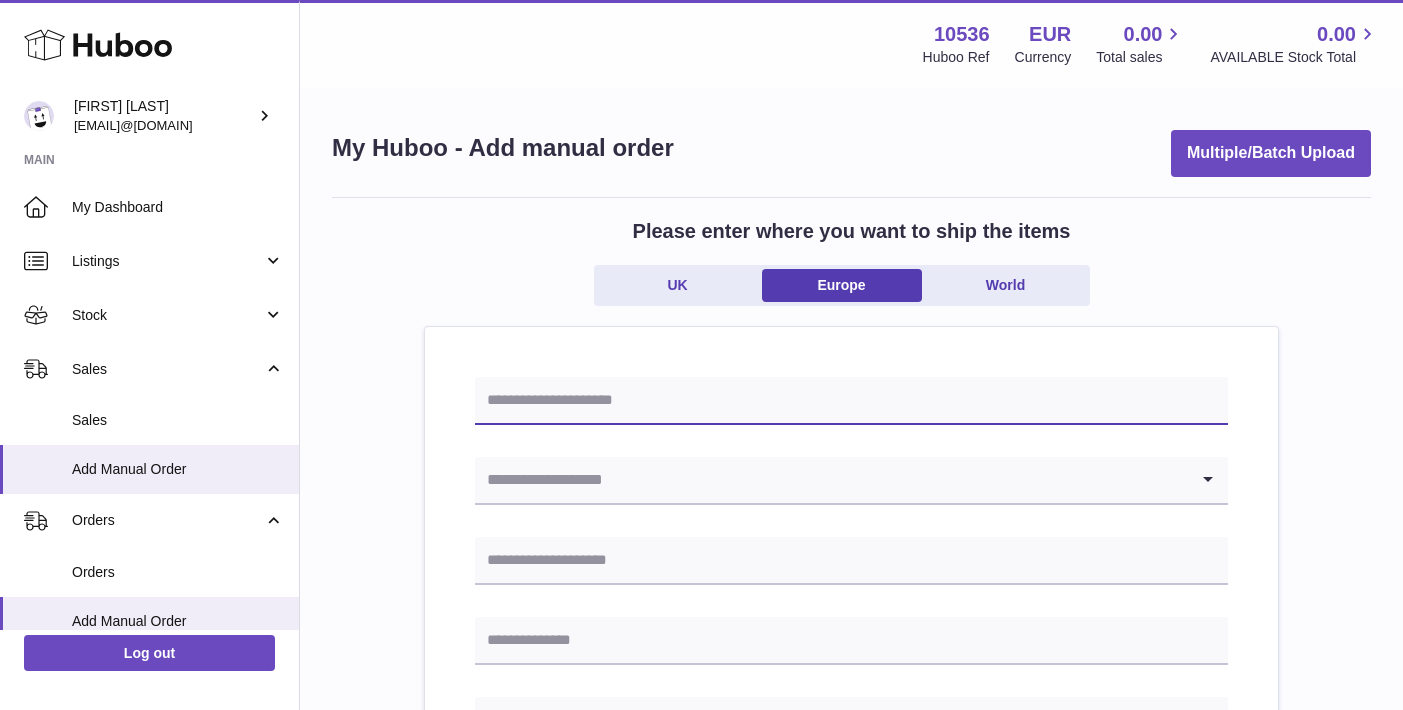click at bounding box center [851, 401] 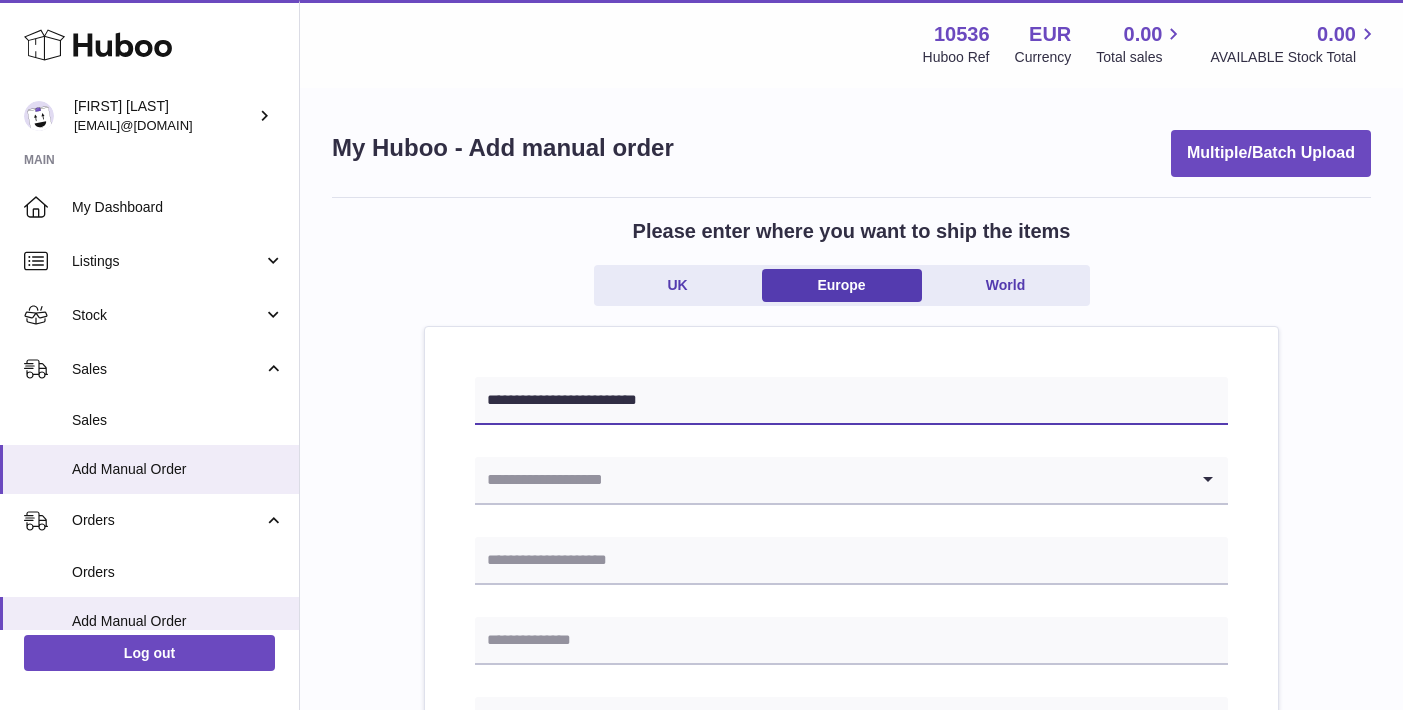type on "**********" 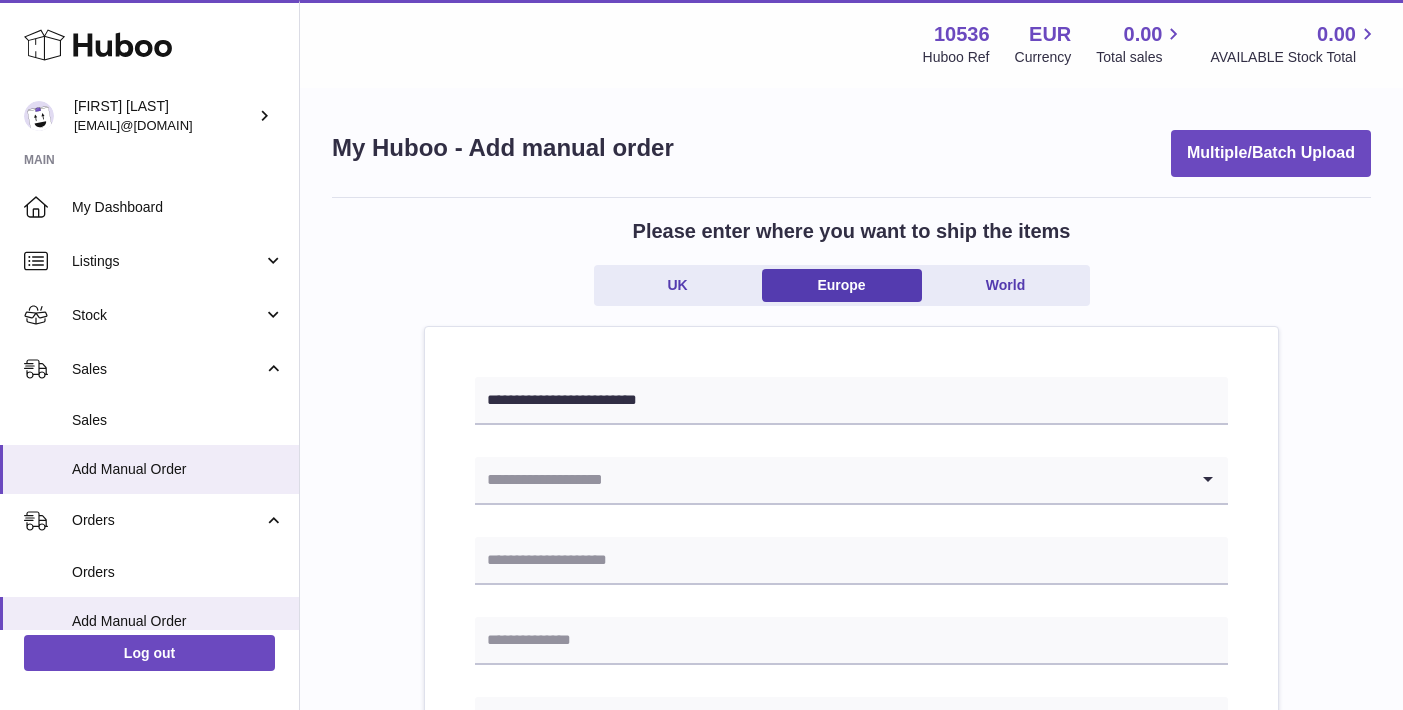 click at bounding box center (831, 480) 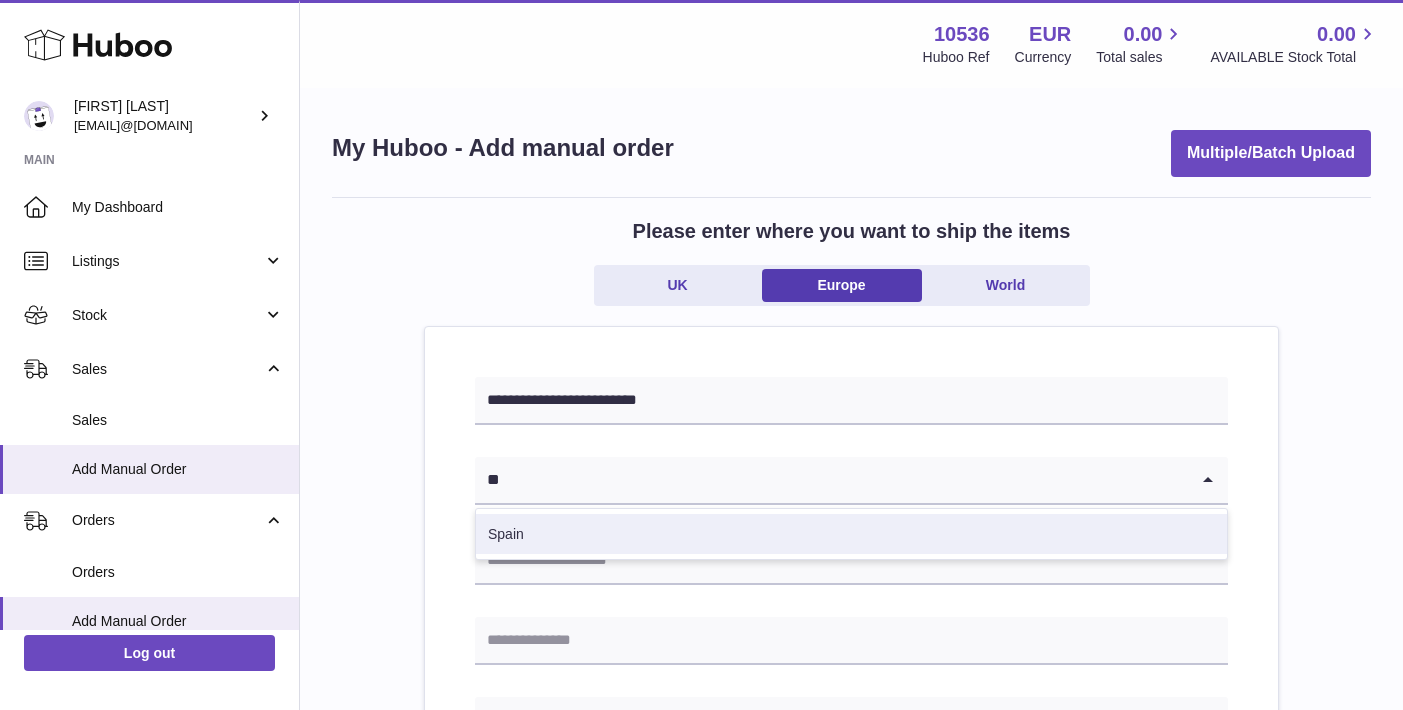 click on "Spain" at bounding box center [851, 534] 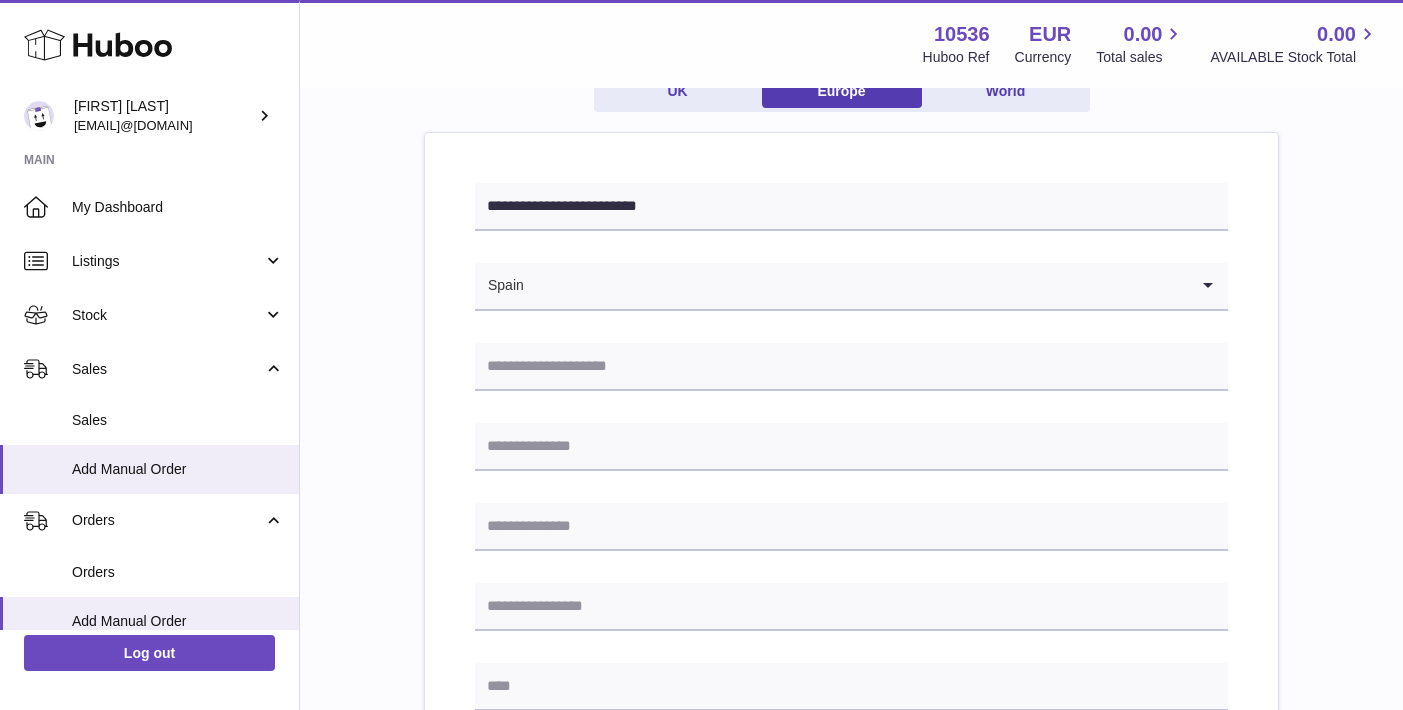 scroll, scrollTop: 247, scrollLeft: 0, axis: vertical 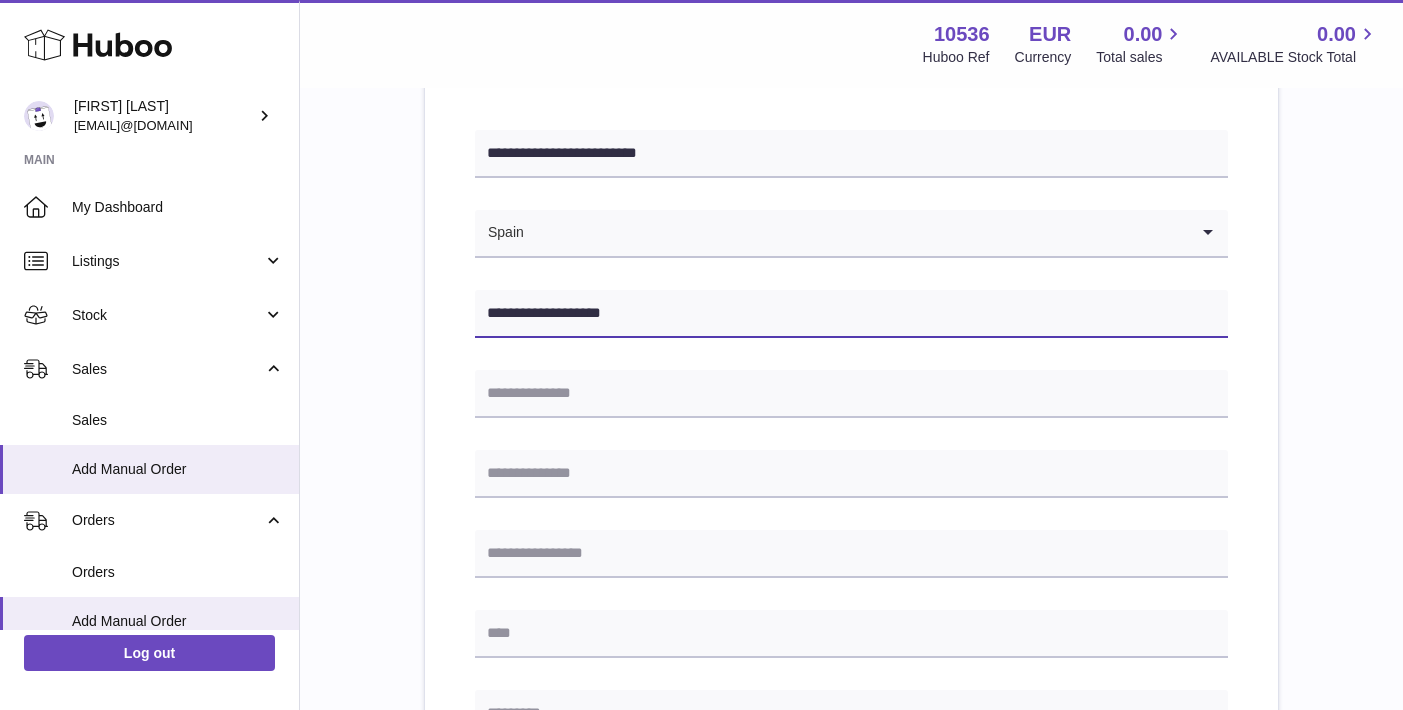 type on "**********" 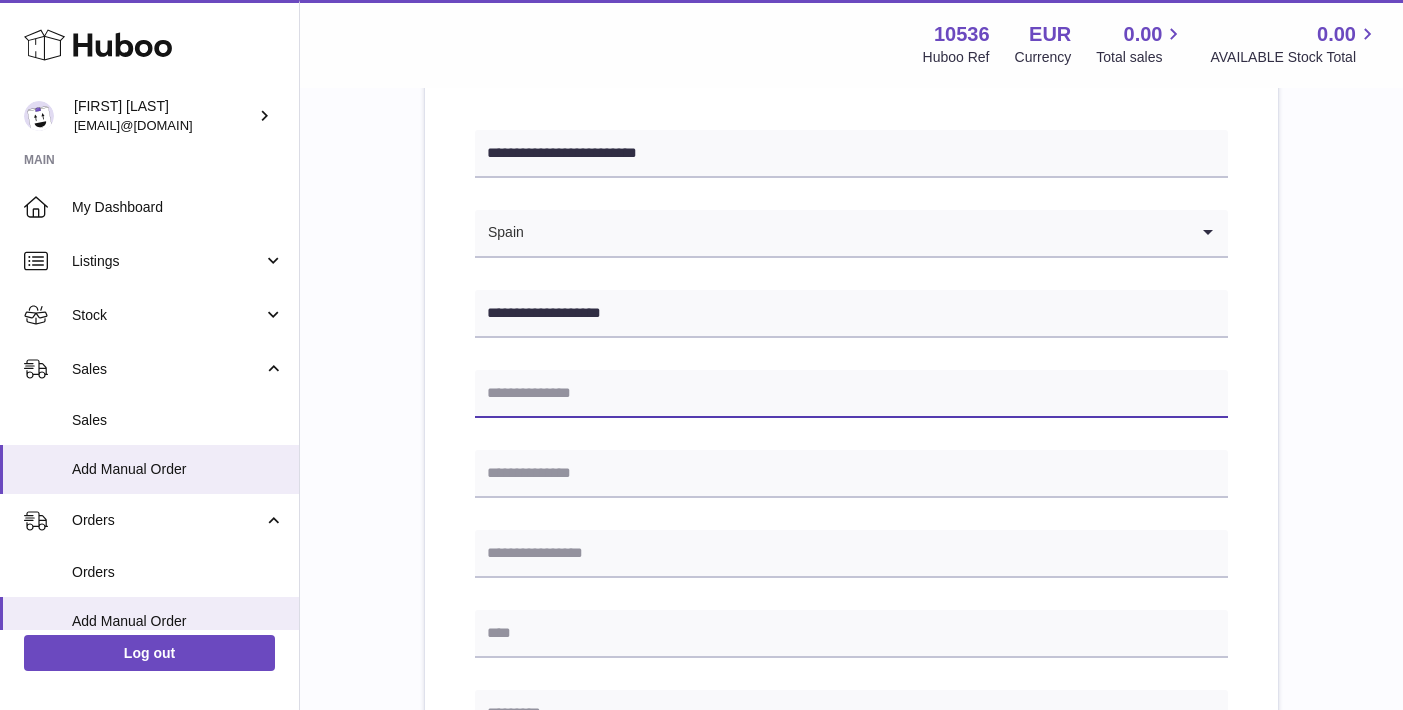 click at bounding box center [851, 394] 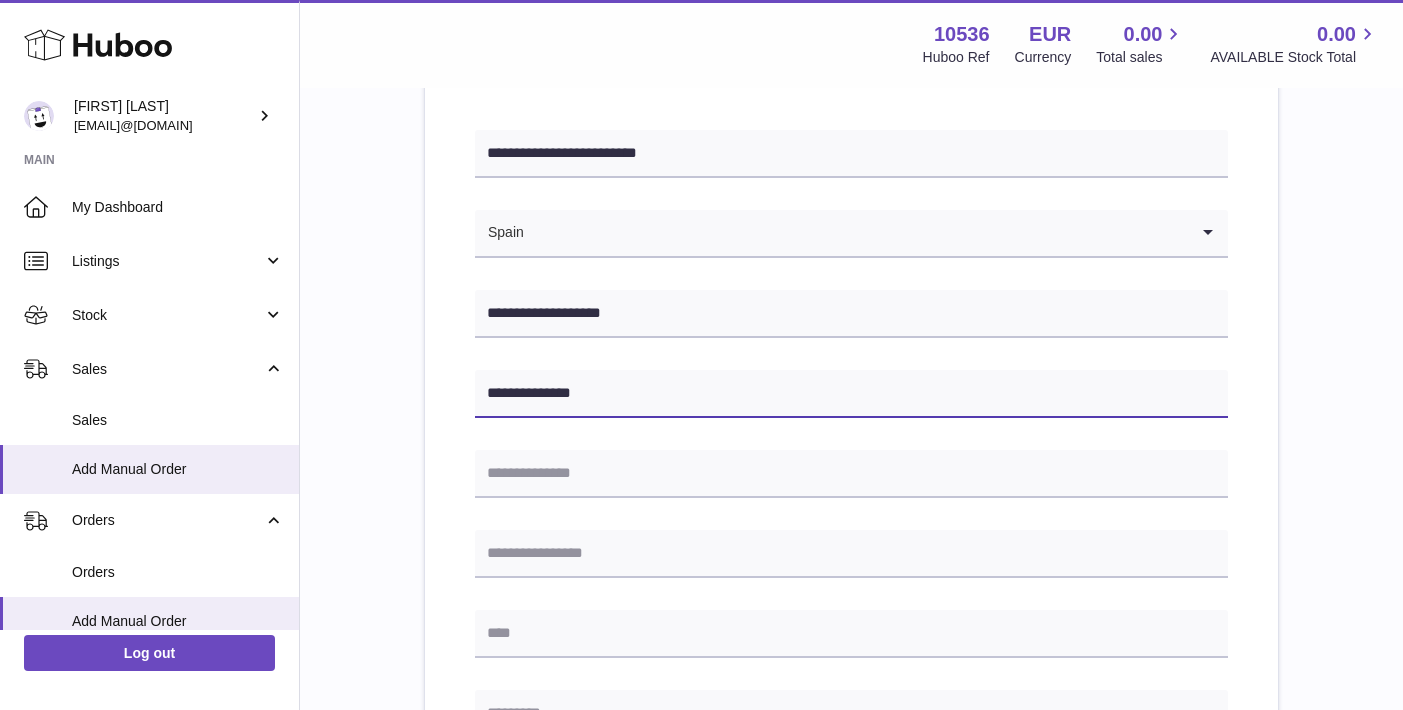 type on "**********" 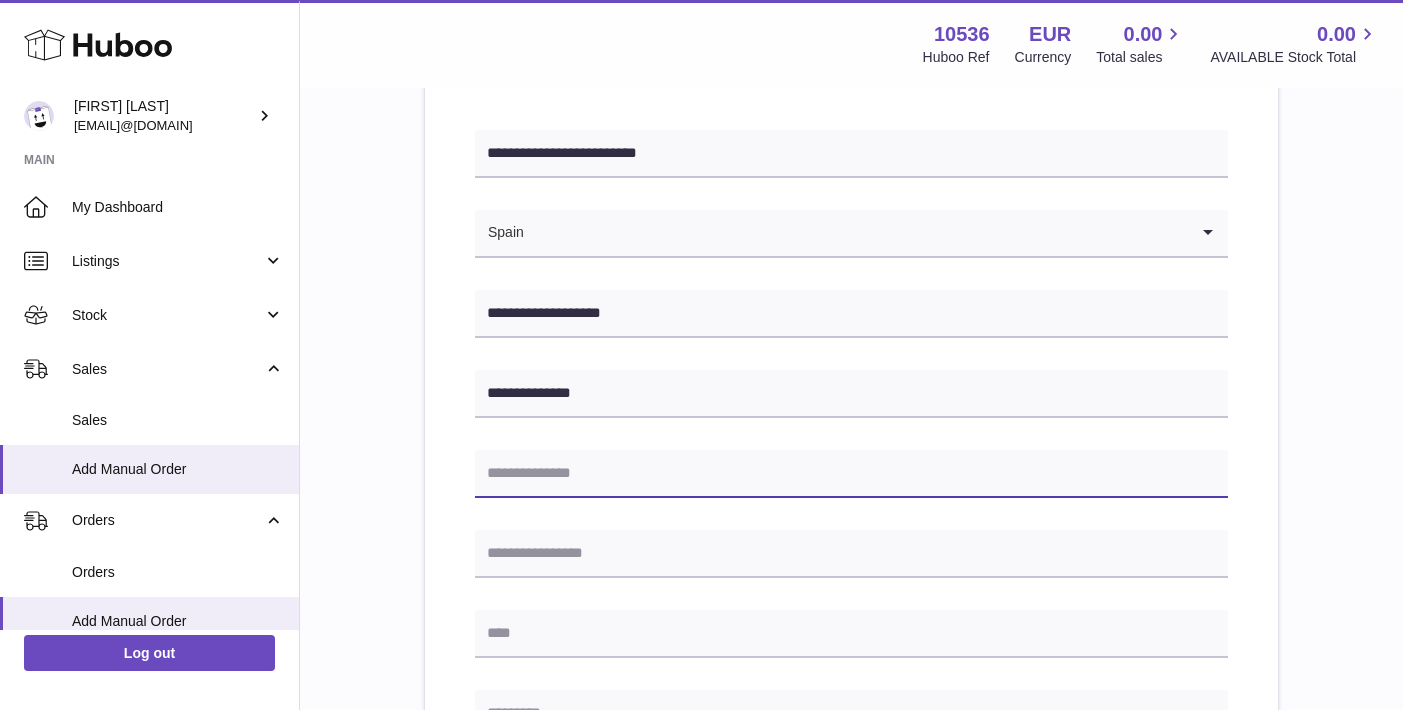 click at bounding box center [851, 474] 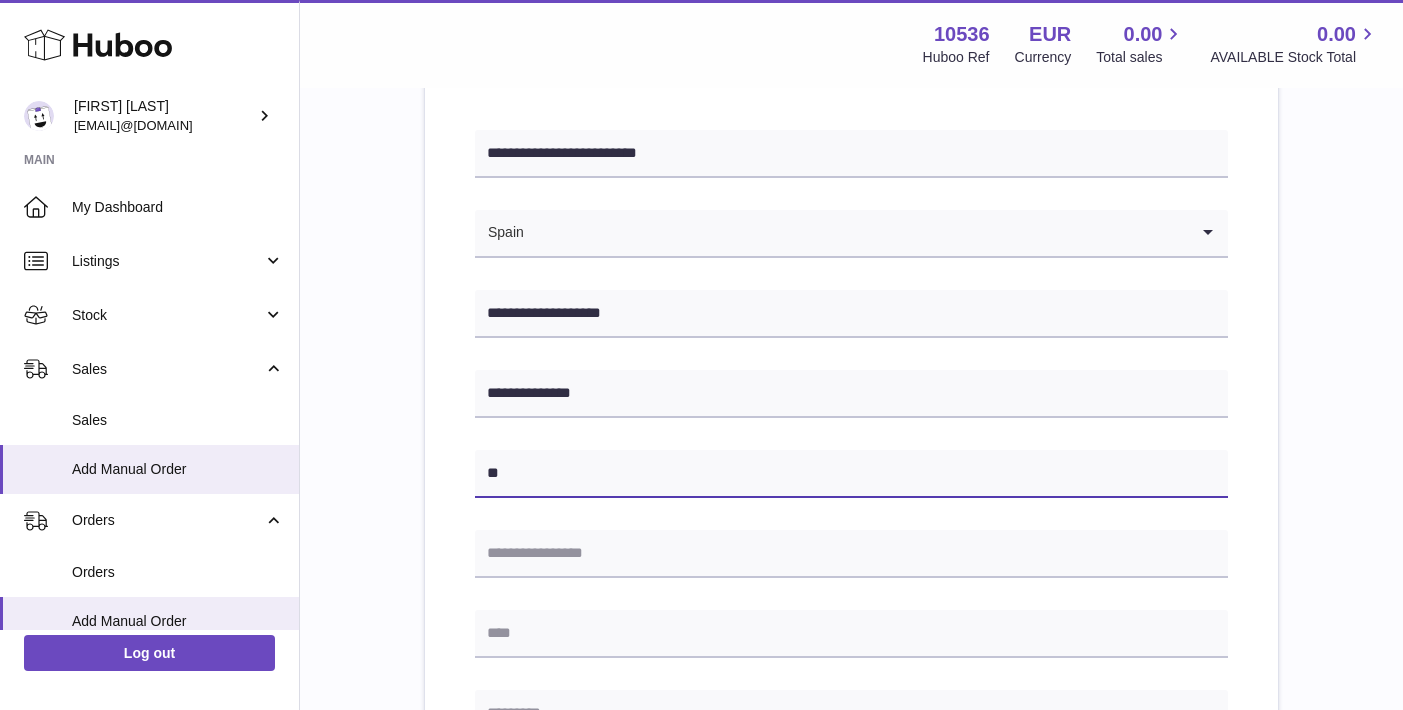 type on "*" 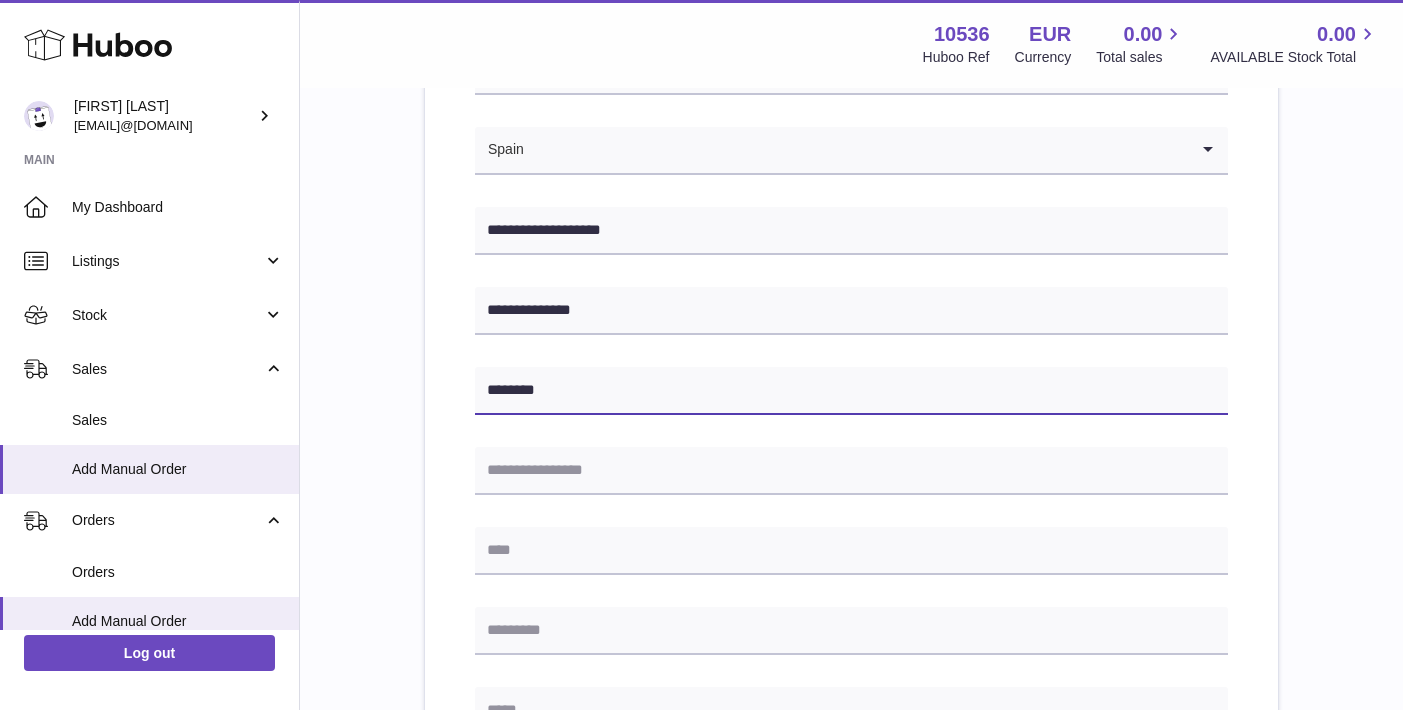 scroll, scrollTop: 432, scrollLeft: 0, axis: vertical 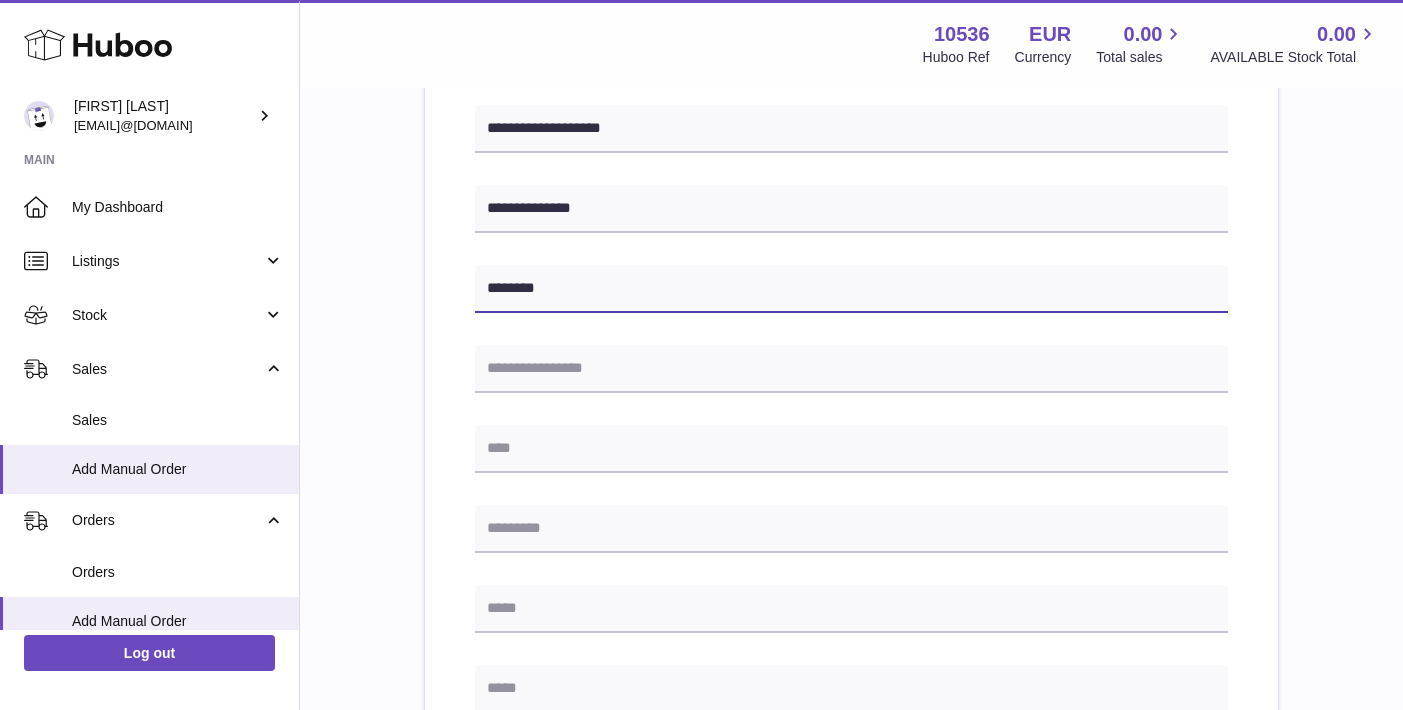 type on "********" 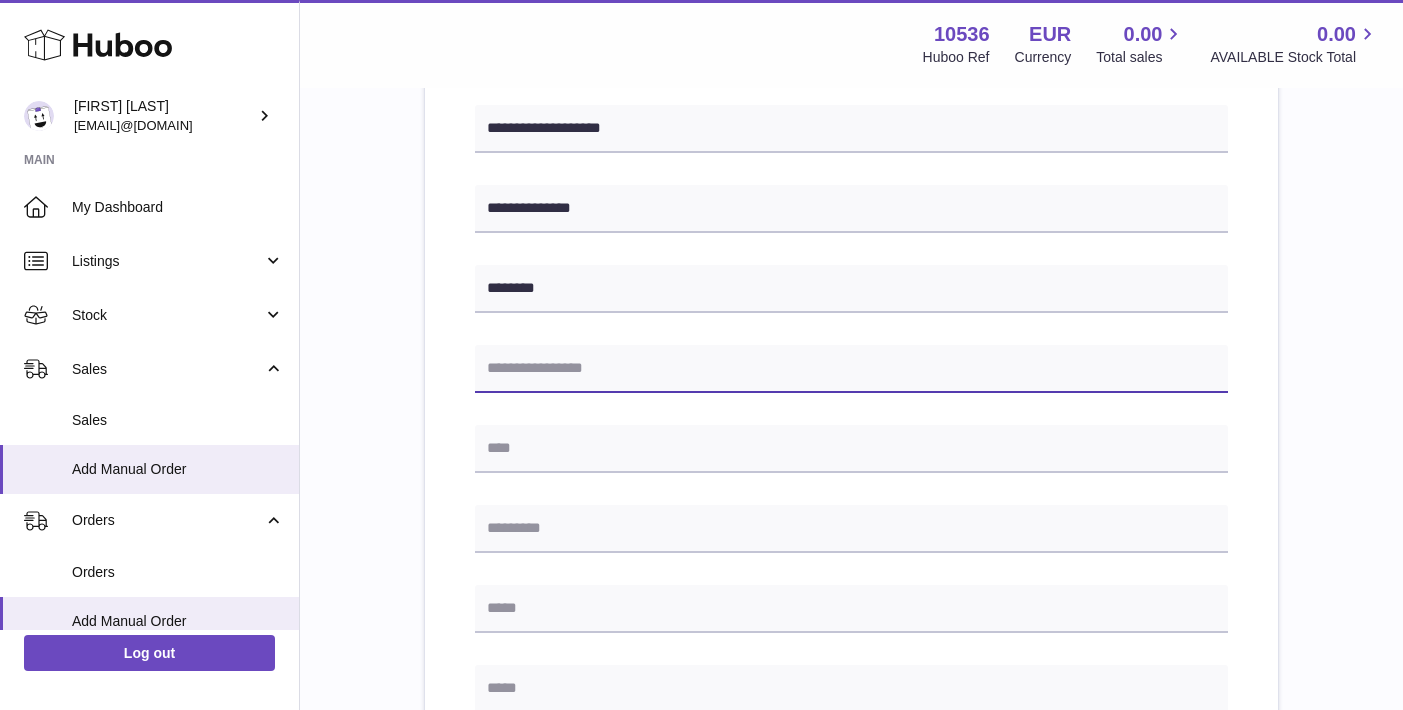 click at bounding box center (851, 369) 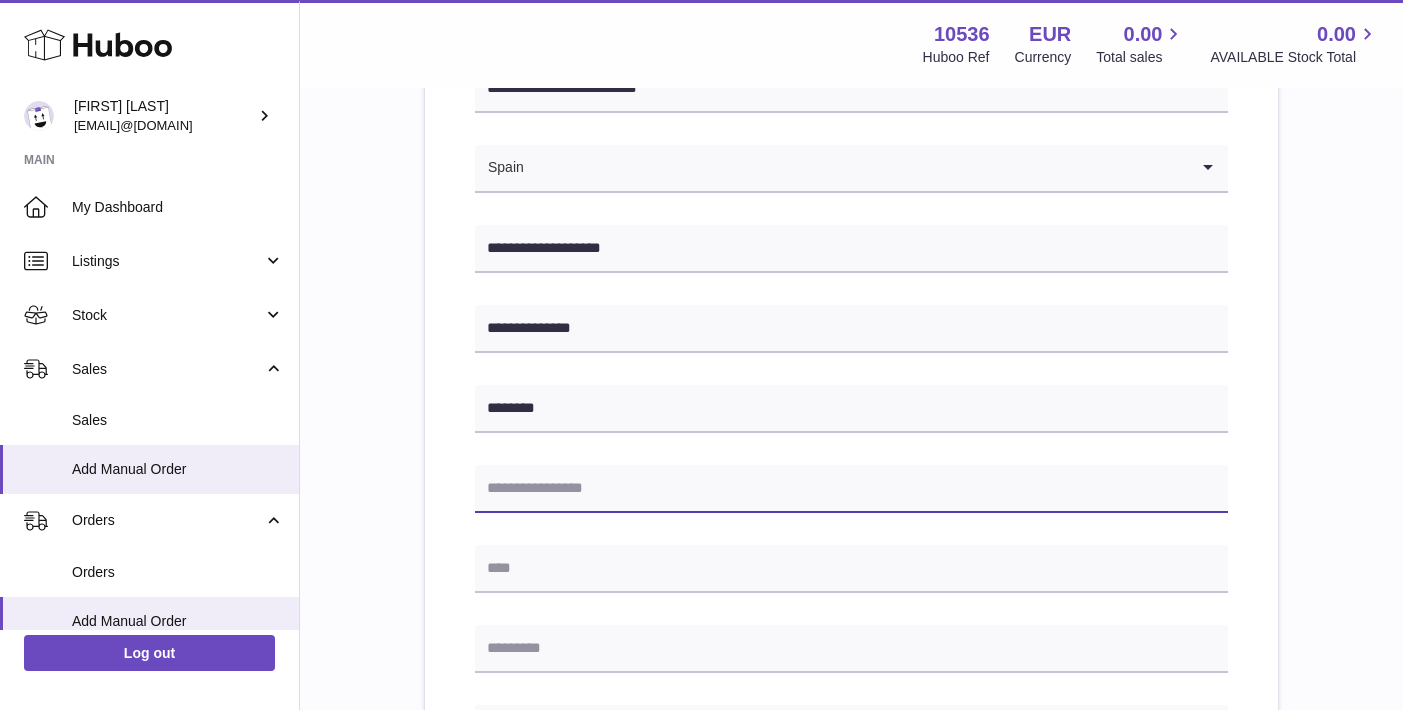 scroll, scrollTop: 291, scrollLeft: 0, axis: vertical 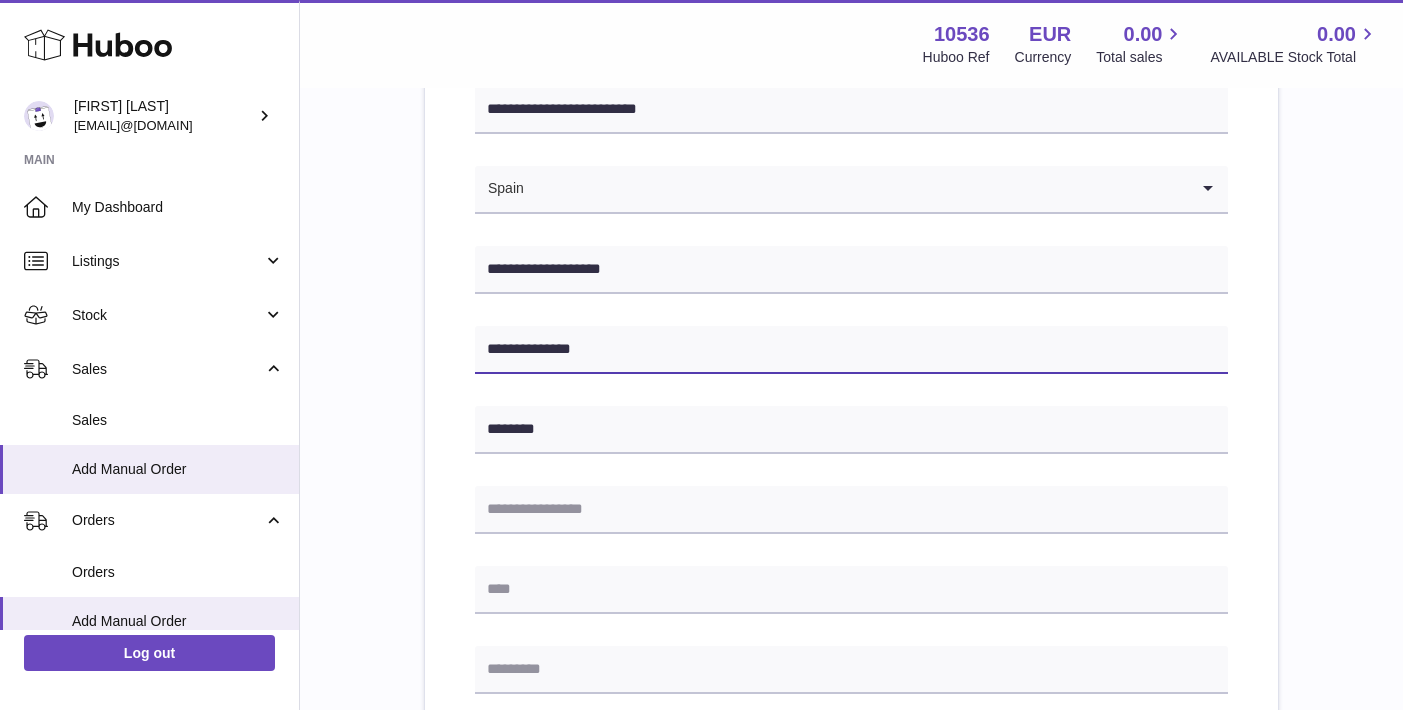drag, startPoint x: 586, startPoint y: 350, endPoint x: 442, endPoint y: 342, distance: 144.22205 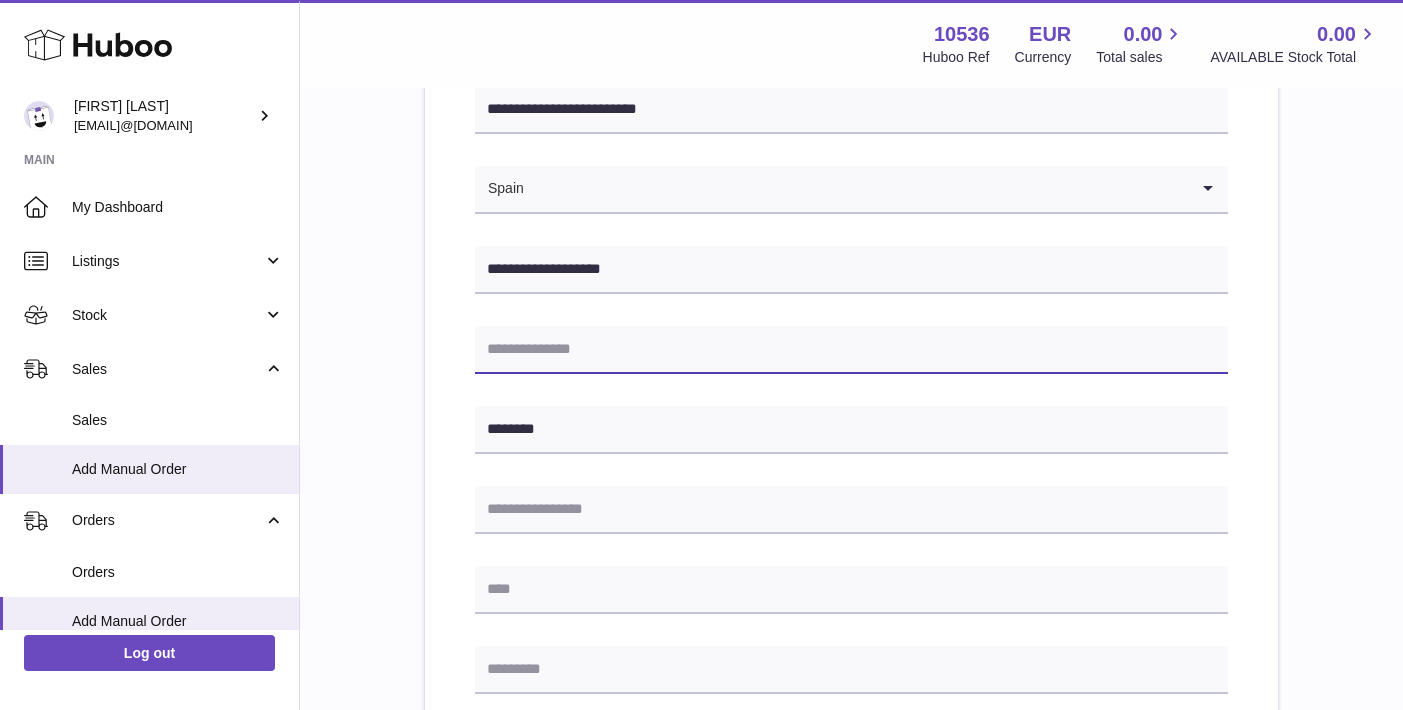 type 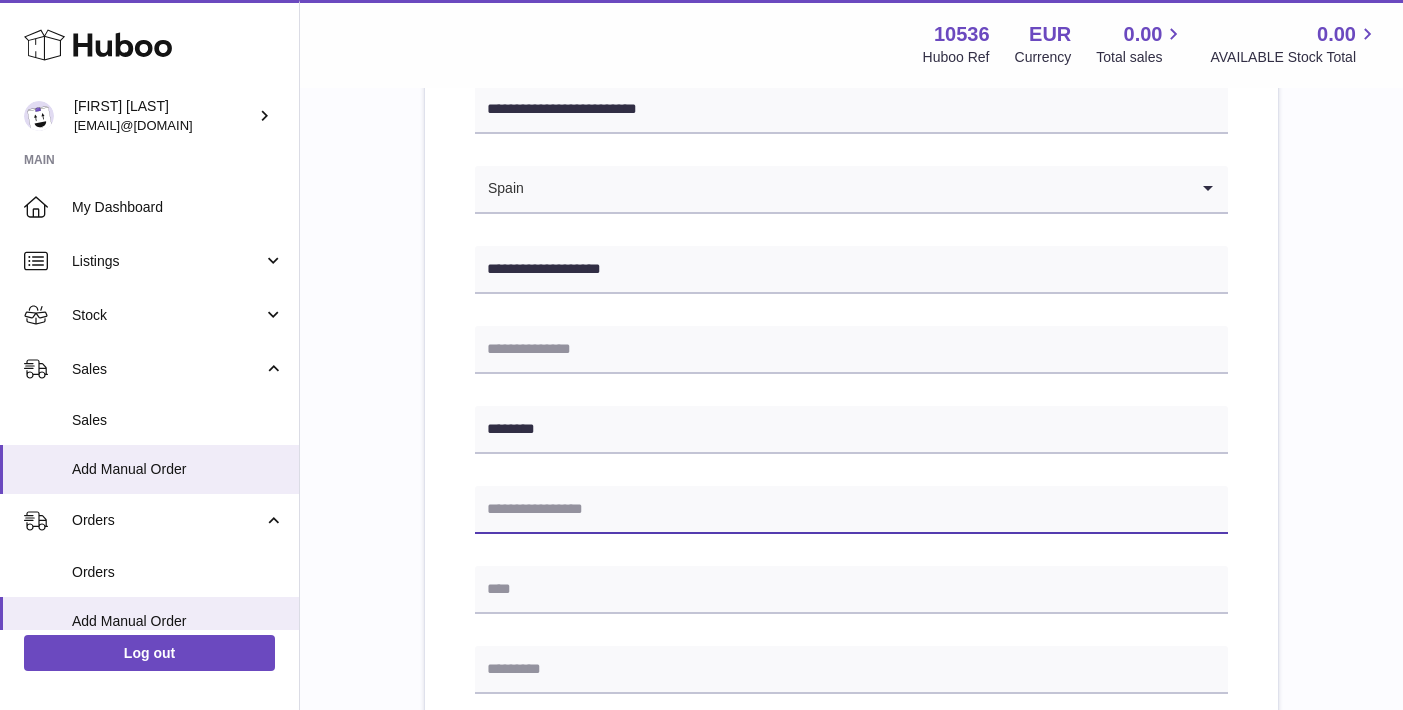 click at bounding box center [851, 510] 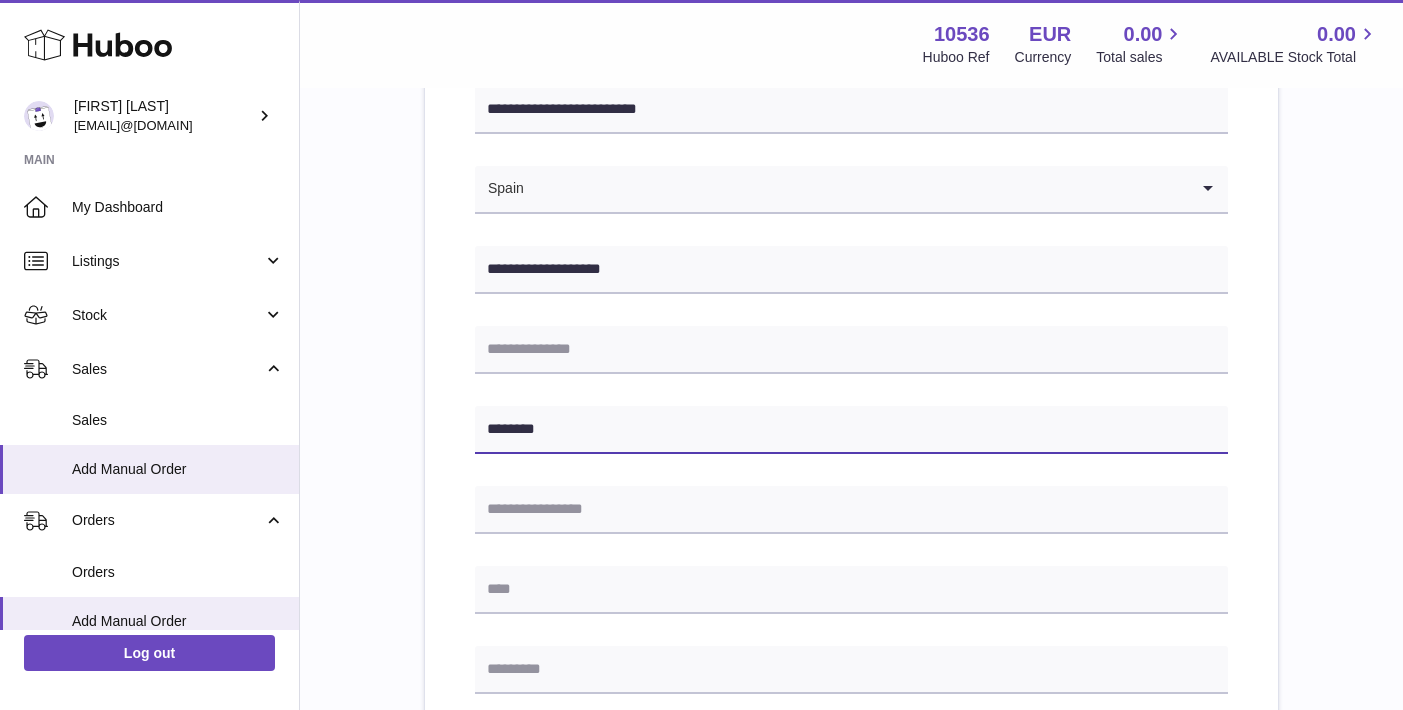 drag, startPoint x: 581, startPoint y: 422, endPoint x: 433, endPoint y: 414, distance: 148.21606 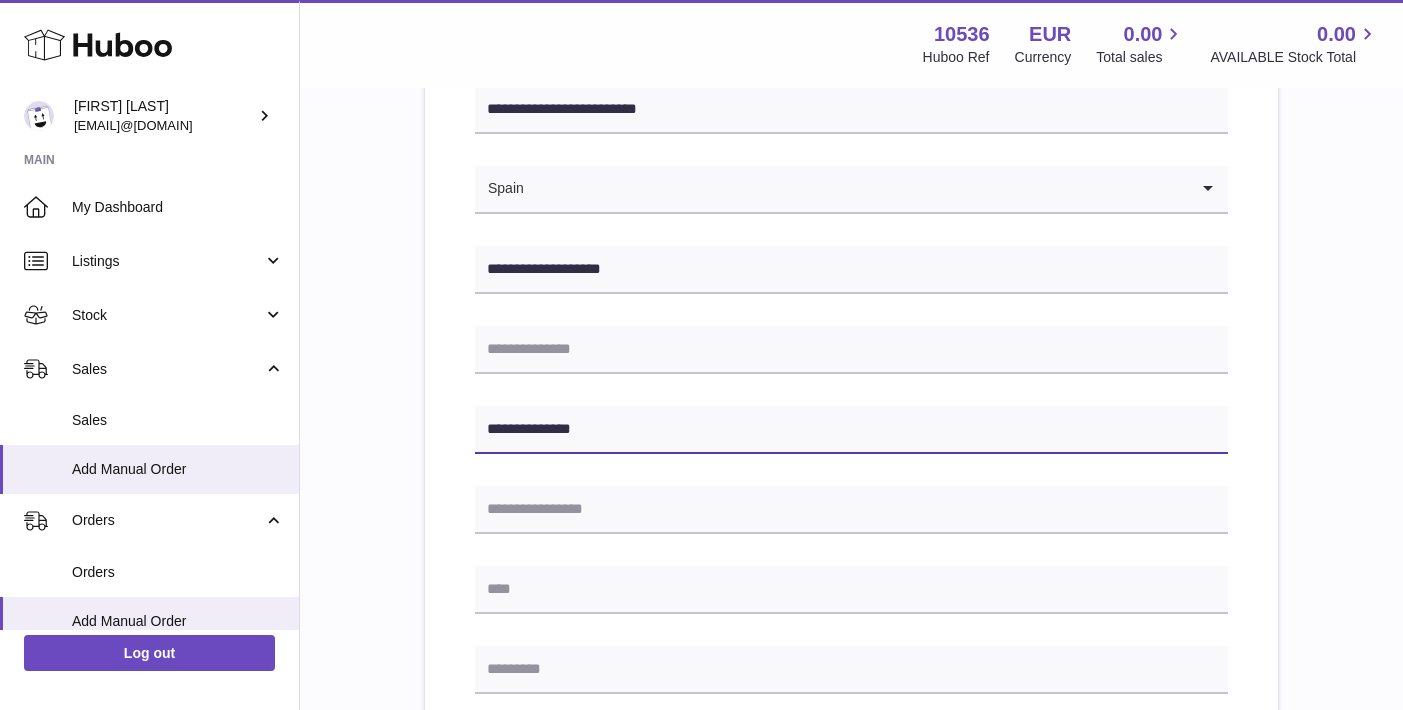 type on "**********" 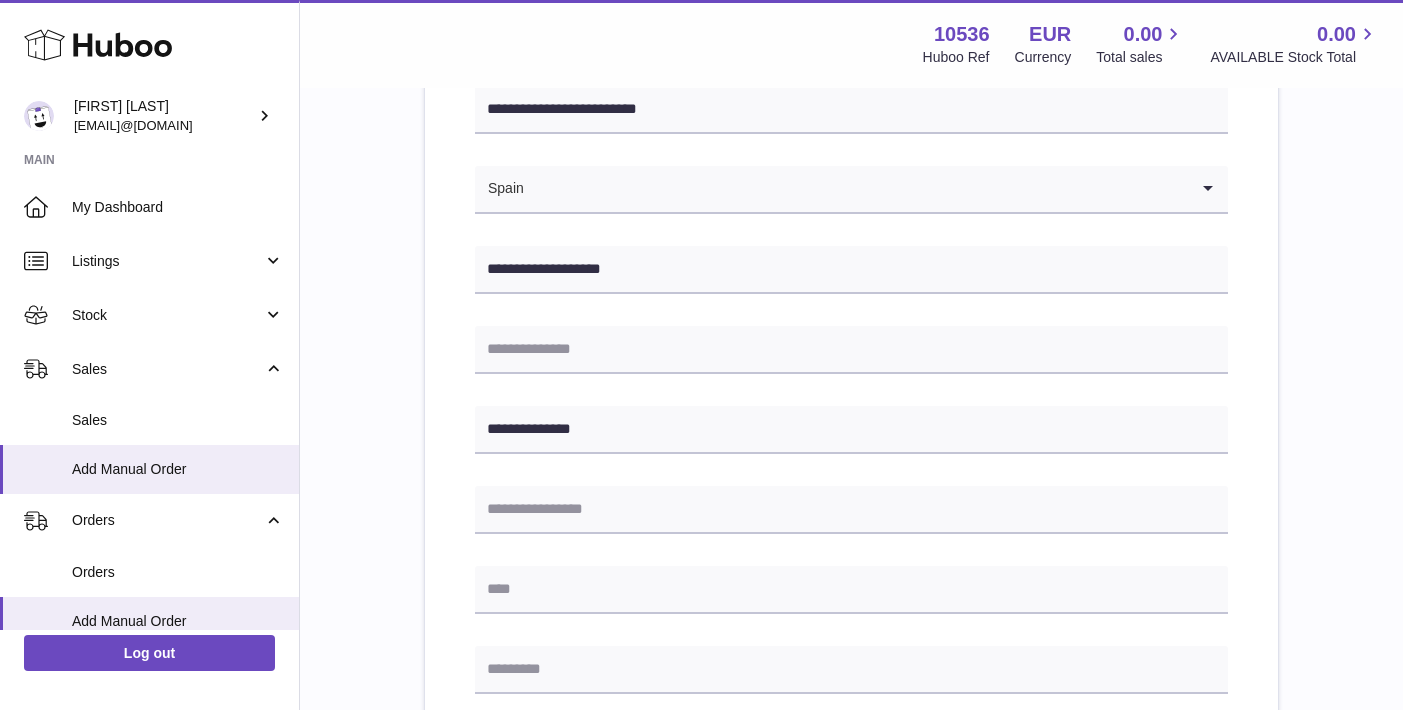 click on "**********" at bounding box center (851, 654) 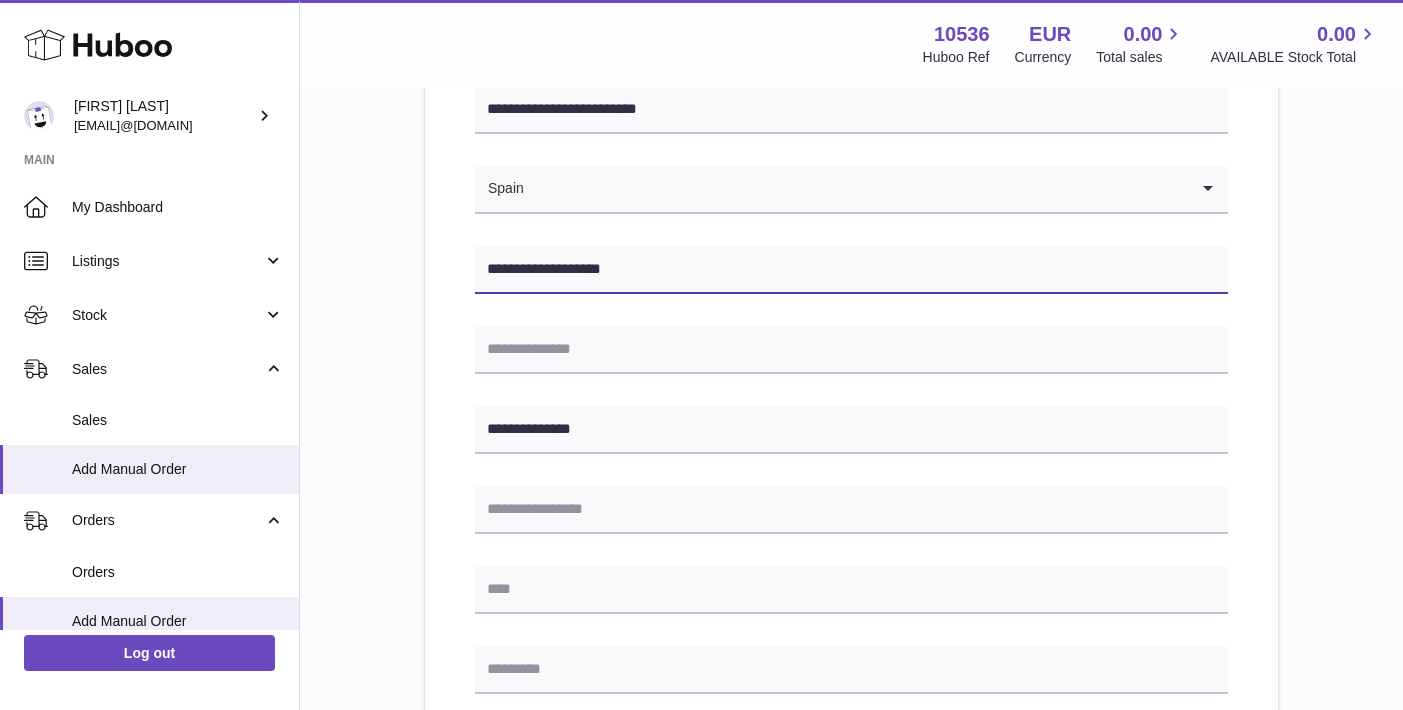 drag, startPoint x: 649, startPoint y: 273, endPoint x: 447, endPoint y: 270, distance: 202.02228 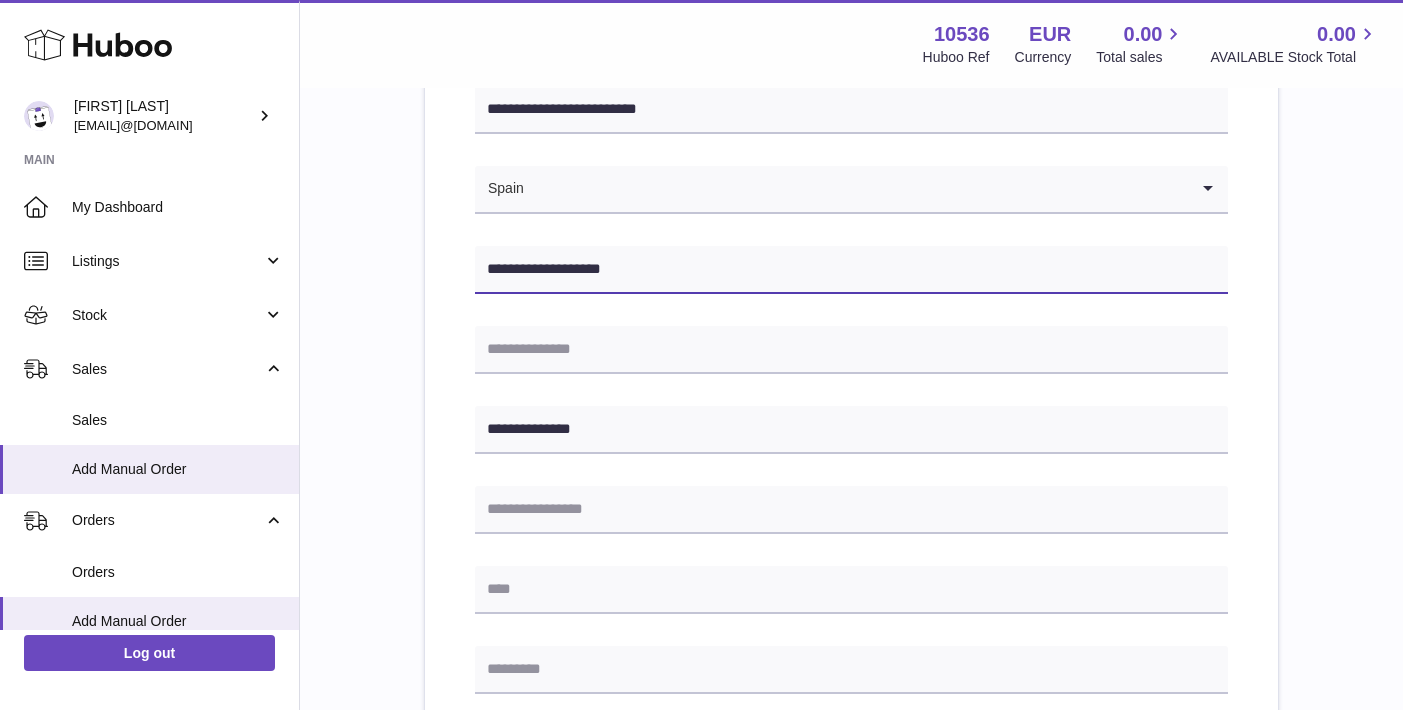 click on "**********" at bounding box center [851, 690] 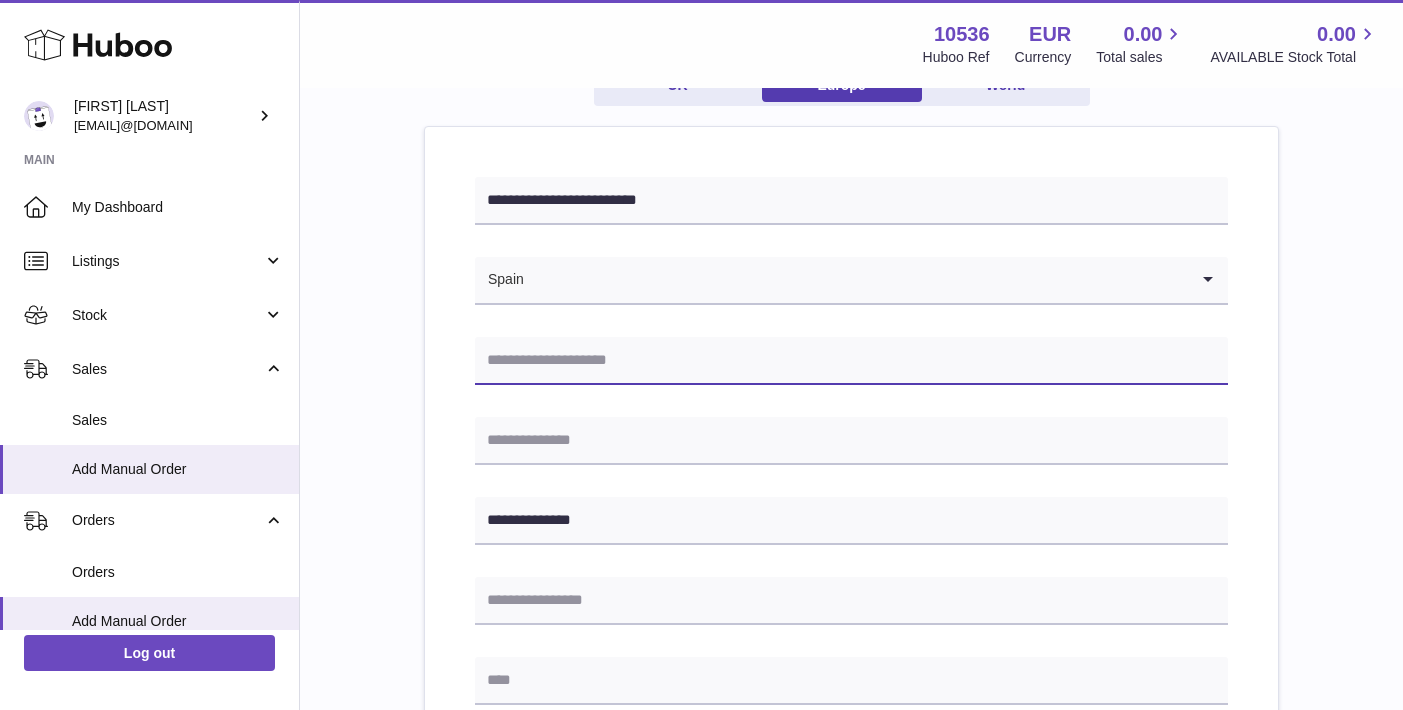 scroll, scrollTop: 180, scrollLeft: 0, axis: vertical 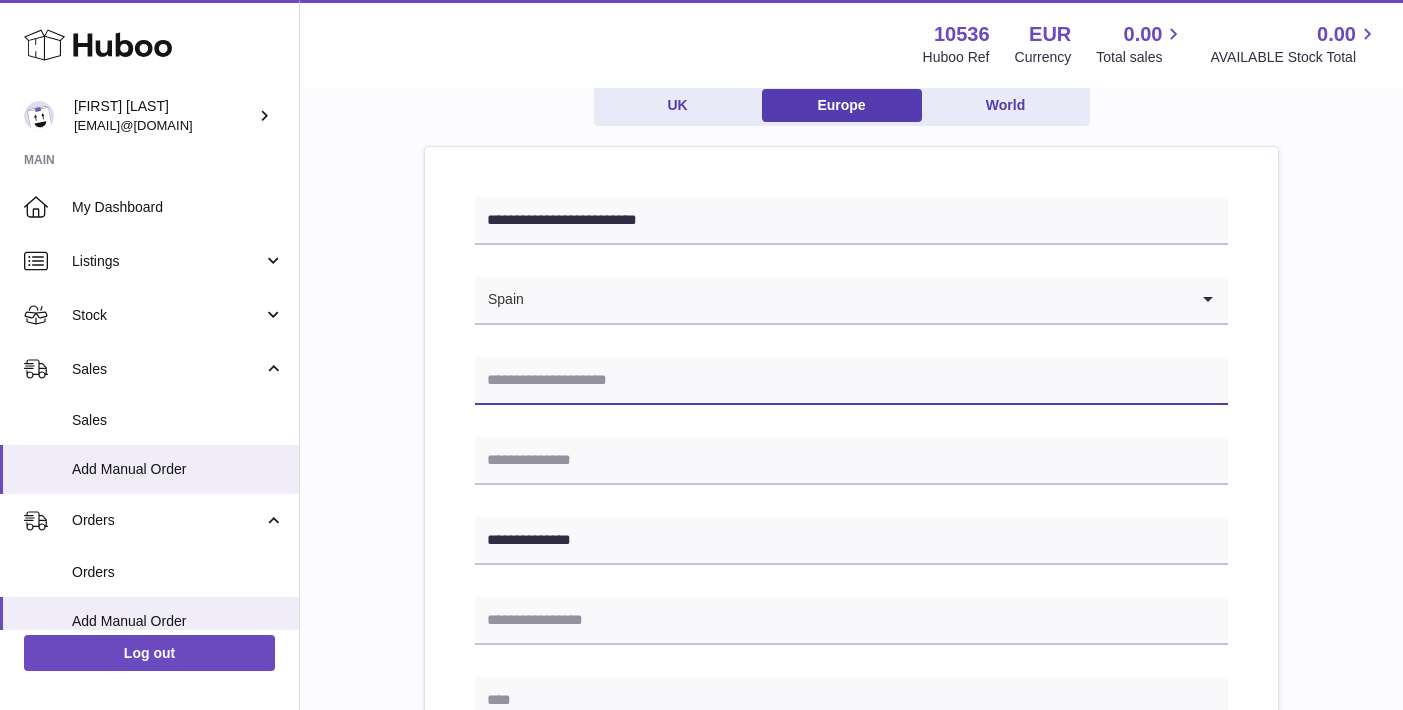 type 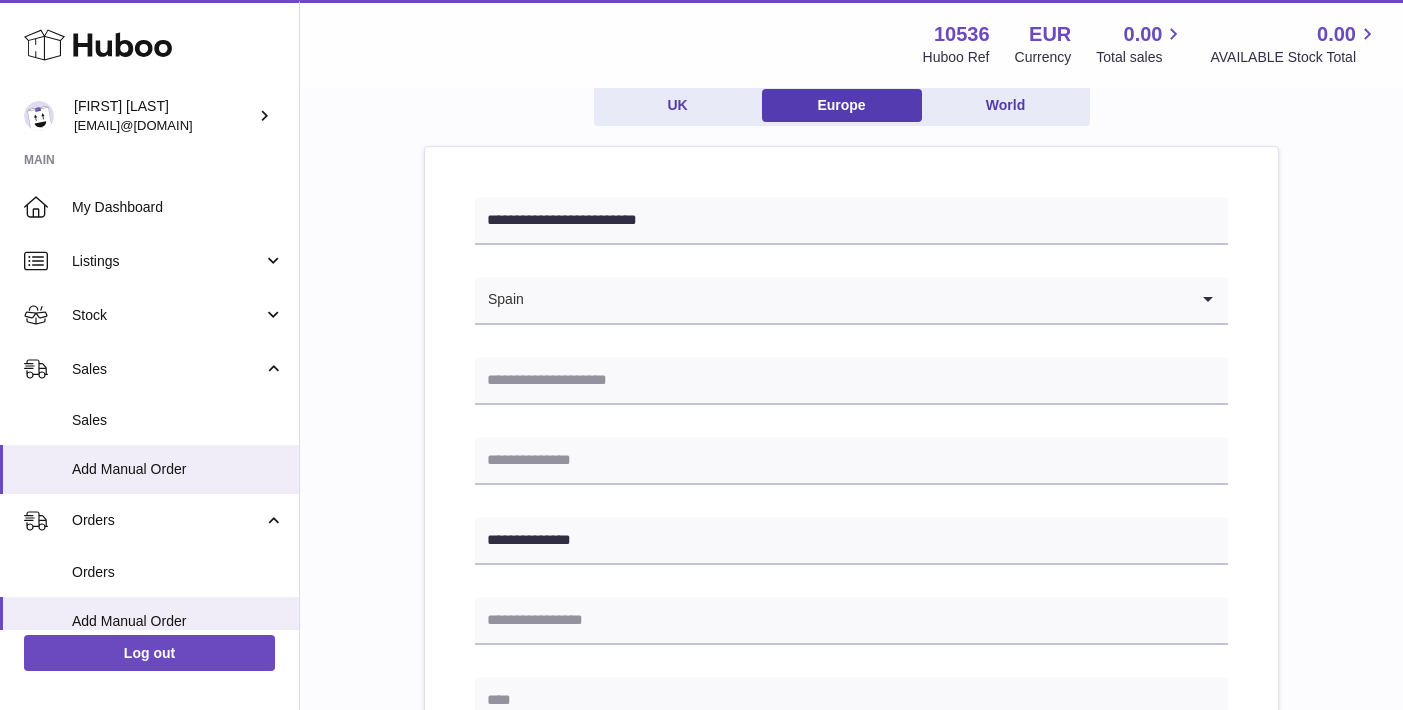 click on "**********" at bounding box center (851, 765) 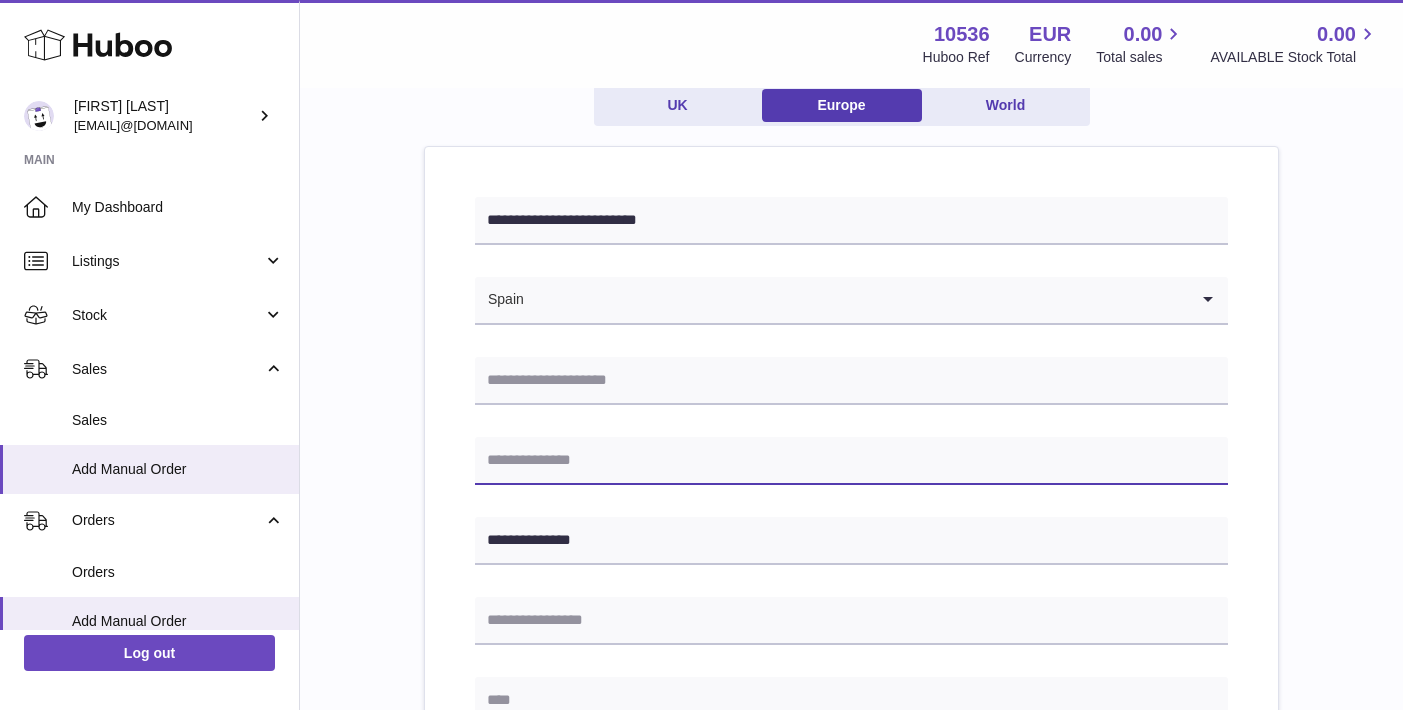 click at bounding box center (851, 461) 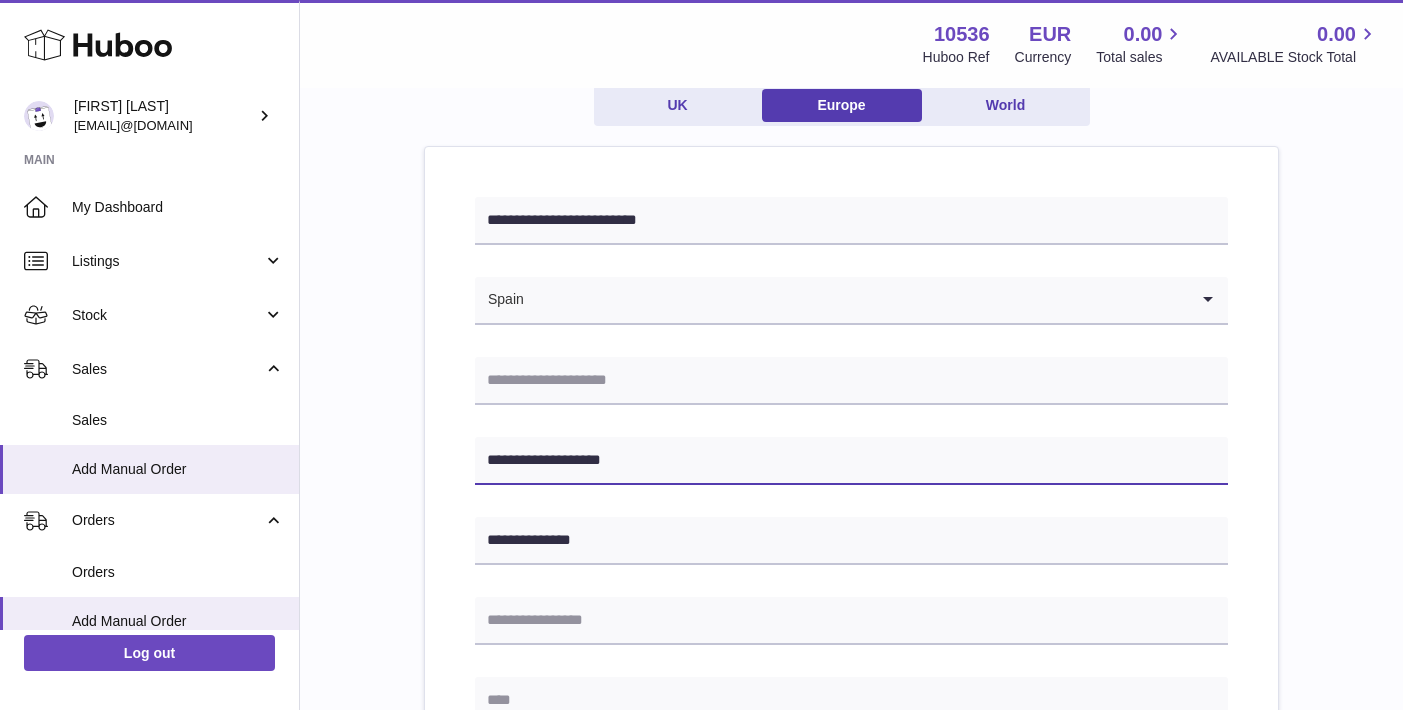 type on "**********" 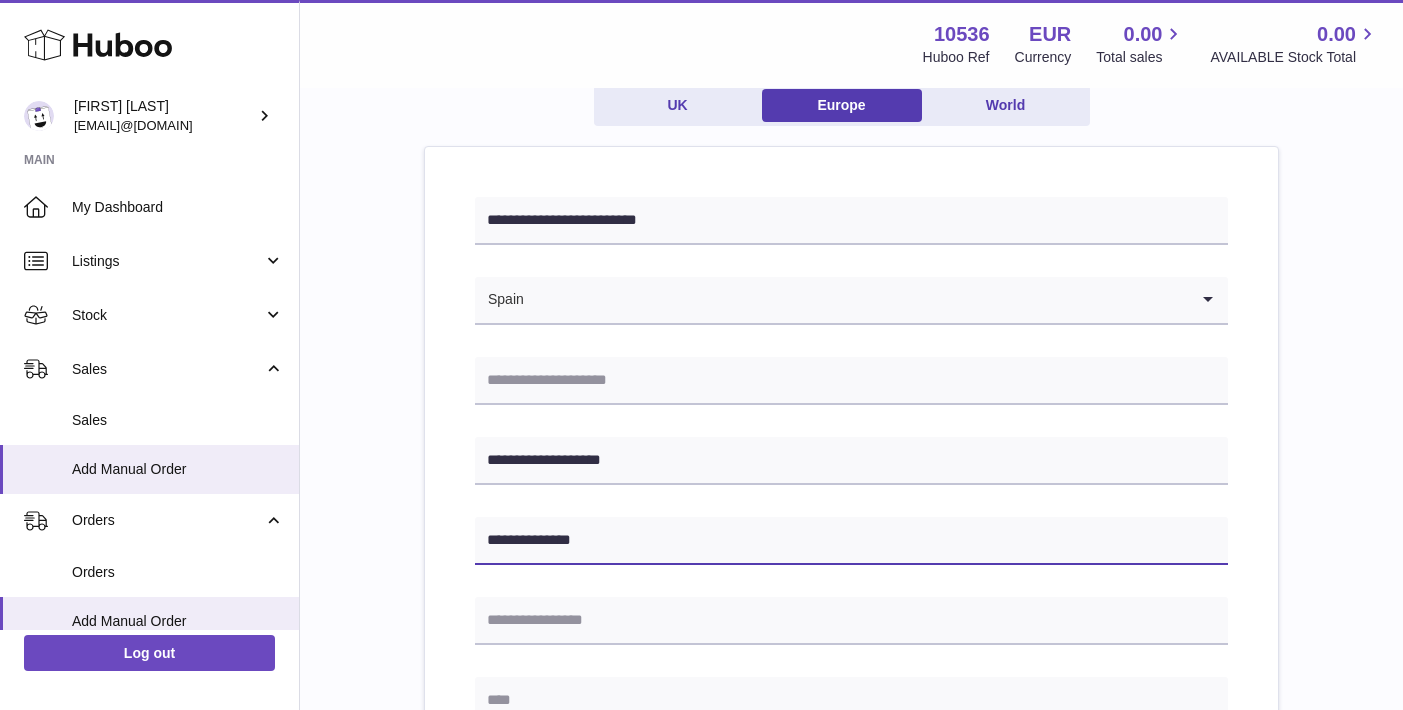 drag, startPoint x: 591, startPoint y: 549, endPoint x: 501, endPoint y: 547, distance: 90.02222 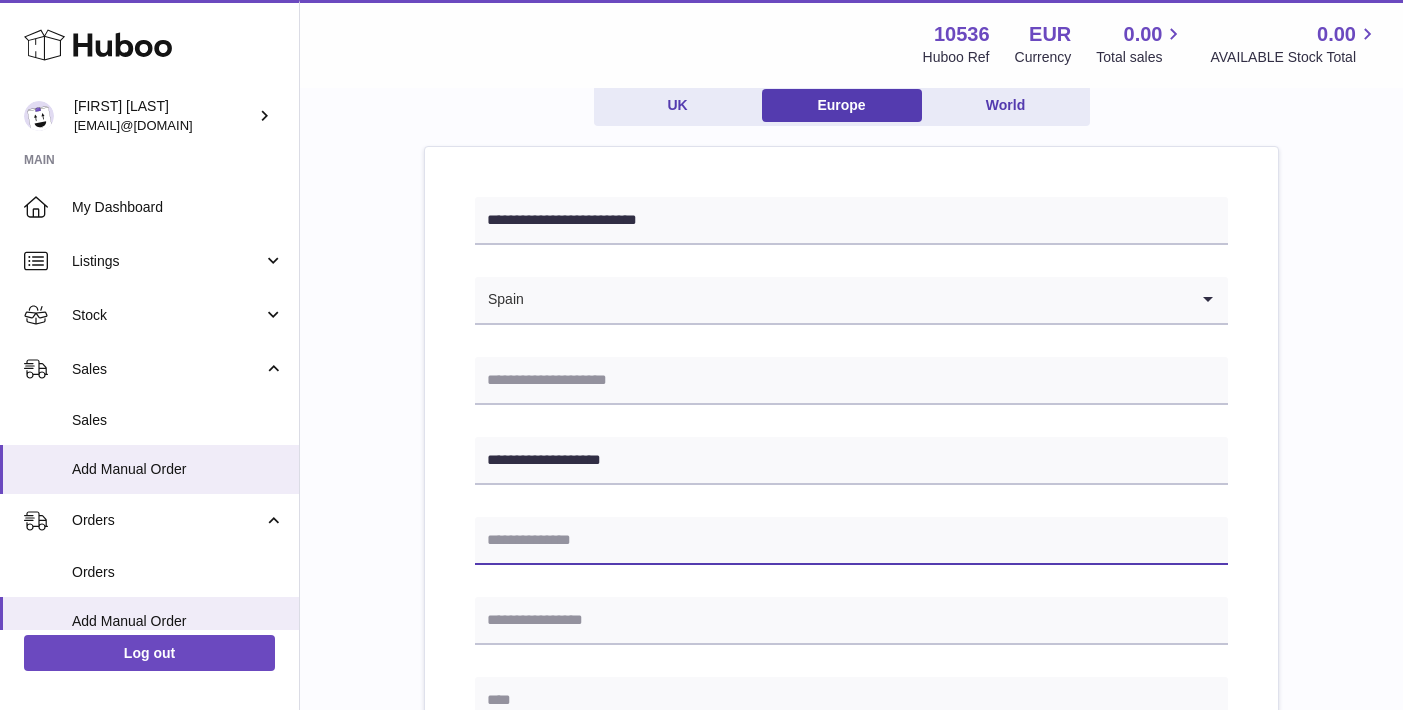 type 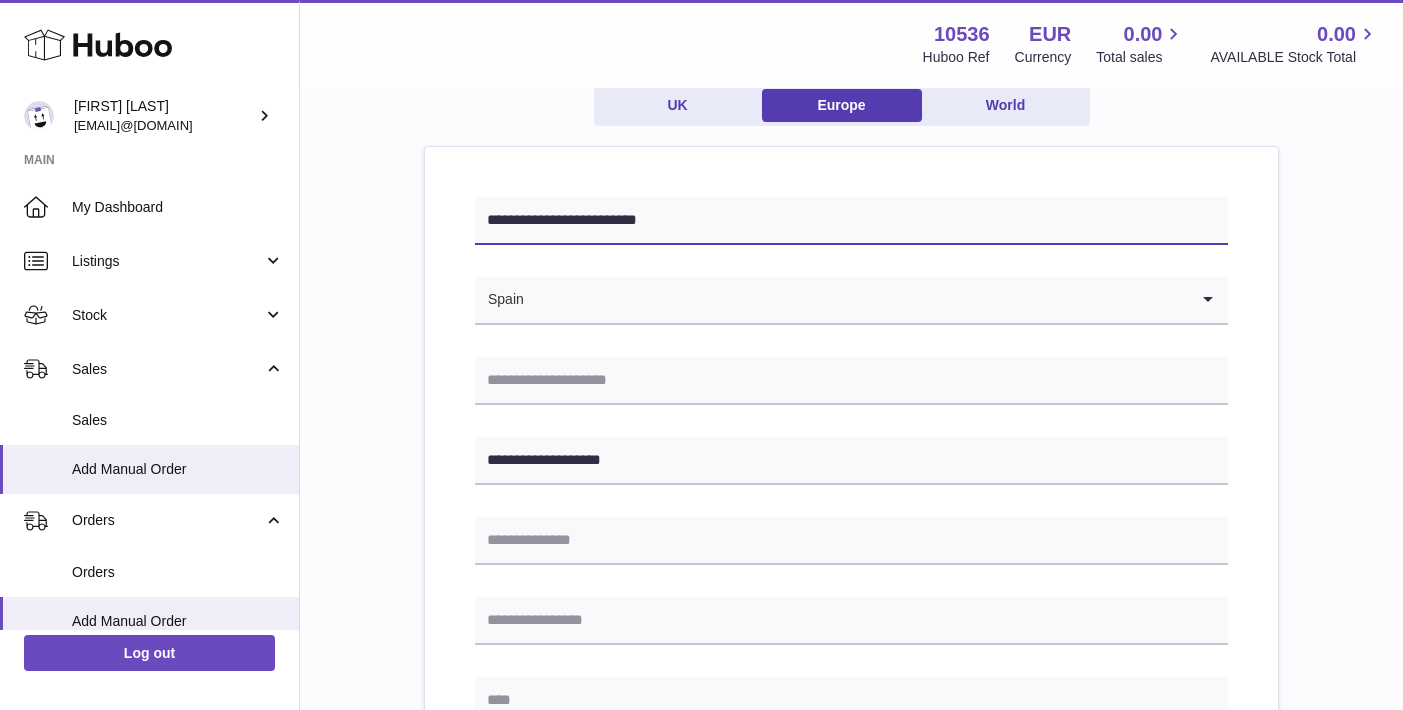 drag, startPoint x: 678, startPoint y: 222, endPoint x: 413, endPoint y: 208, distance: 265.36957 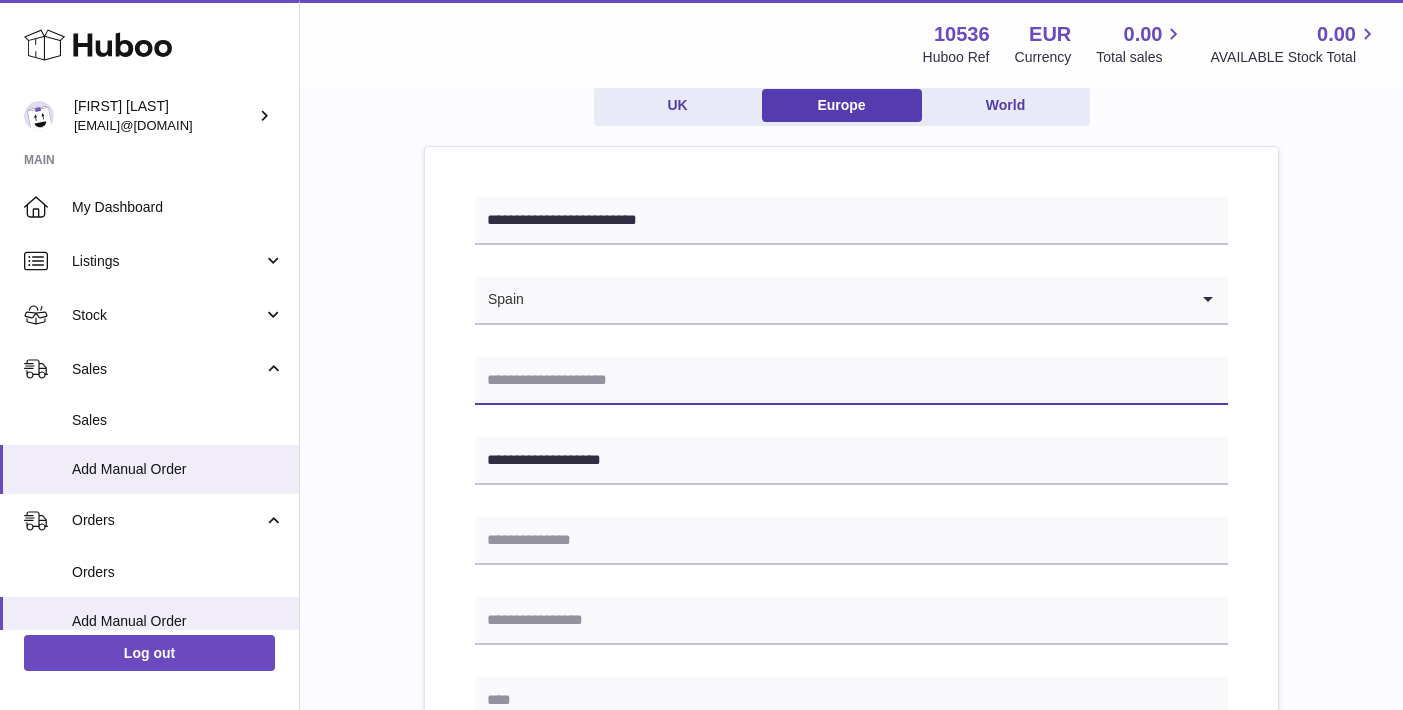 click at bounding box center [851, 381] 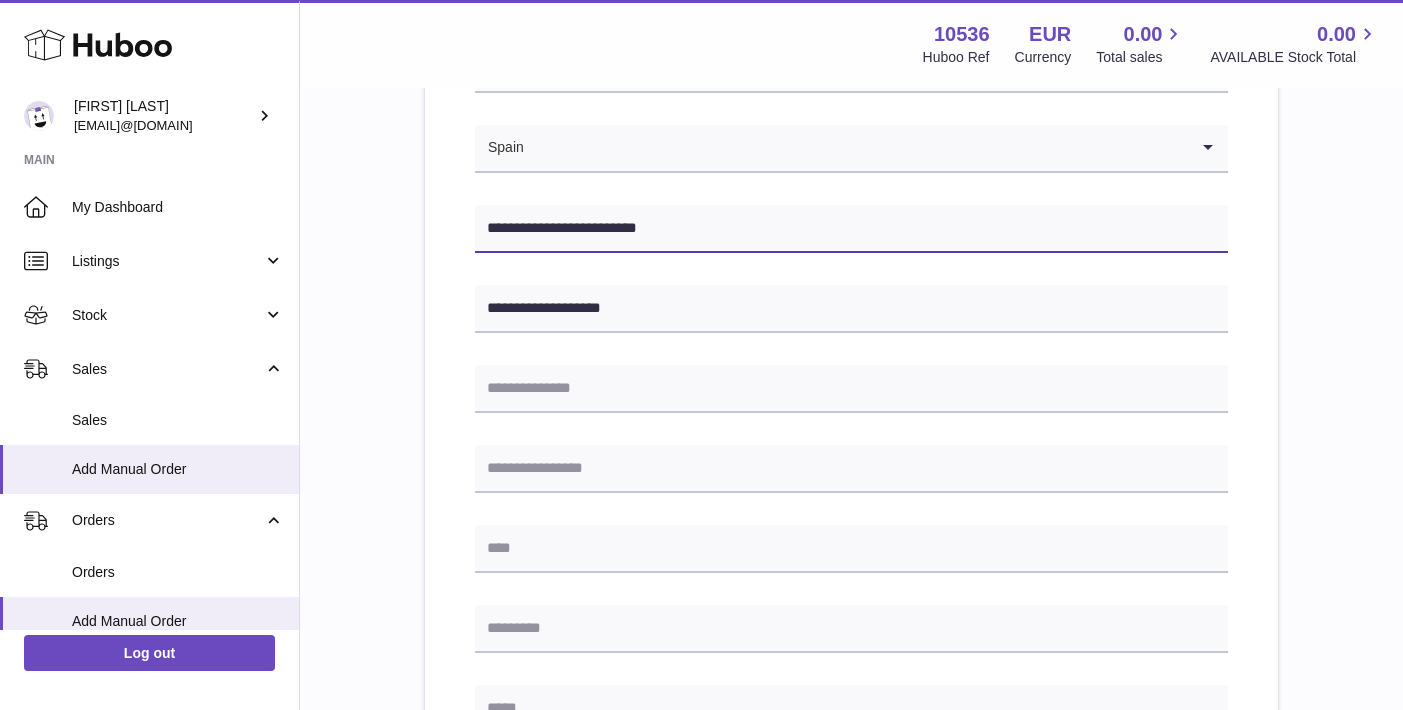 scroll, scrollTop: 338, scrollLeft: 0, axis: vertical 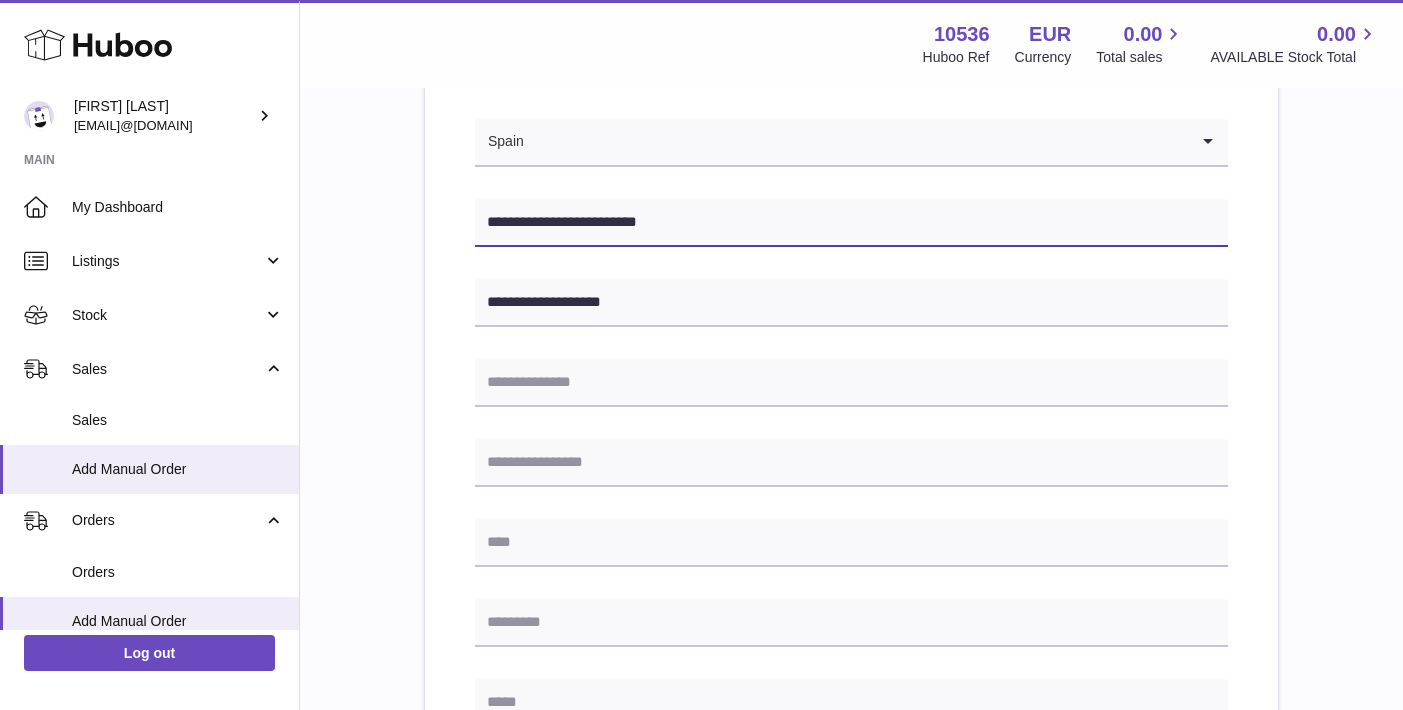 type on "**********" 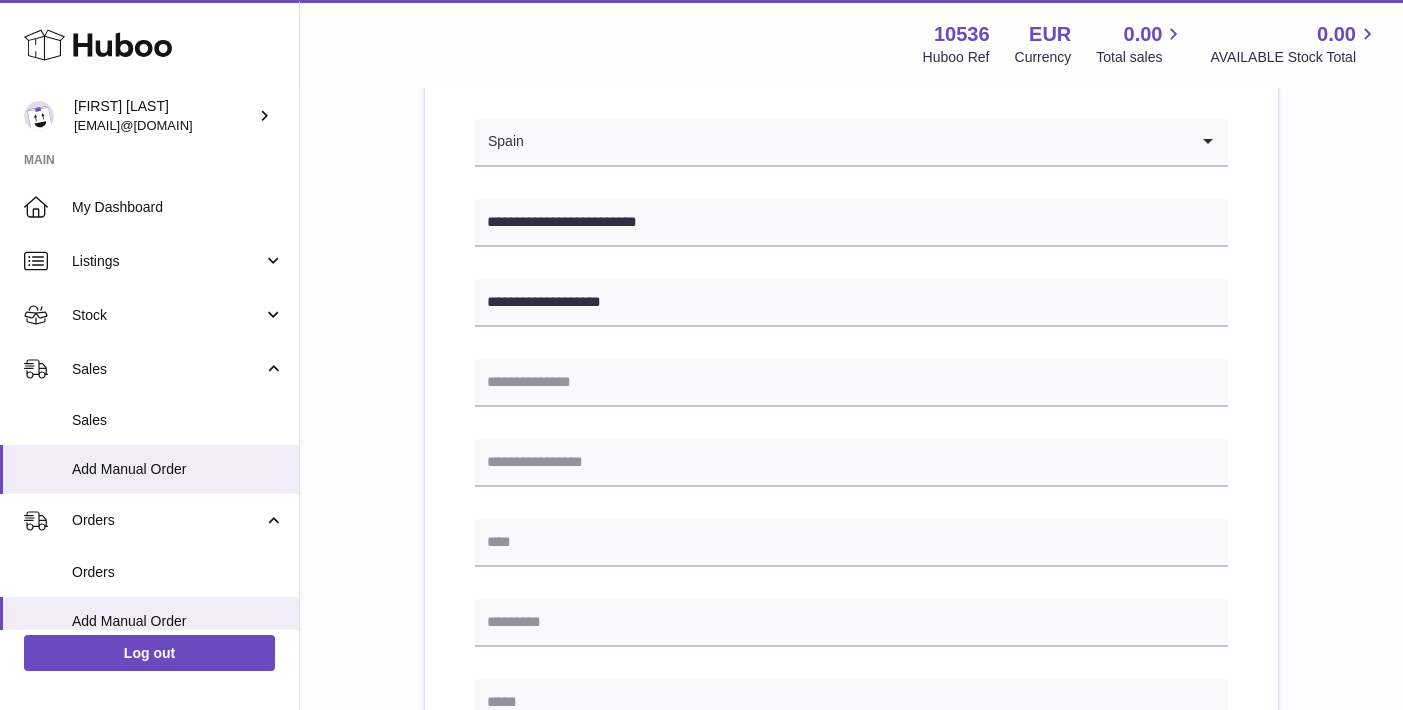click on "**********" at bounding box center [851, 607] 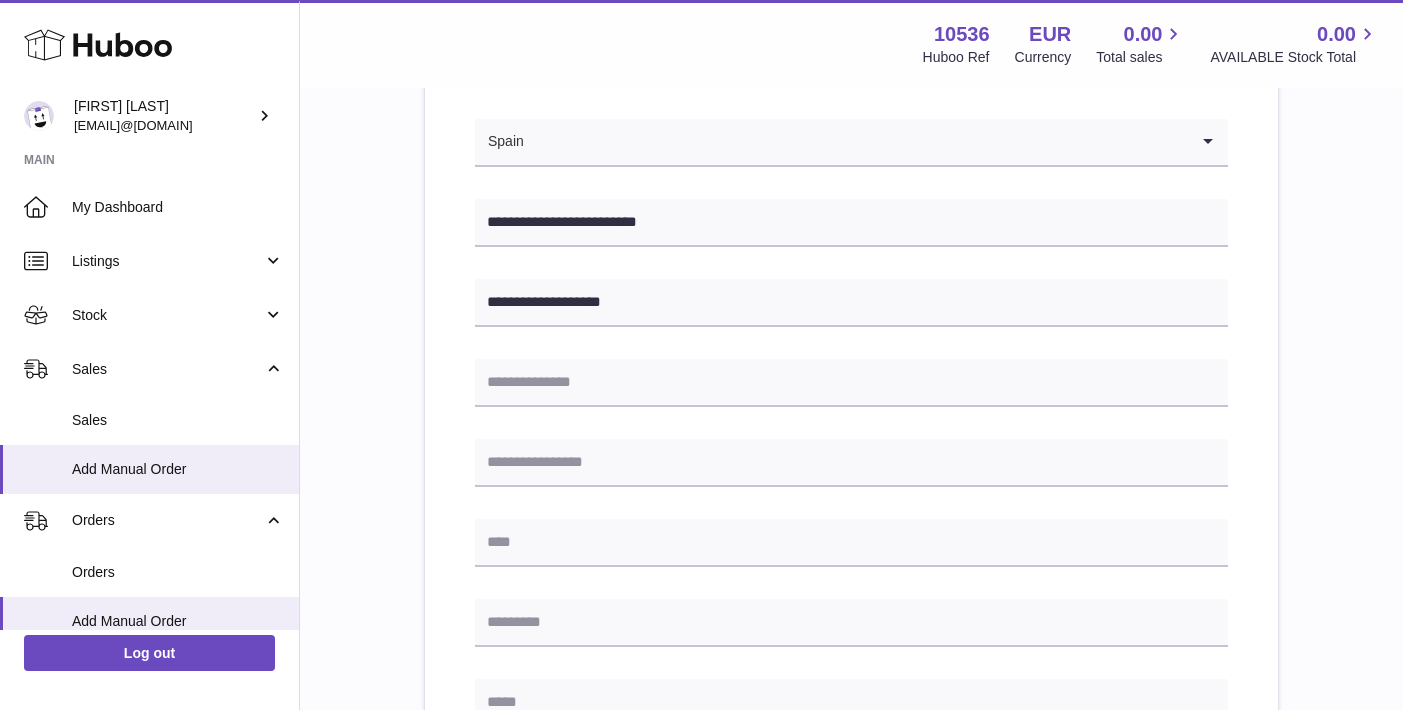 scroll, scrollTop: 411, scrollLeft: 0, axis: vertical 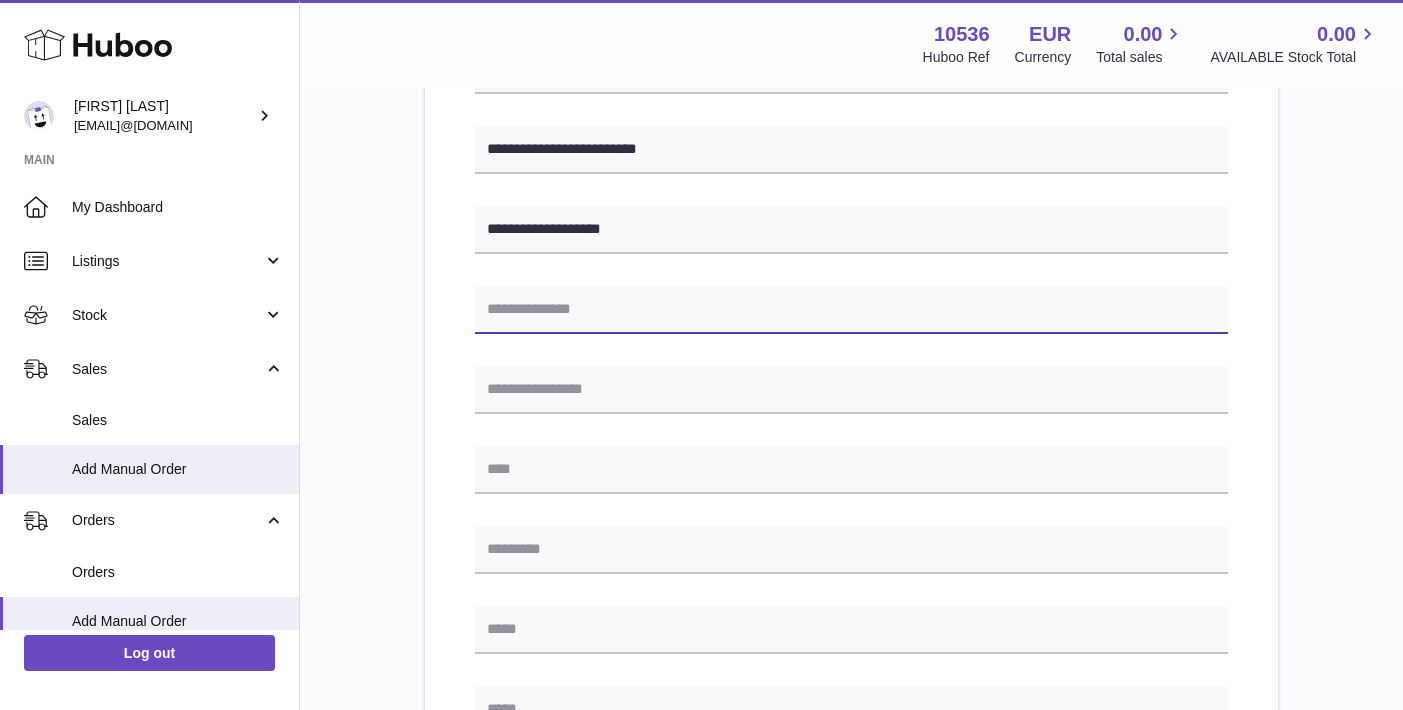 click at bounding box center (851, 310) 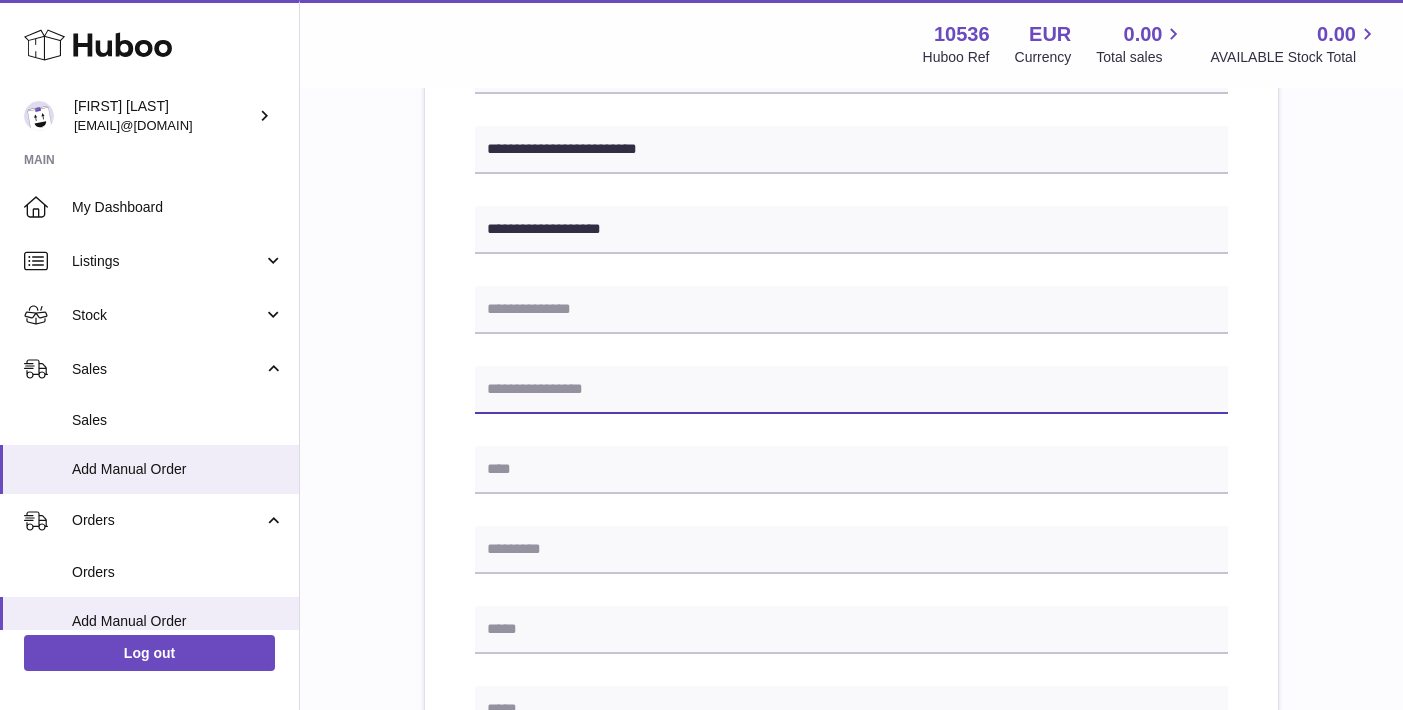 click at bounding box center (851, 390) 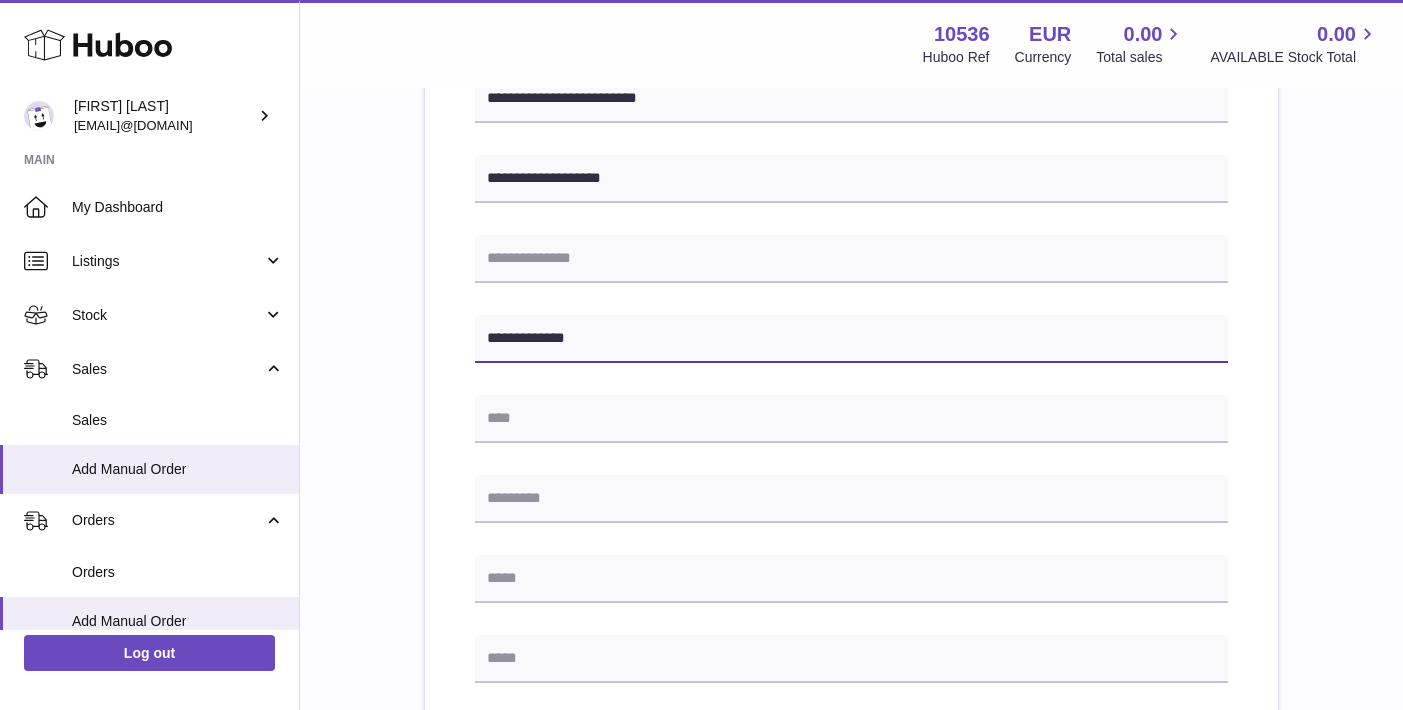scroll, scrollTop: 463, scrollLeft: 0, axis: vertical 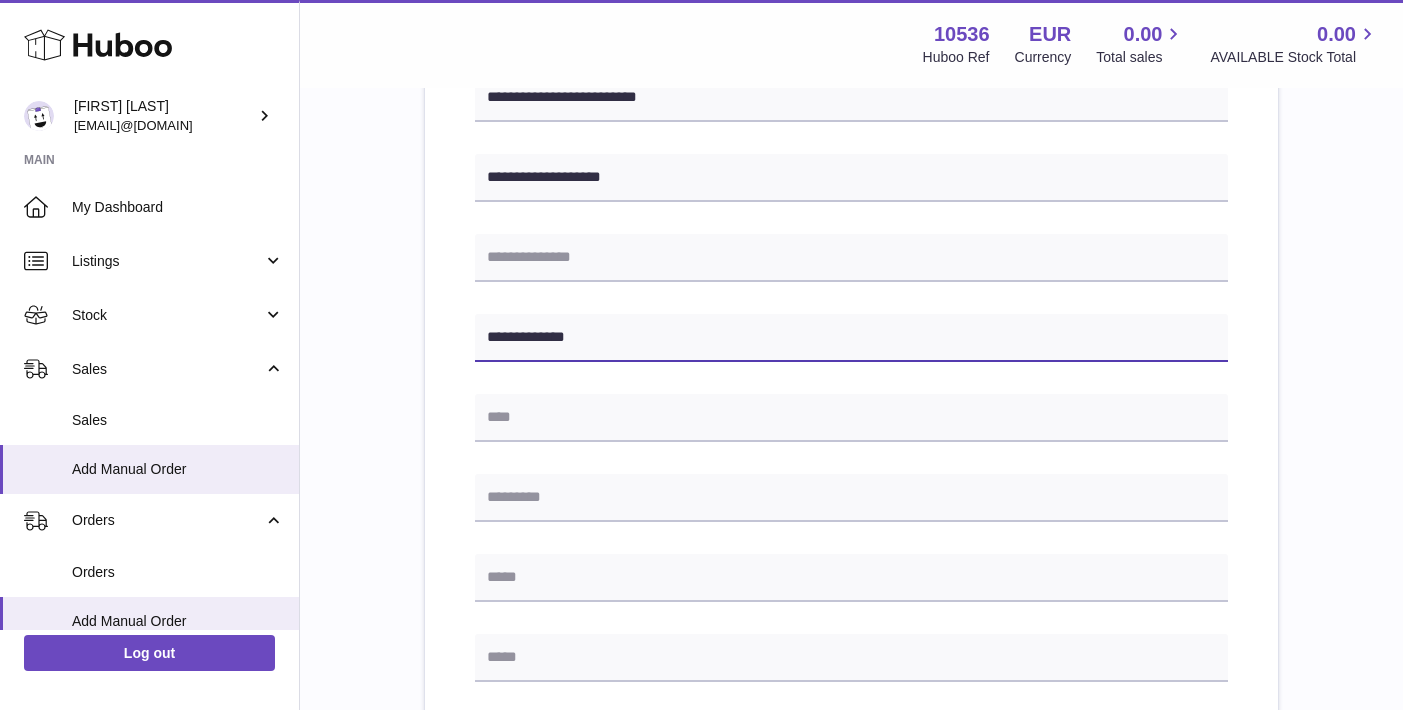 type on "**********" 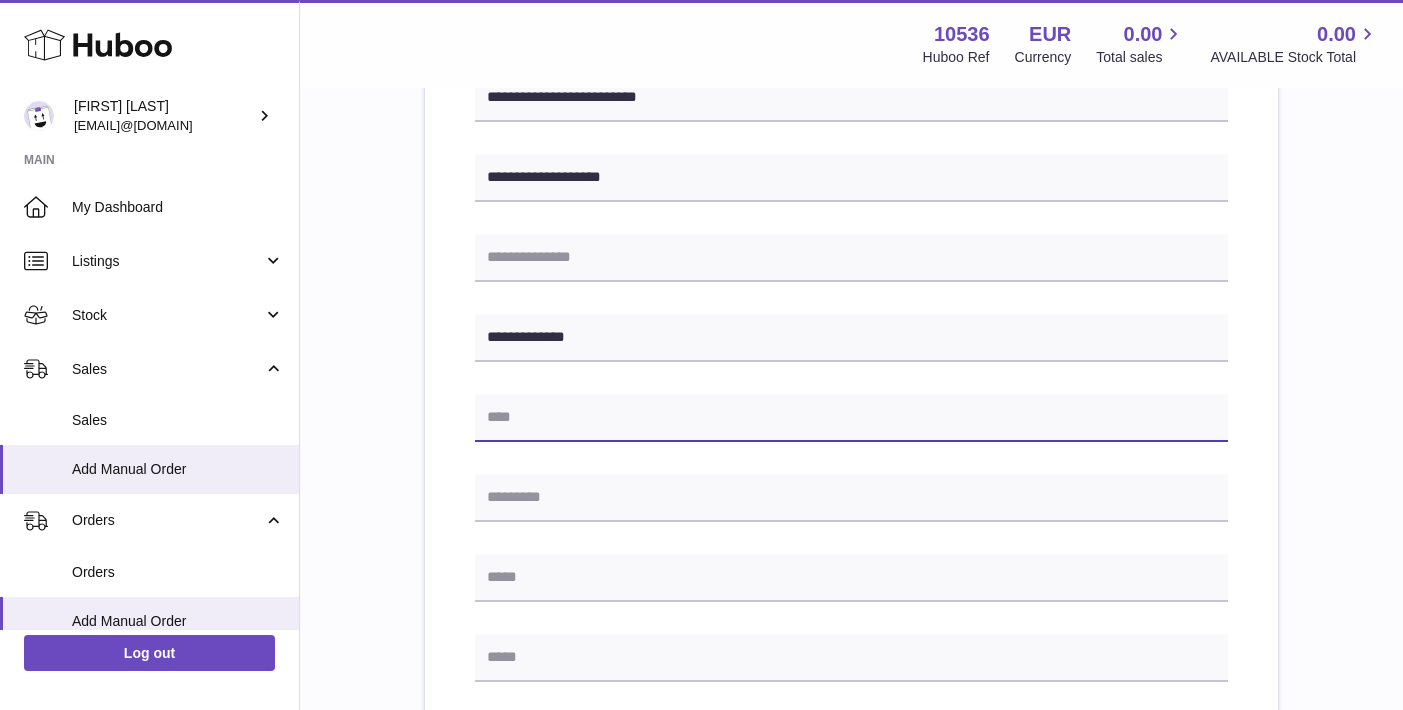 click at bounding box center [851, 418] 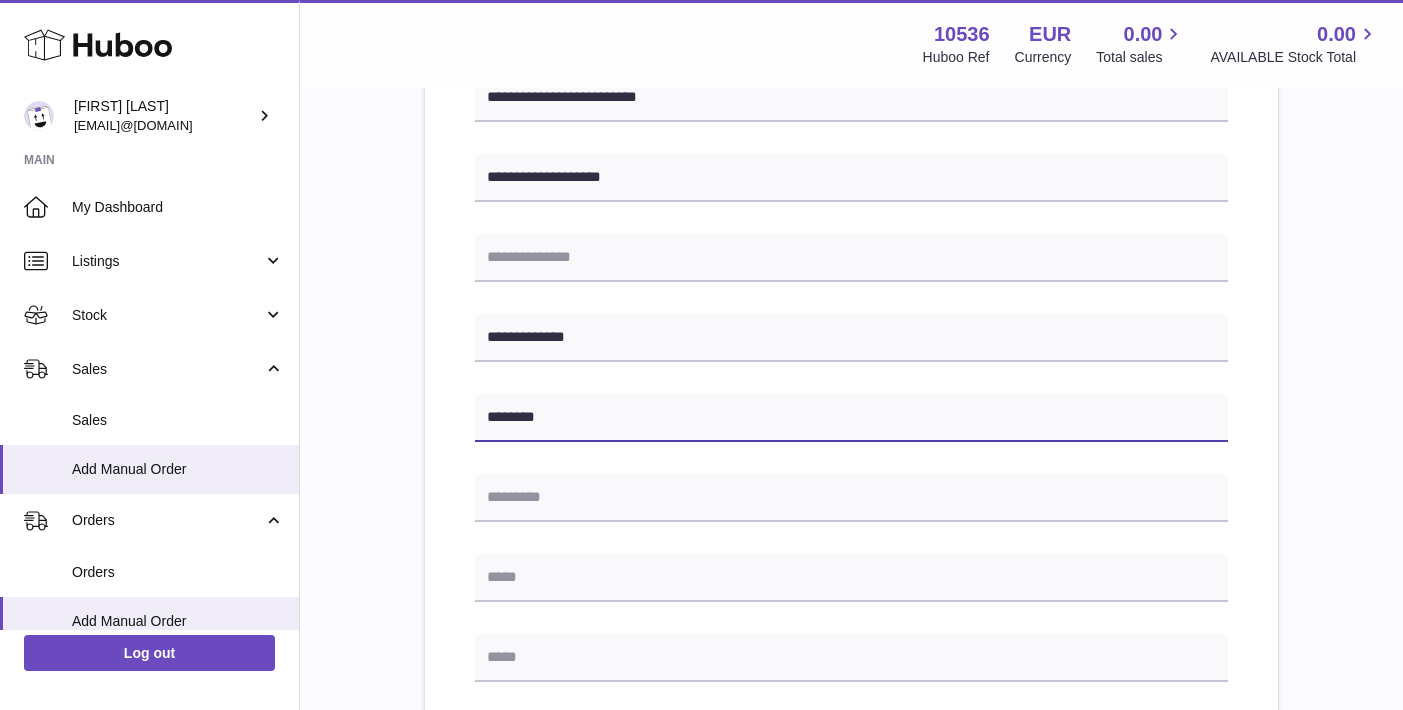 type on "********" 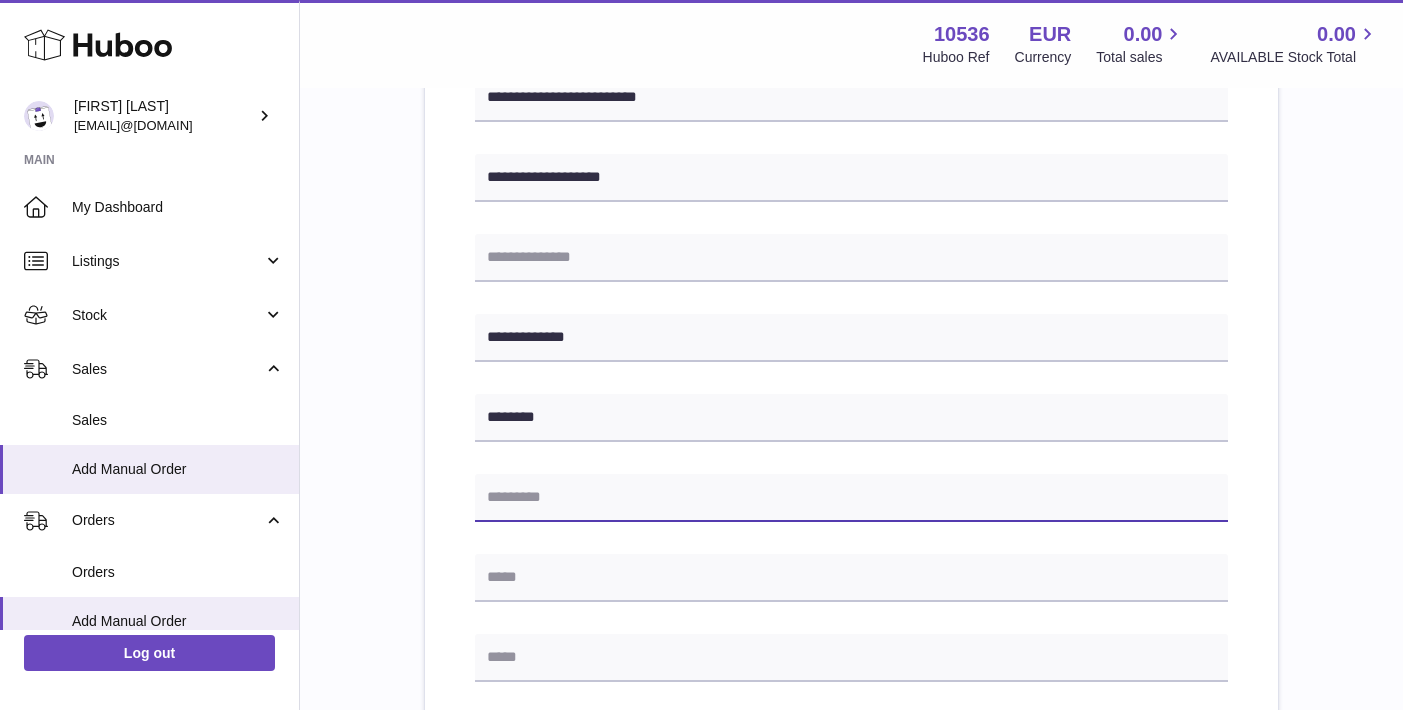 click at bounding box center (851, 498) 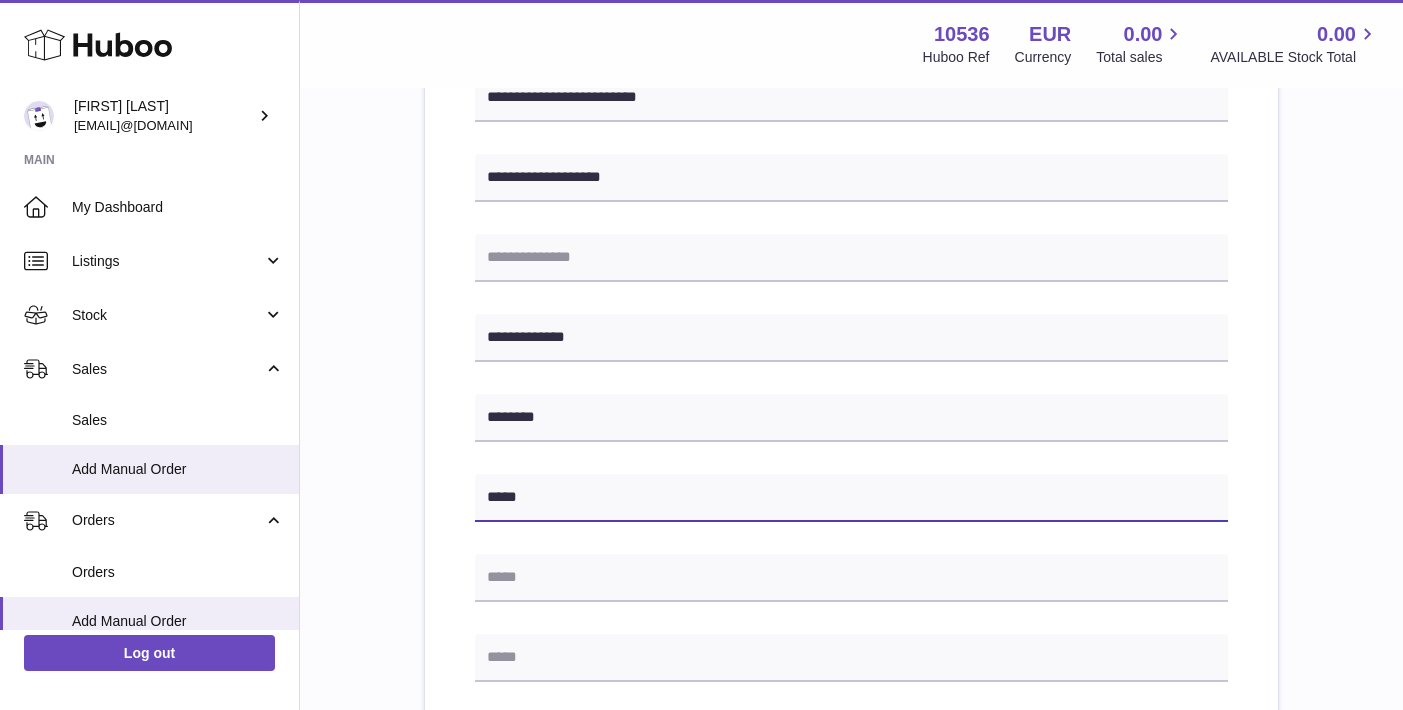 scroll, scrollTop: 544, scrollLeft: 0, axis: vertical 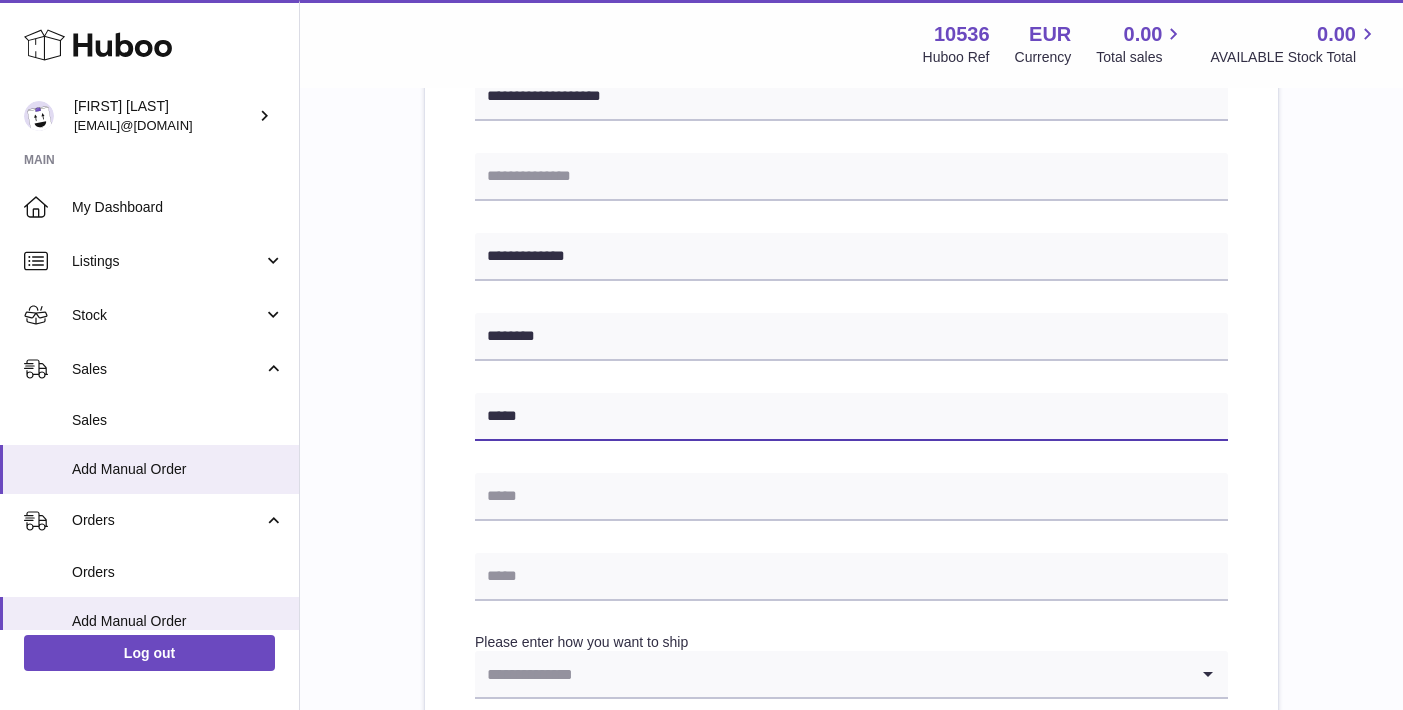 type on "*****" 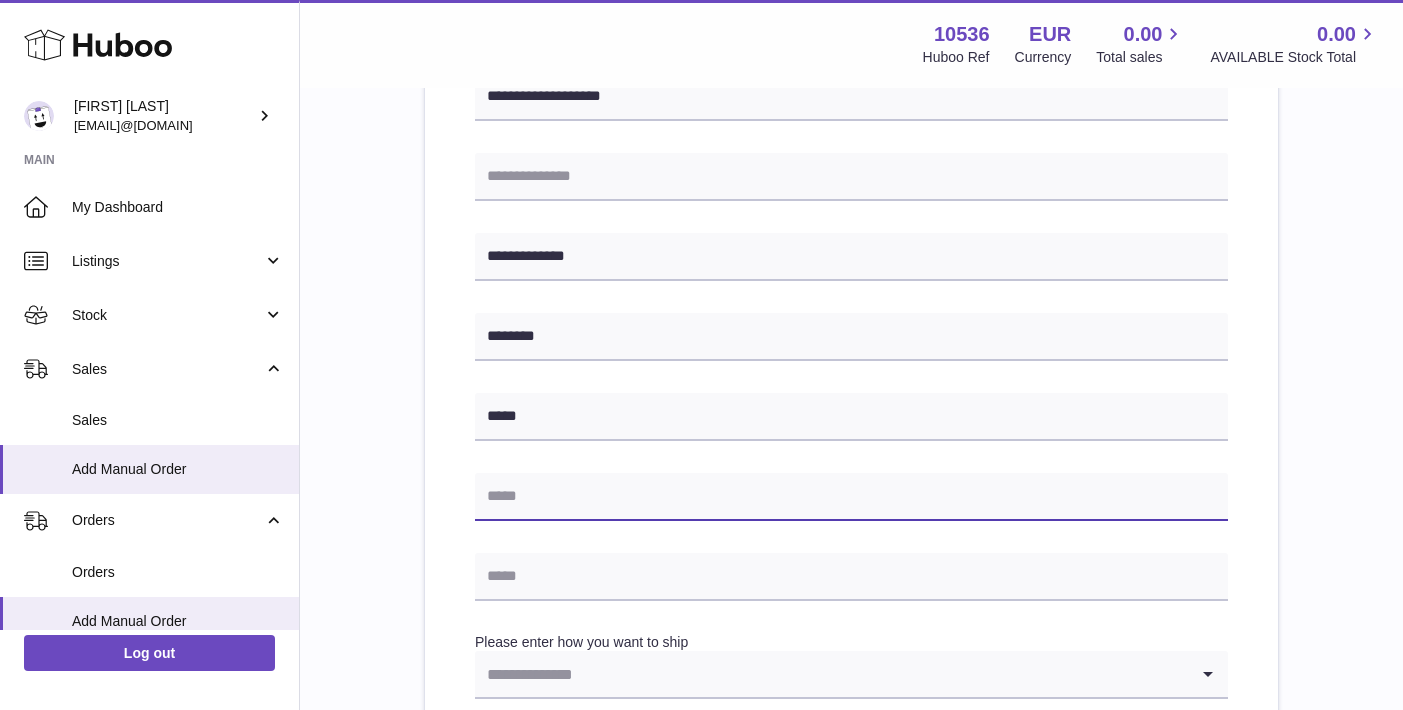 click at bounding box center (851, 497) 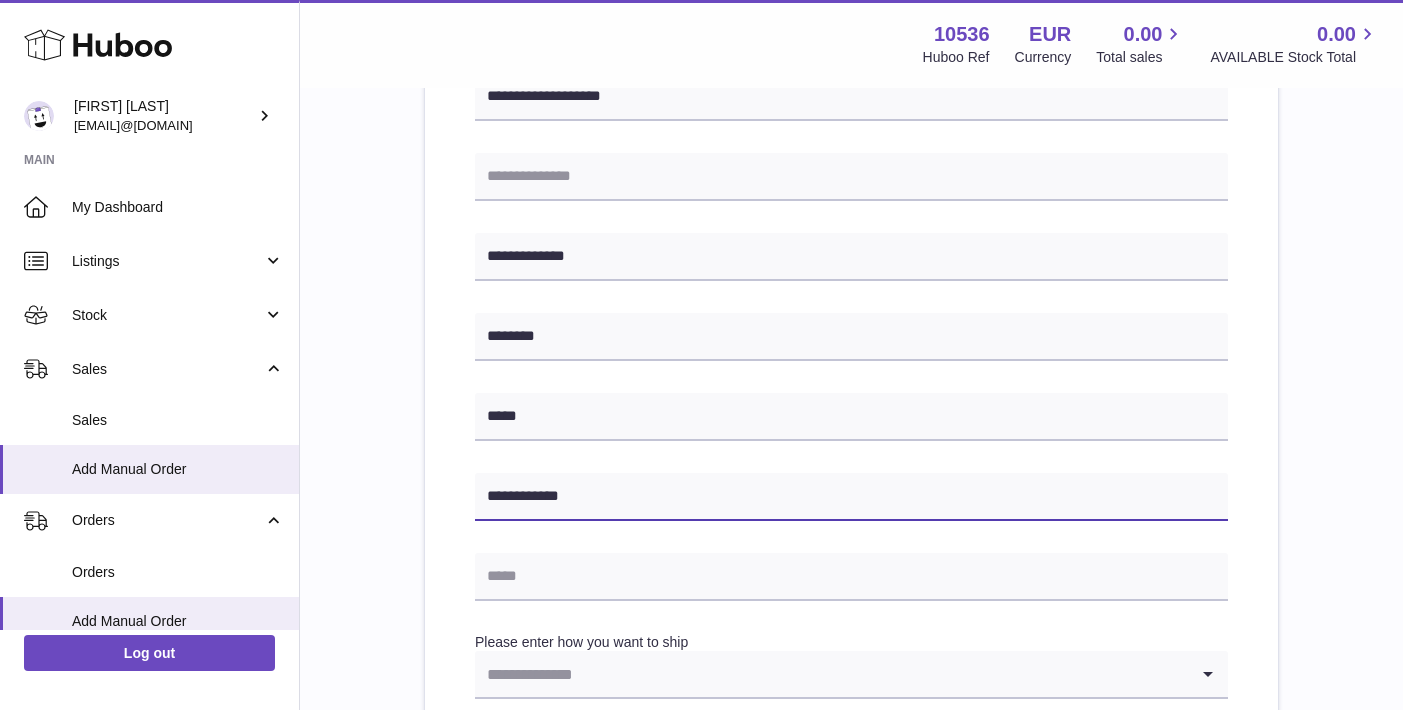 click on "**********" at bounding box center (851, 497) 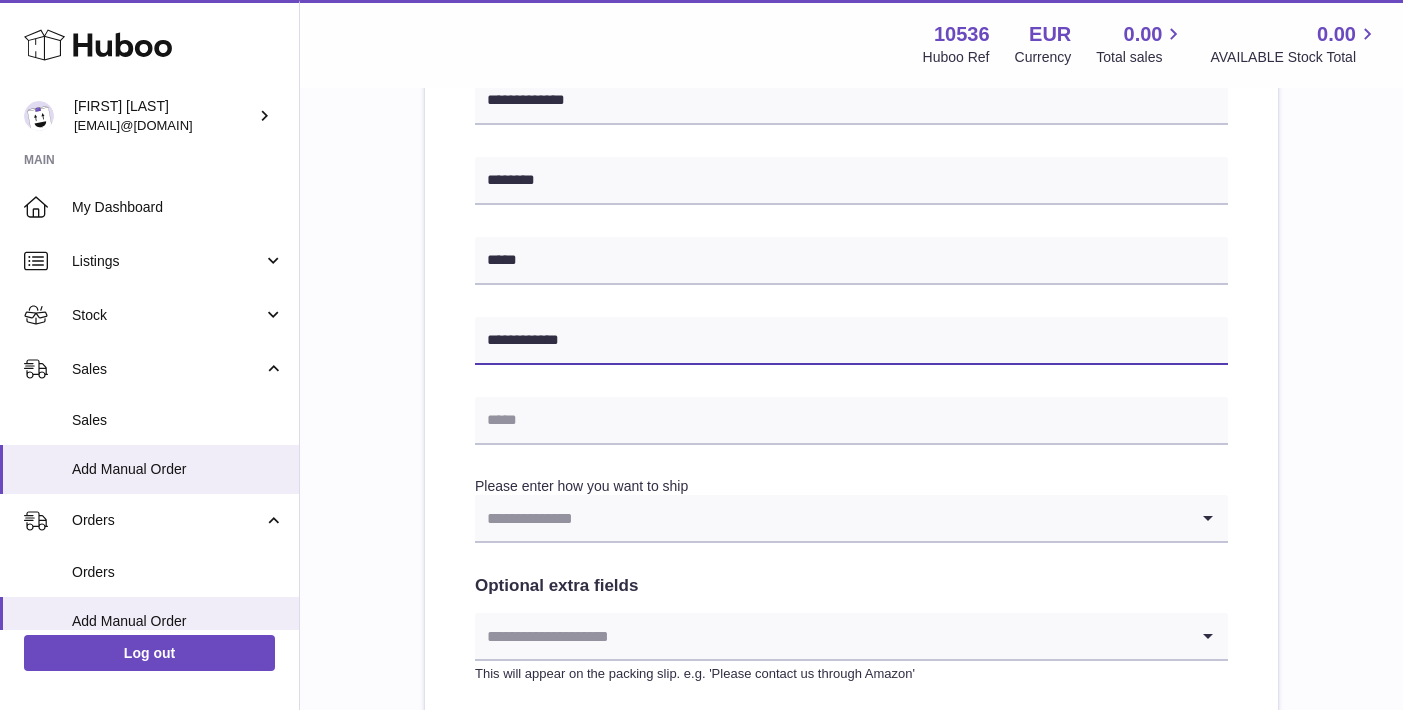 scroll, scrollTop: 758, scrollLeft: 0, axis: vertical 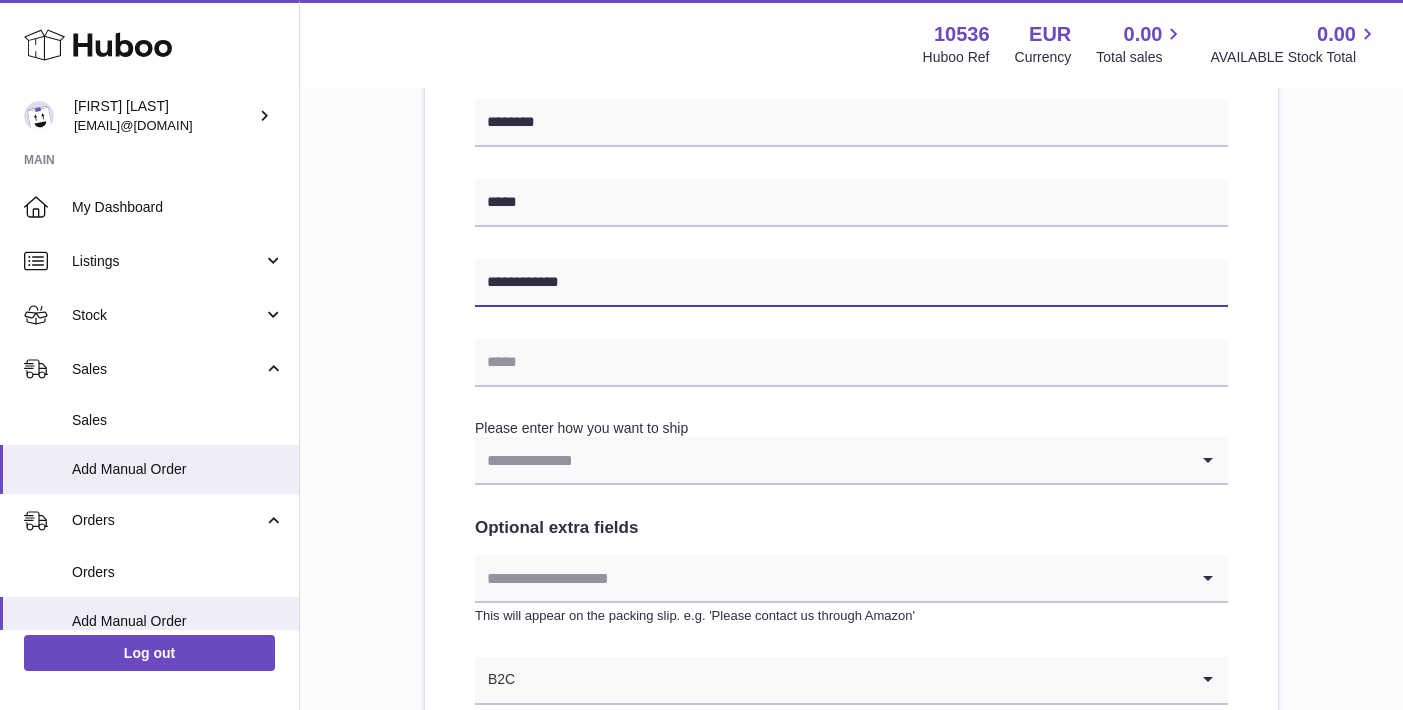 type on "**********" 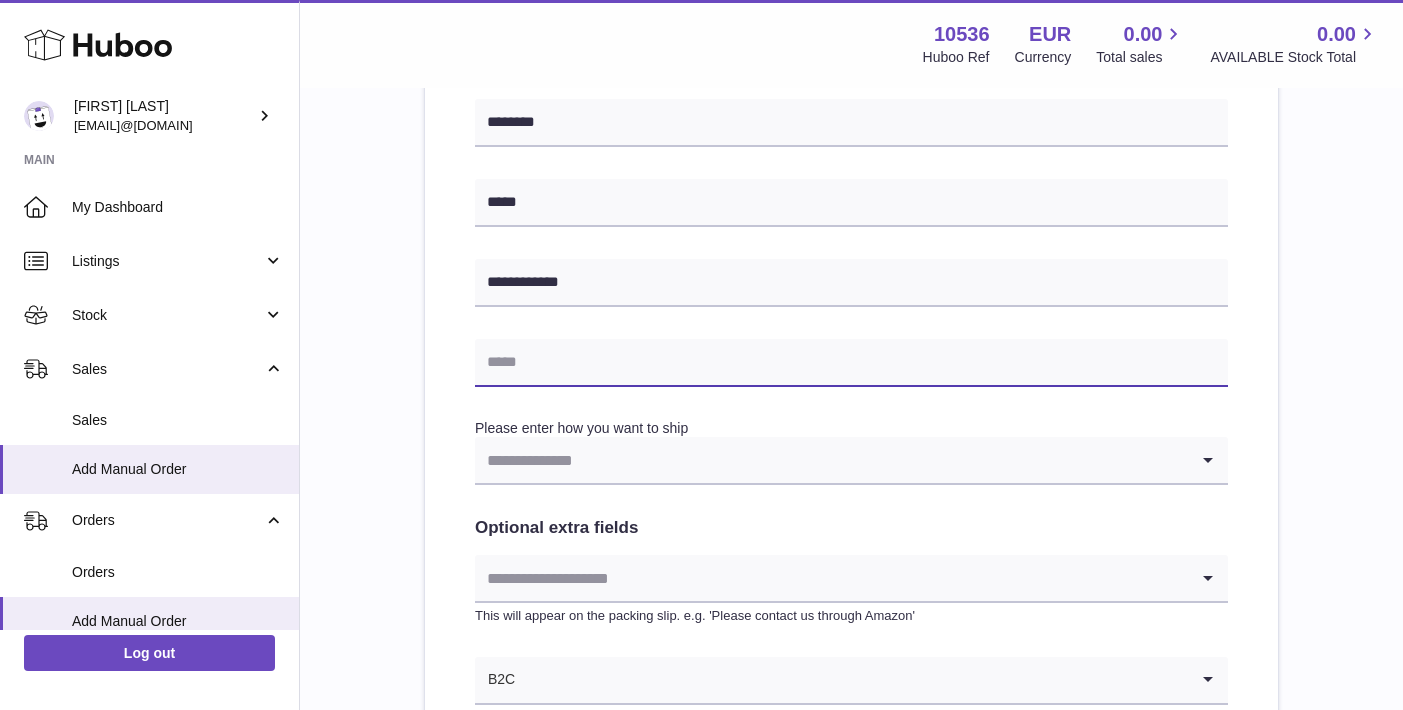 click at bounding box center [851, 363] 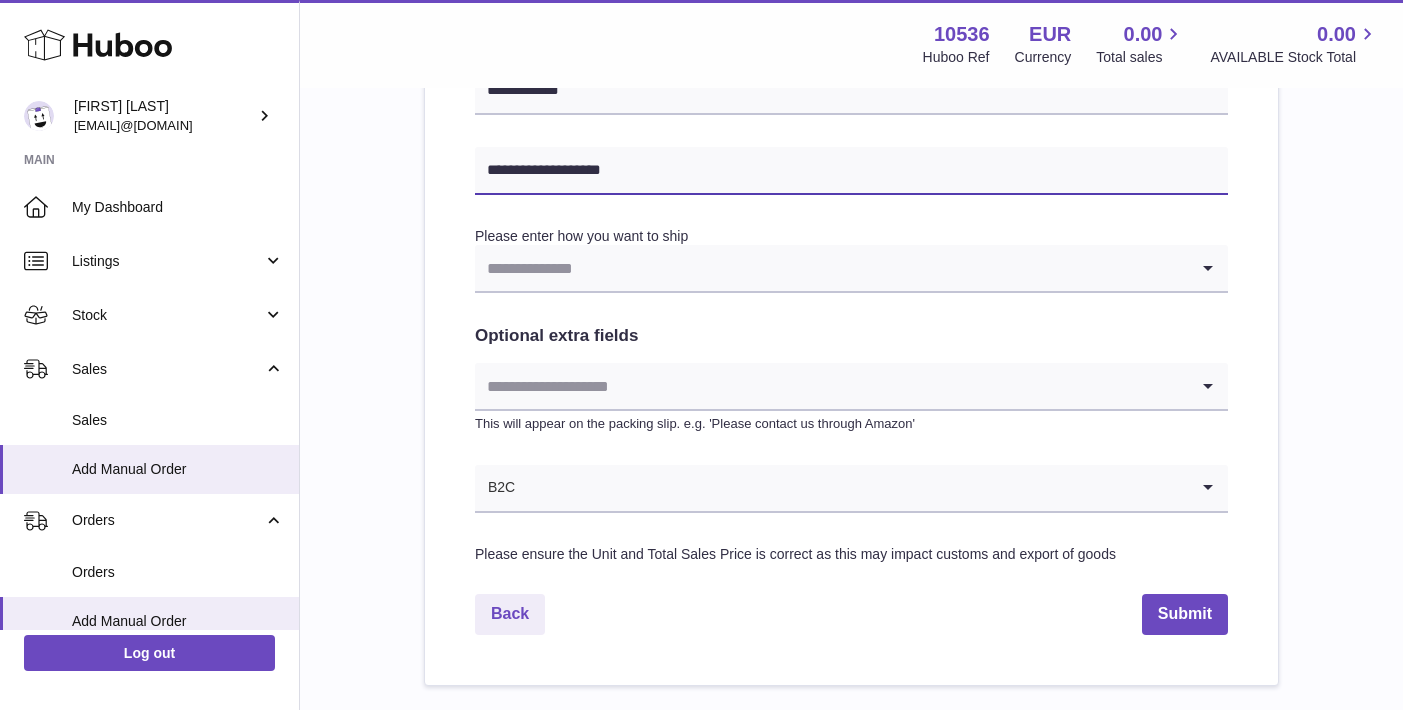 scroll, scrollTop: 969, scrollLeft: 0, axis: vertical 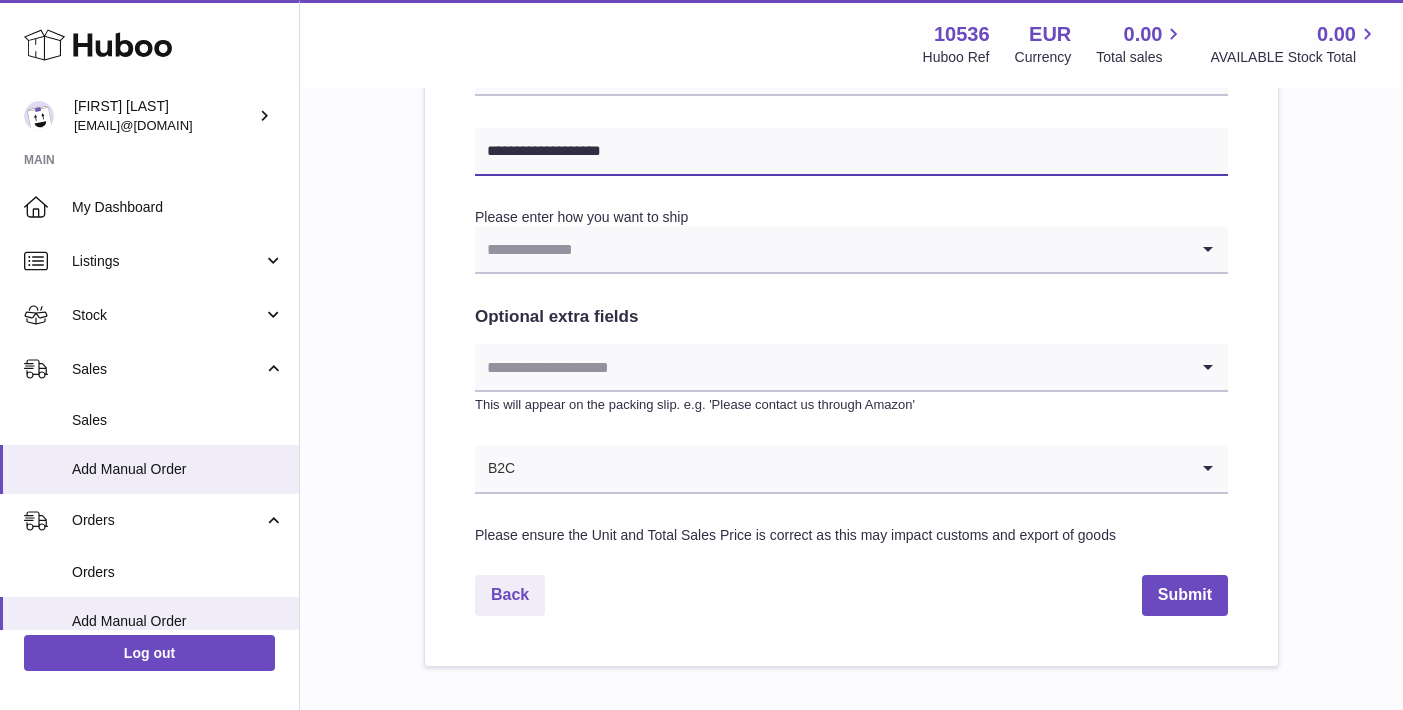 type on "**********" 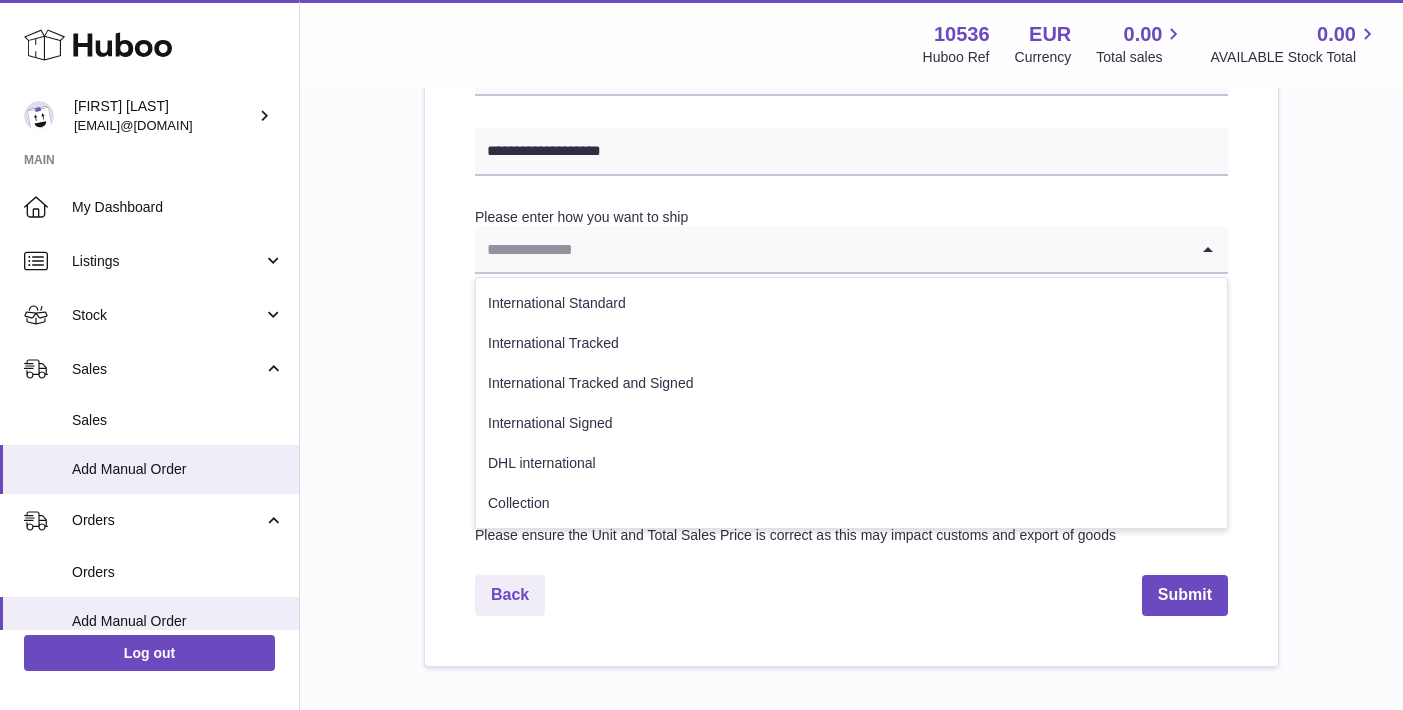 click at bounding box center (831, 249) 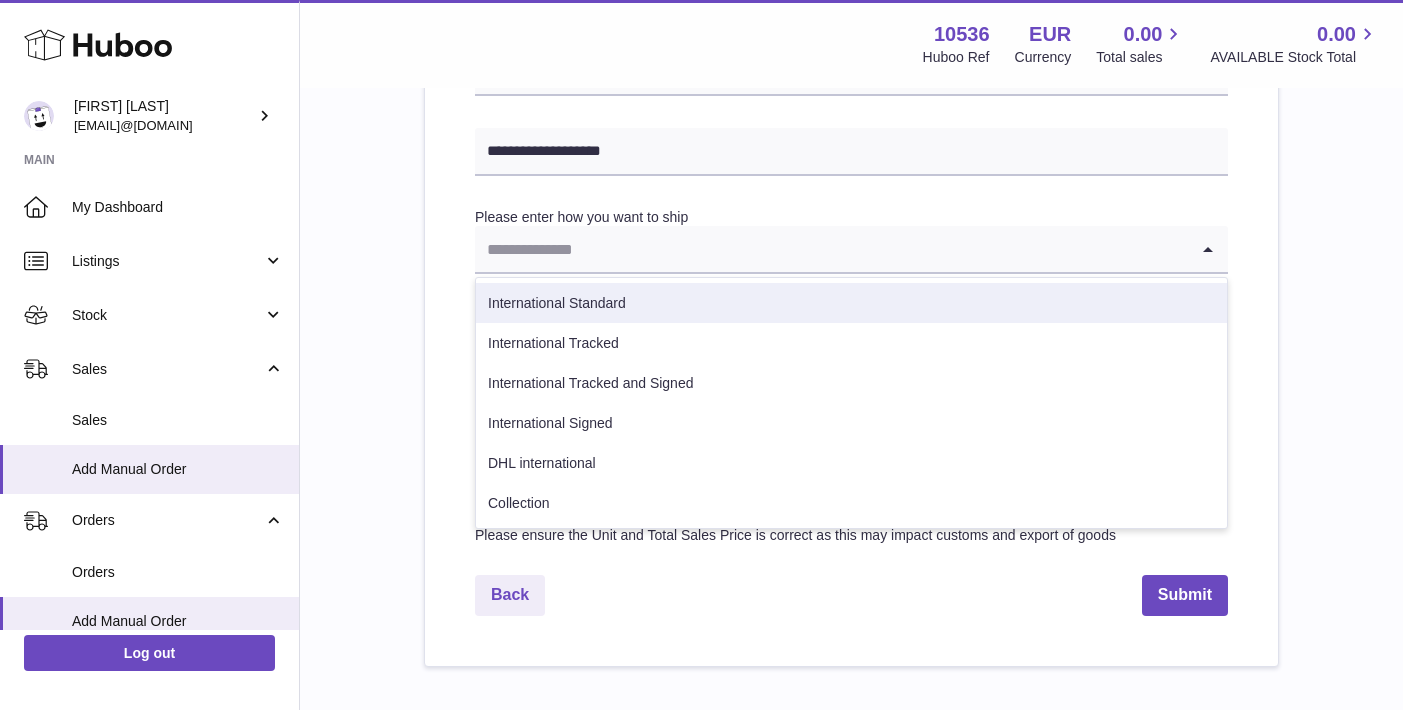 click on "International Standard" at bounding box center [851, 303] 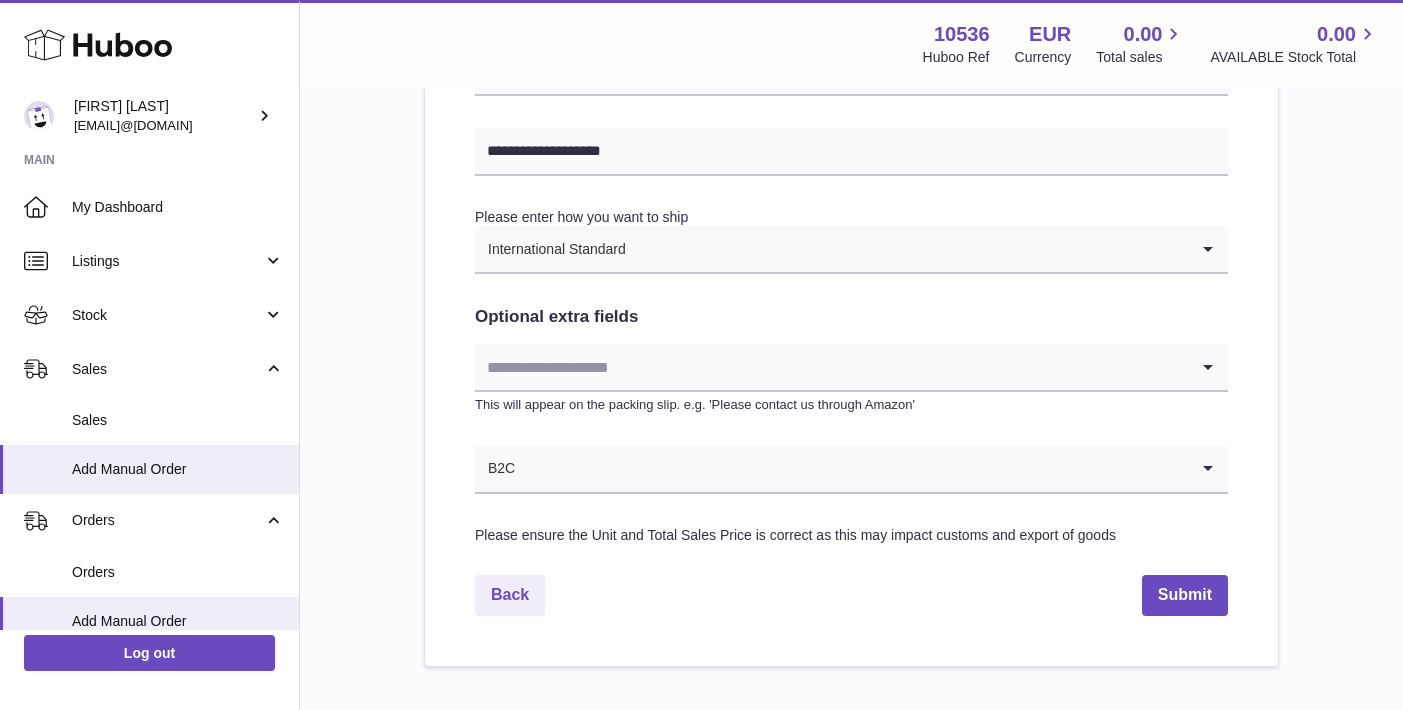 click at bounding box center [831, 367] 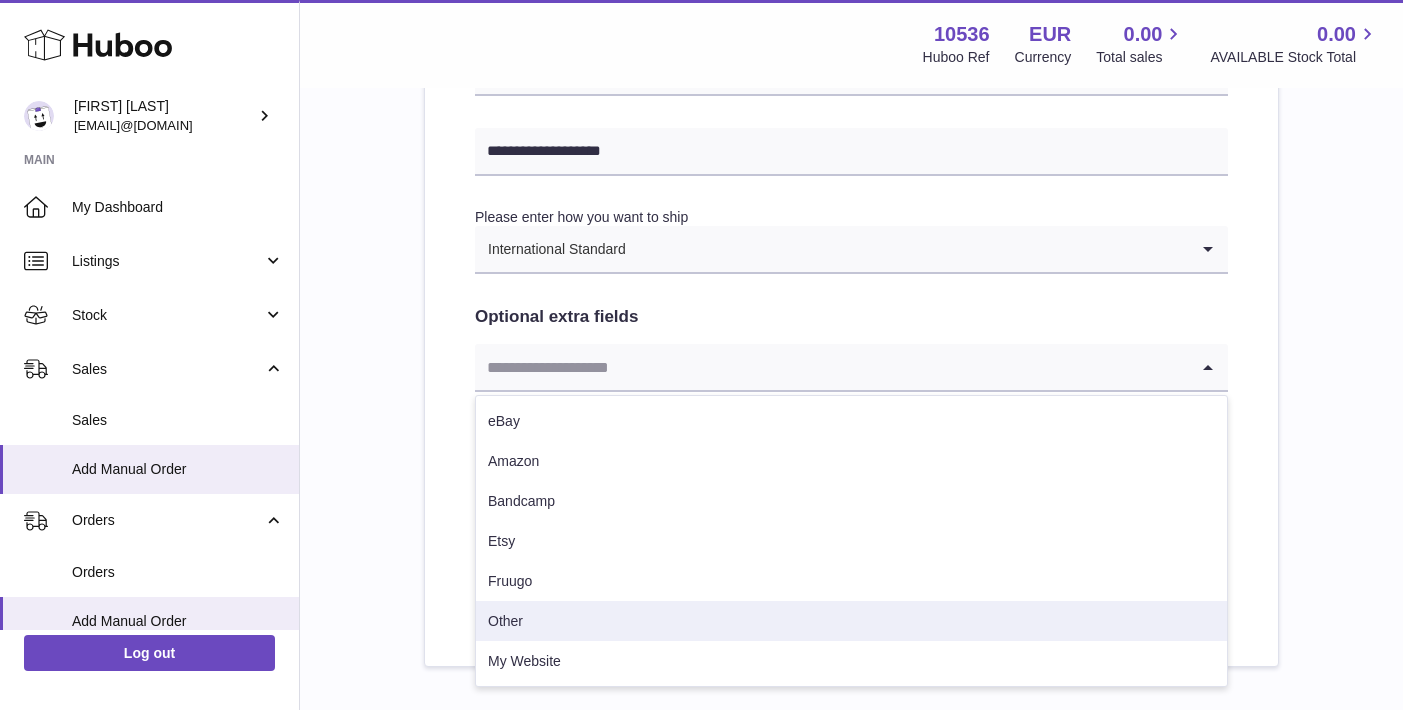 click on "Other" at bounding box center [851, 621] 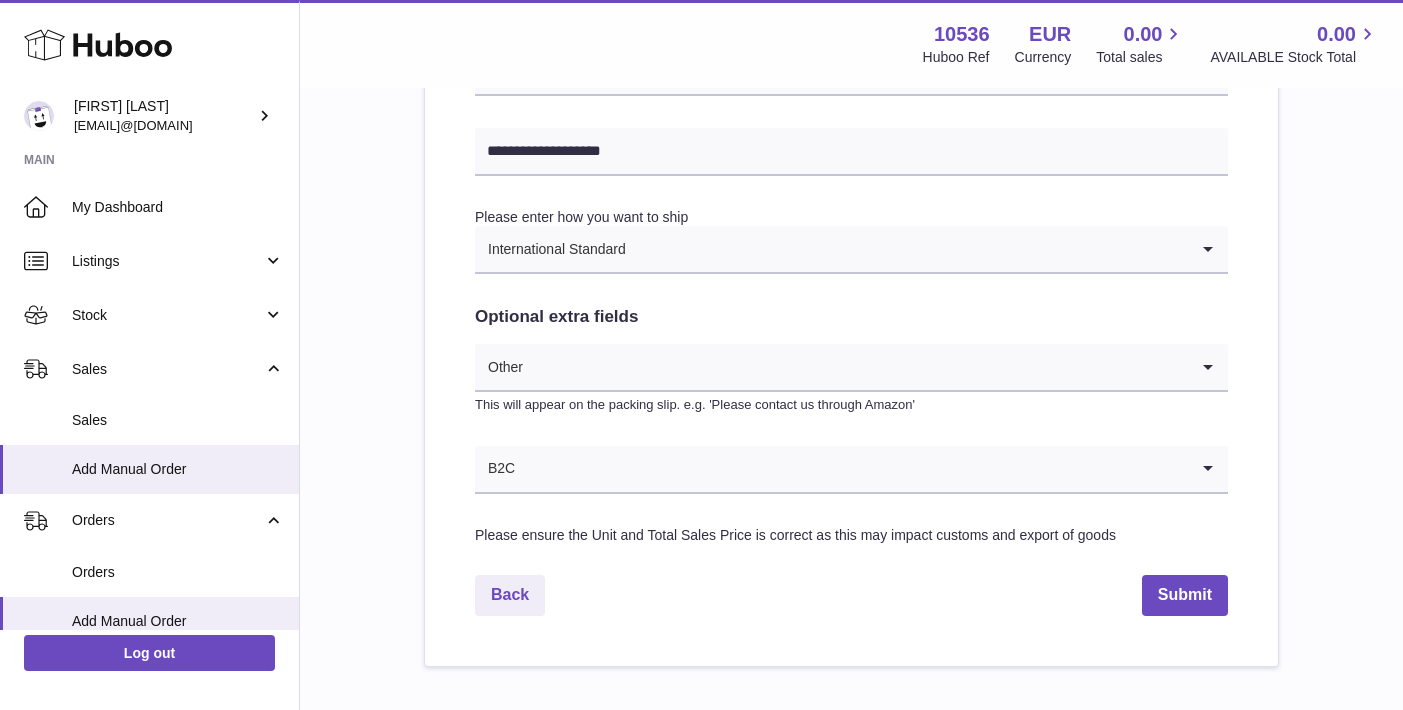 click at bounding box center (852, 469) 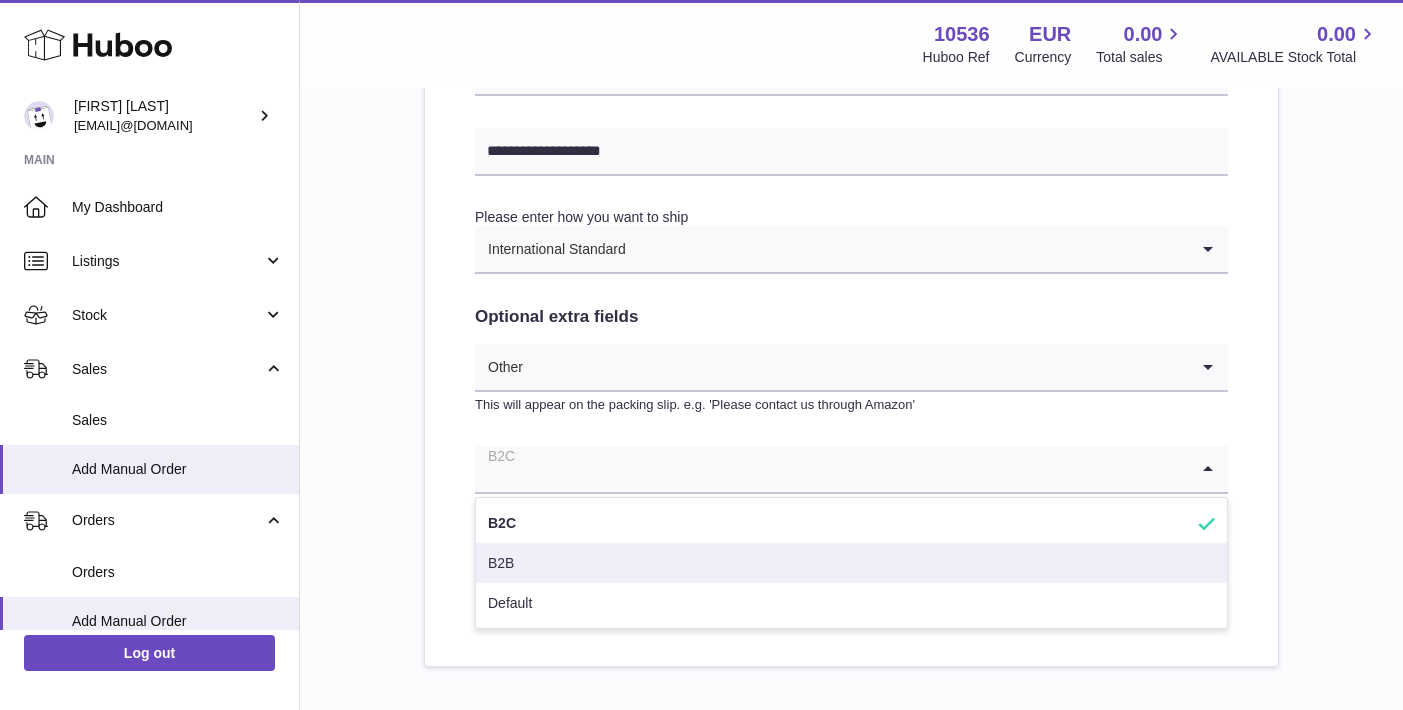 click on "B2B" at bounding box center [851, 563] 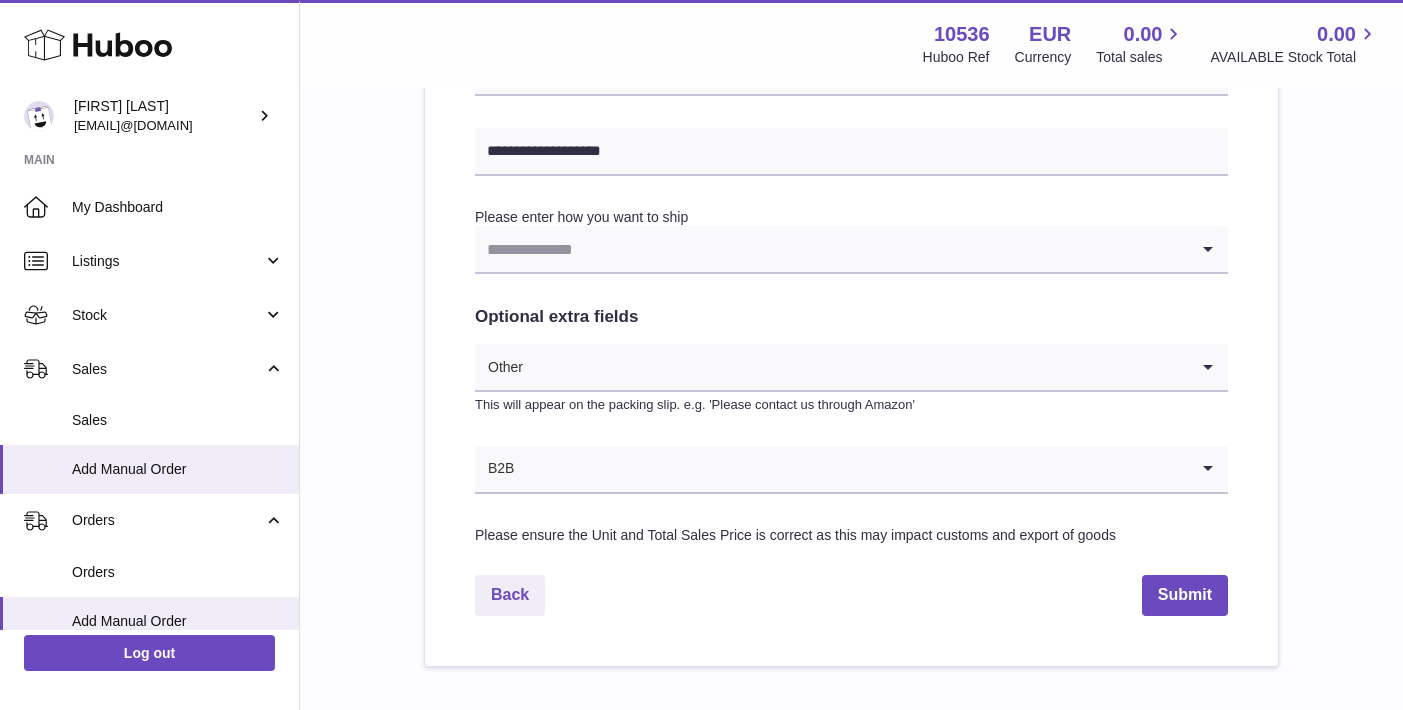 click at bounding box center (831, 249) 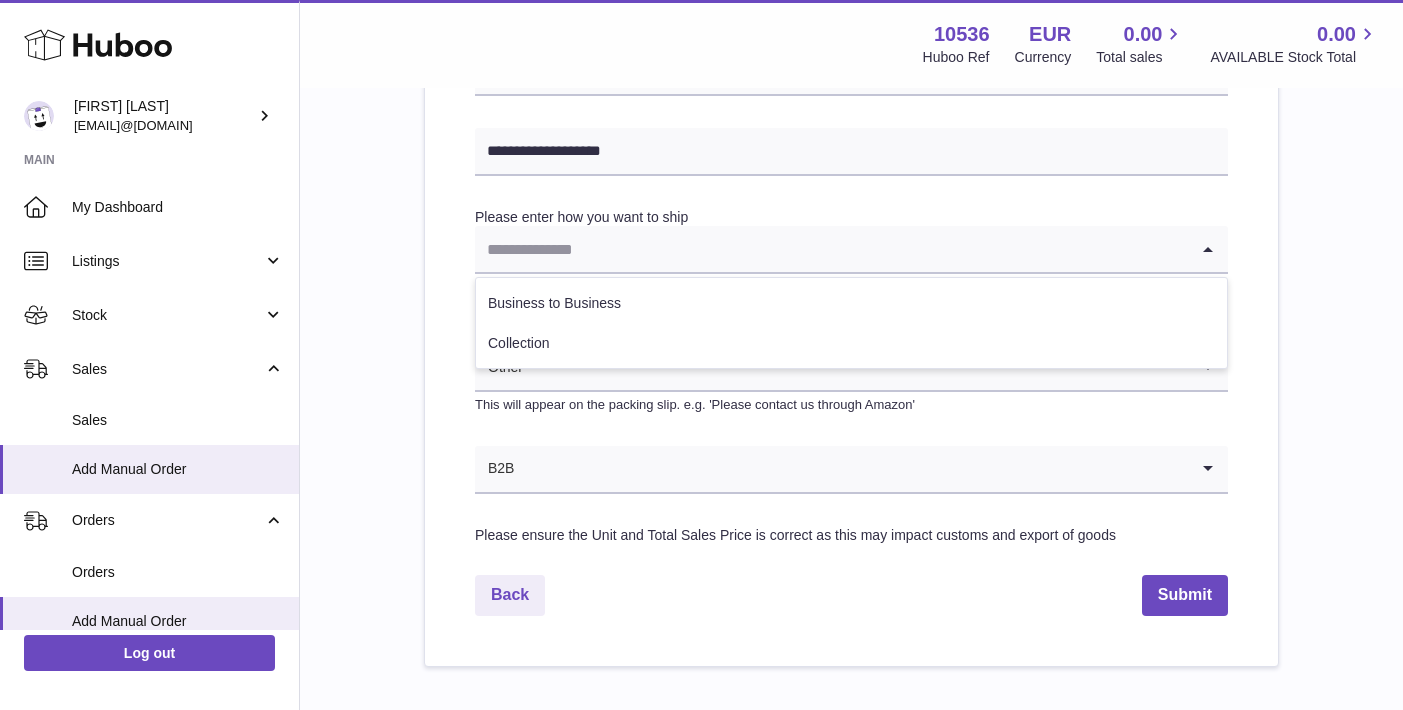 click at bounding box center (831, 249) 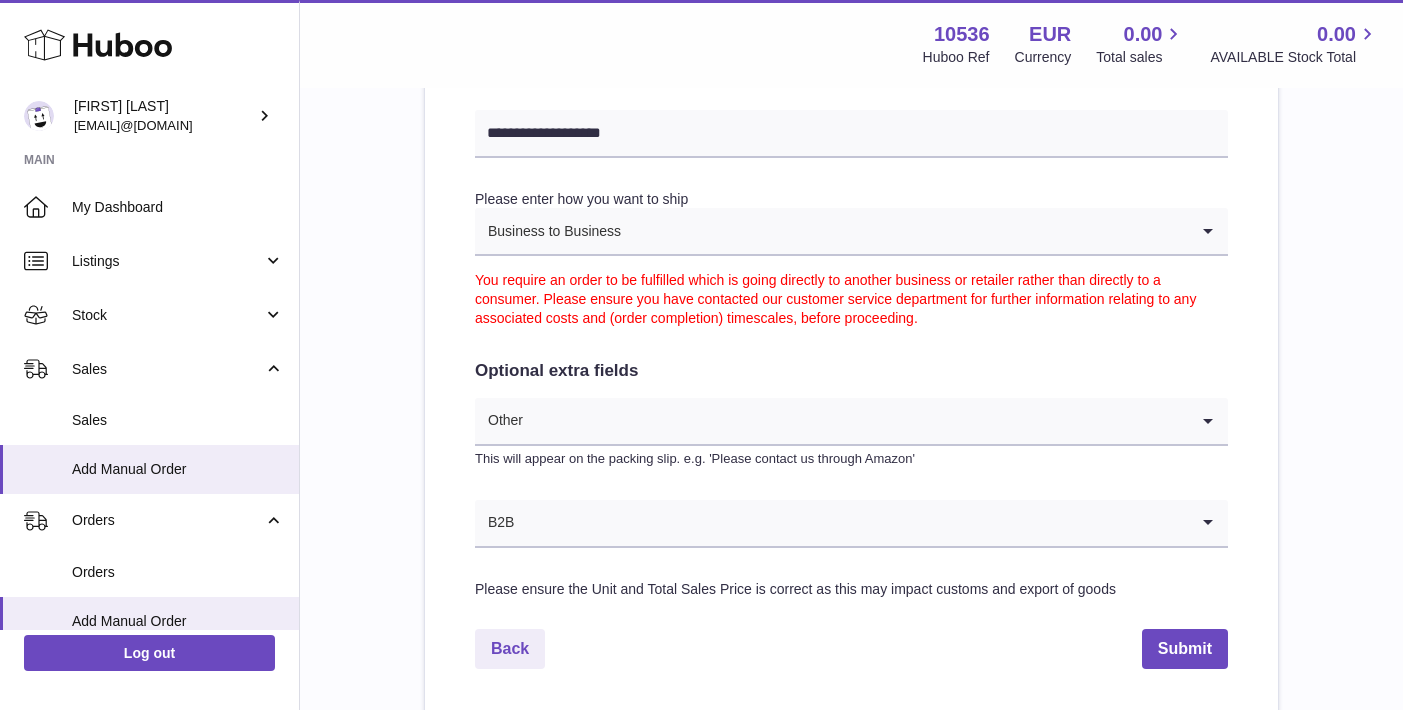 scroll, scrollTop: 1000, scrollLeft: 0, axis: vertical 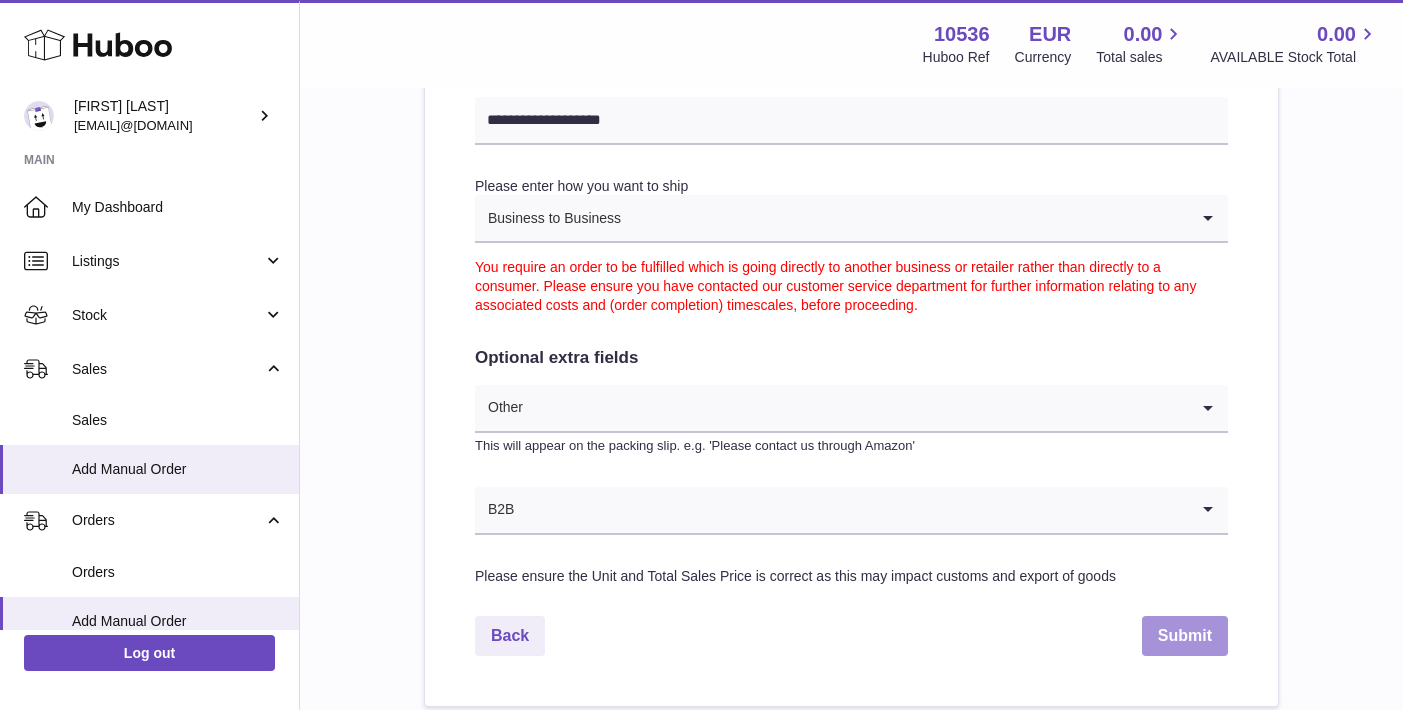 click on "Submit" at bounding box center (1185, 636) 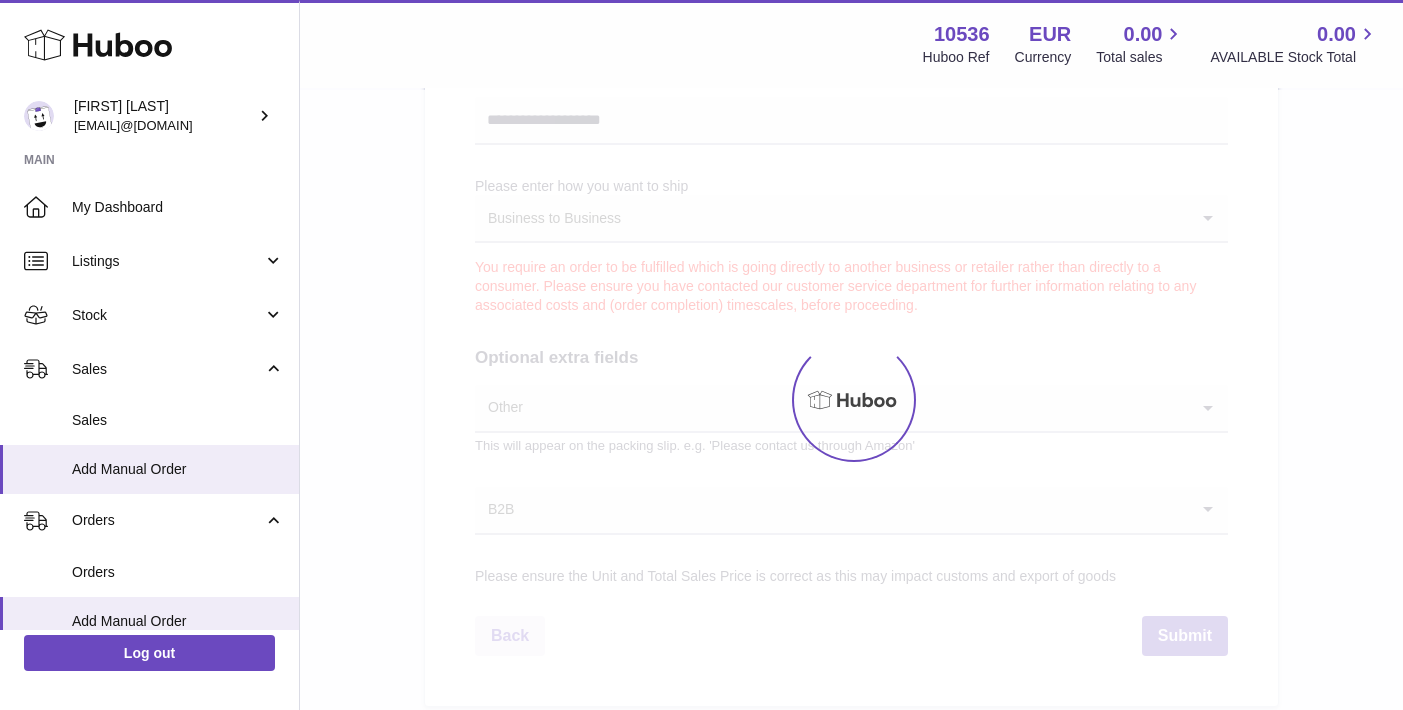 scroll, scrollTop: 0, scrollLeft: 0, axis: both 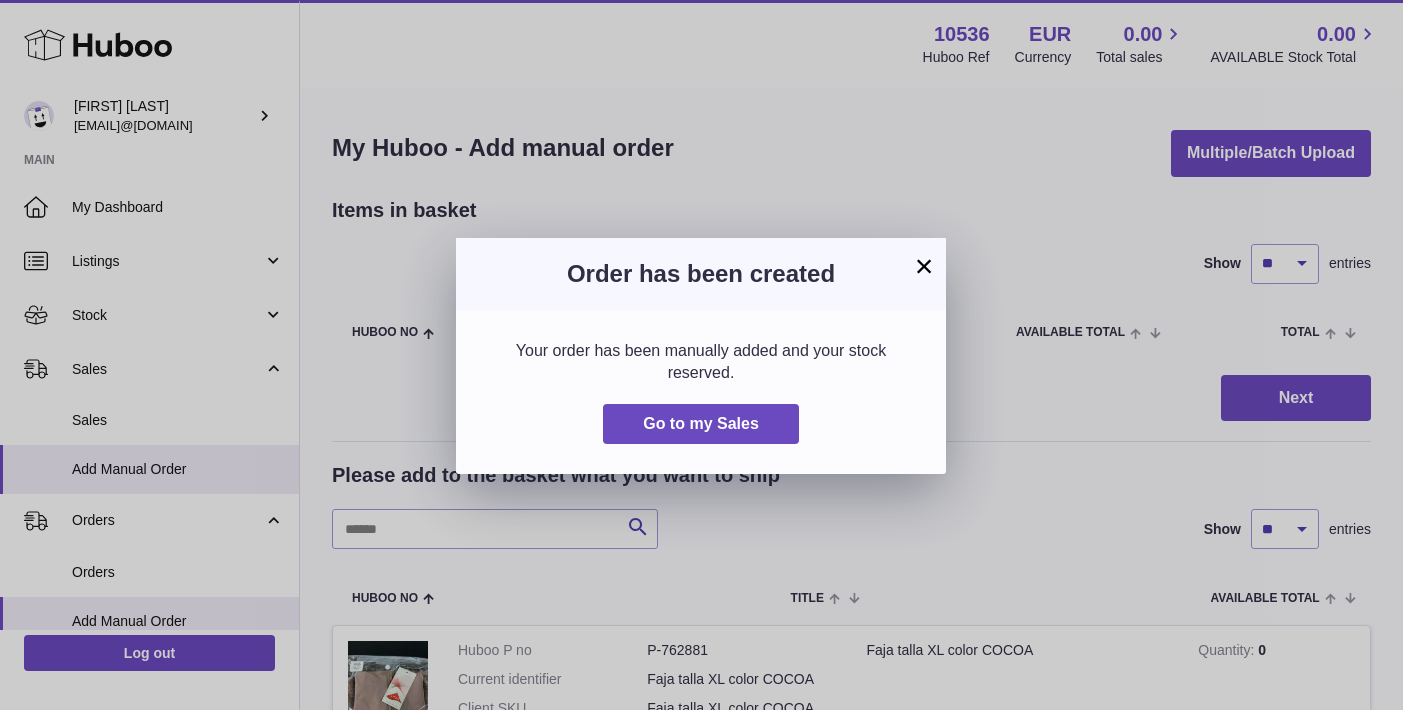 click on "Your order has been manually added and your stock reserved.
Go to my Sales" at bounding box center [701, 392] 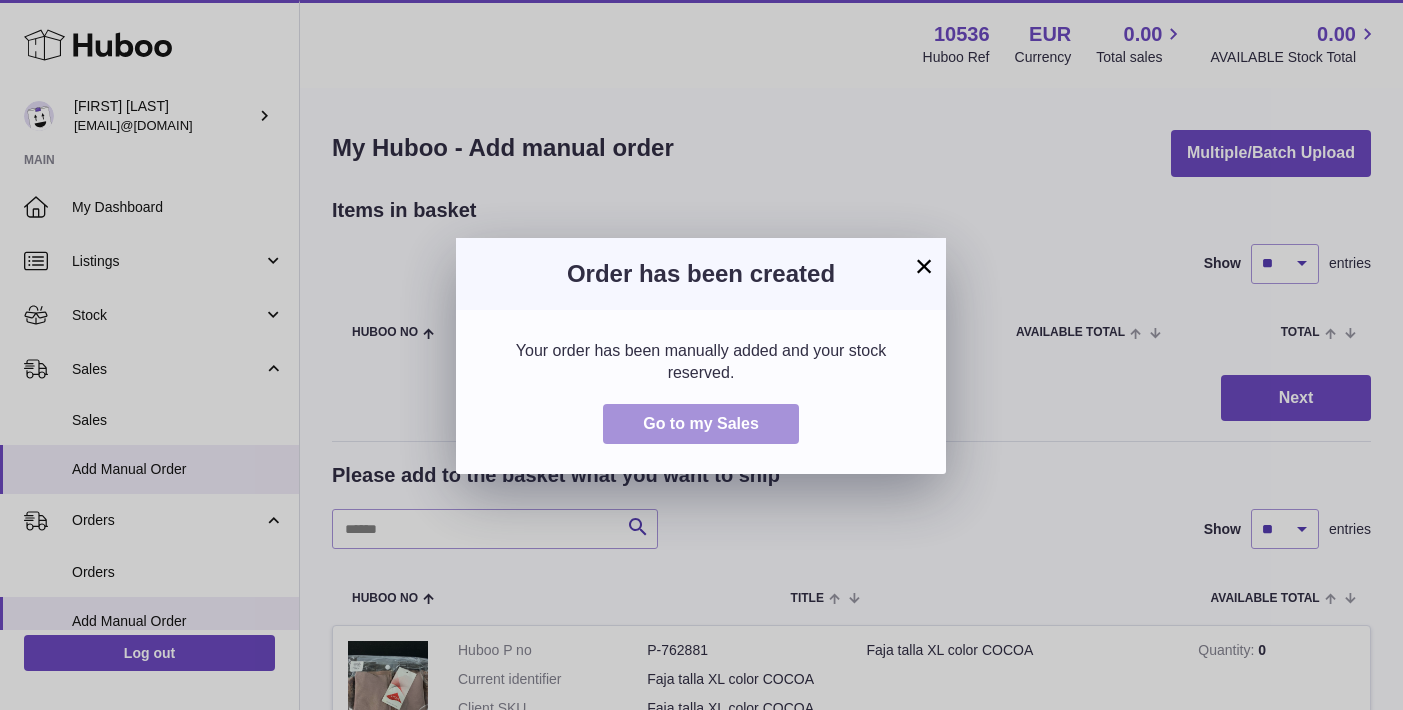 click on "Go to my Sales" at bounding box center (701, 423) 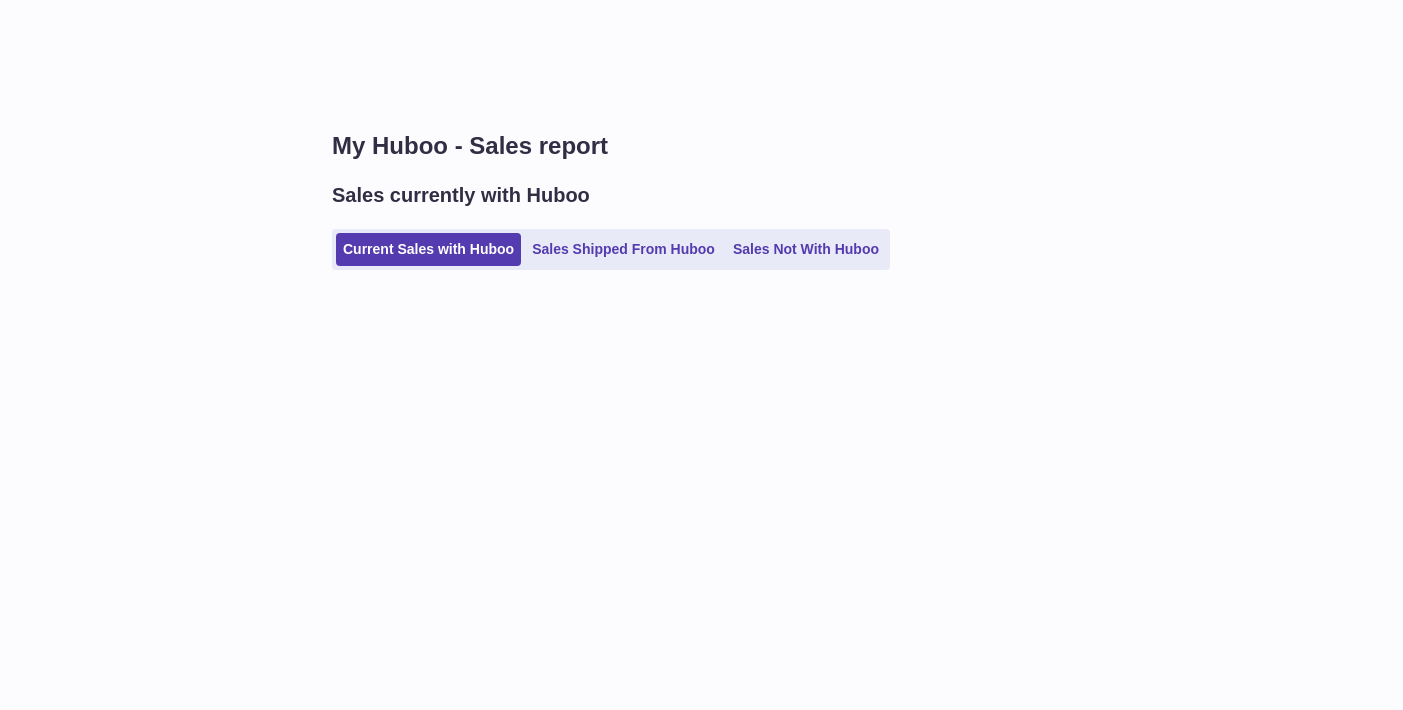 scroll, scrollTop: 0, scrollLeft: 0, axis: both 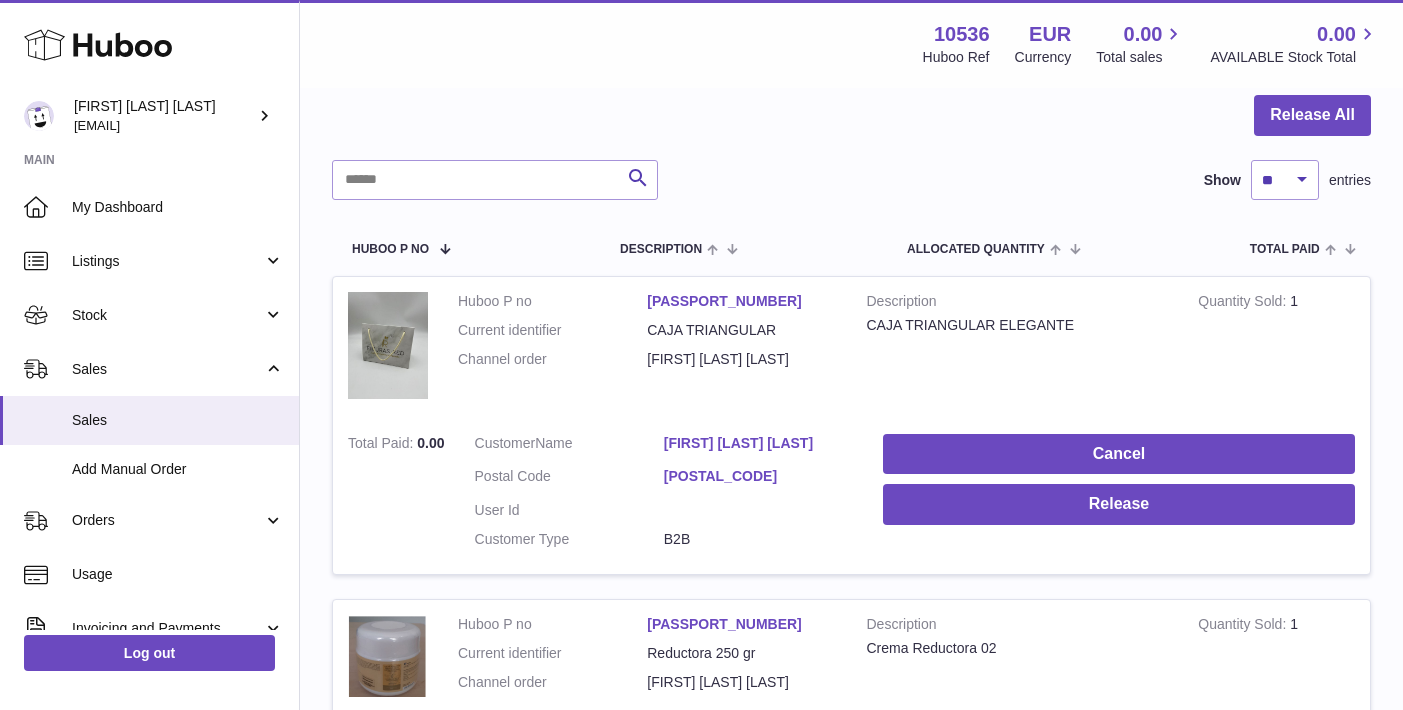 click on "[FIRST] [LAST] [LAST]" at bounding box center (758, 443) 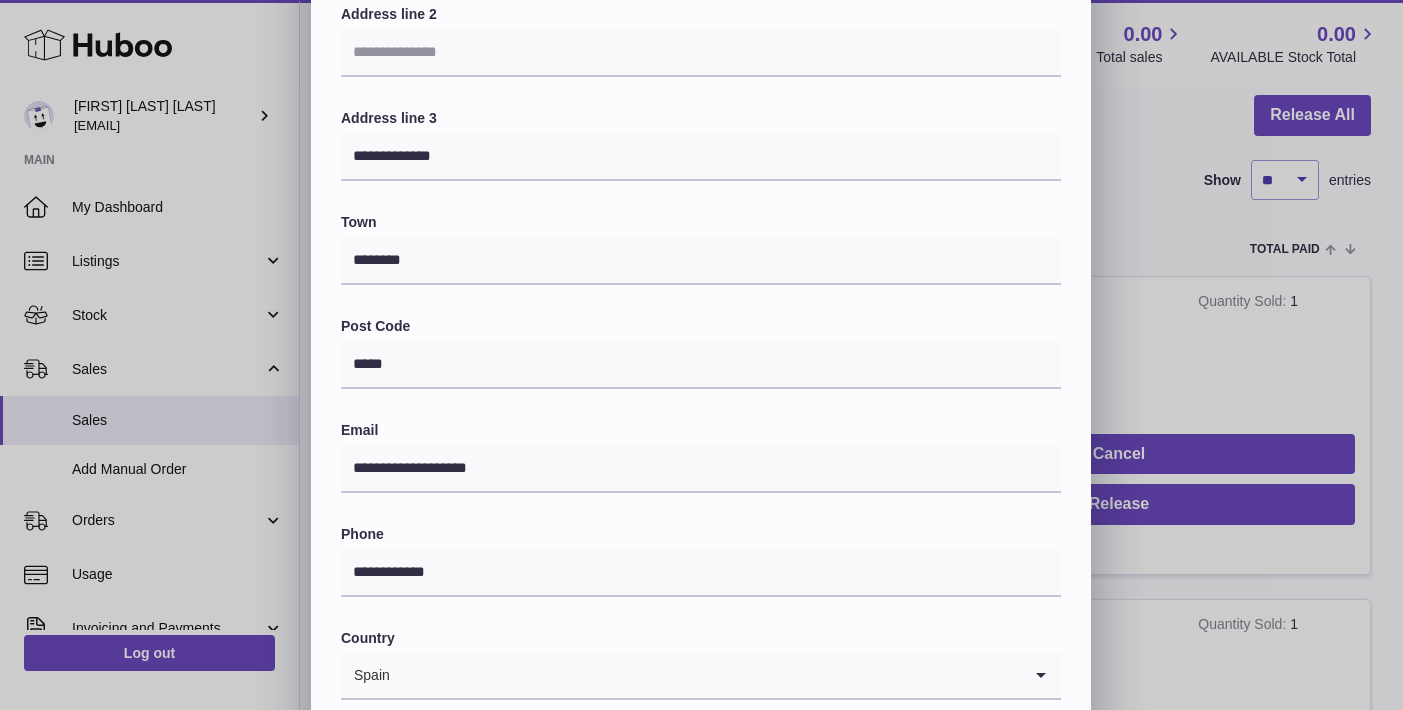 scroll, scrollTop: 410, scrollLeft: 0, axis: vertical 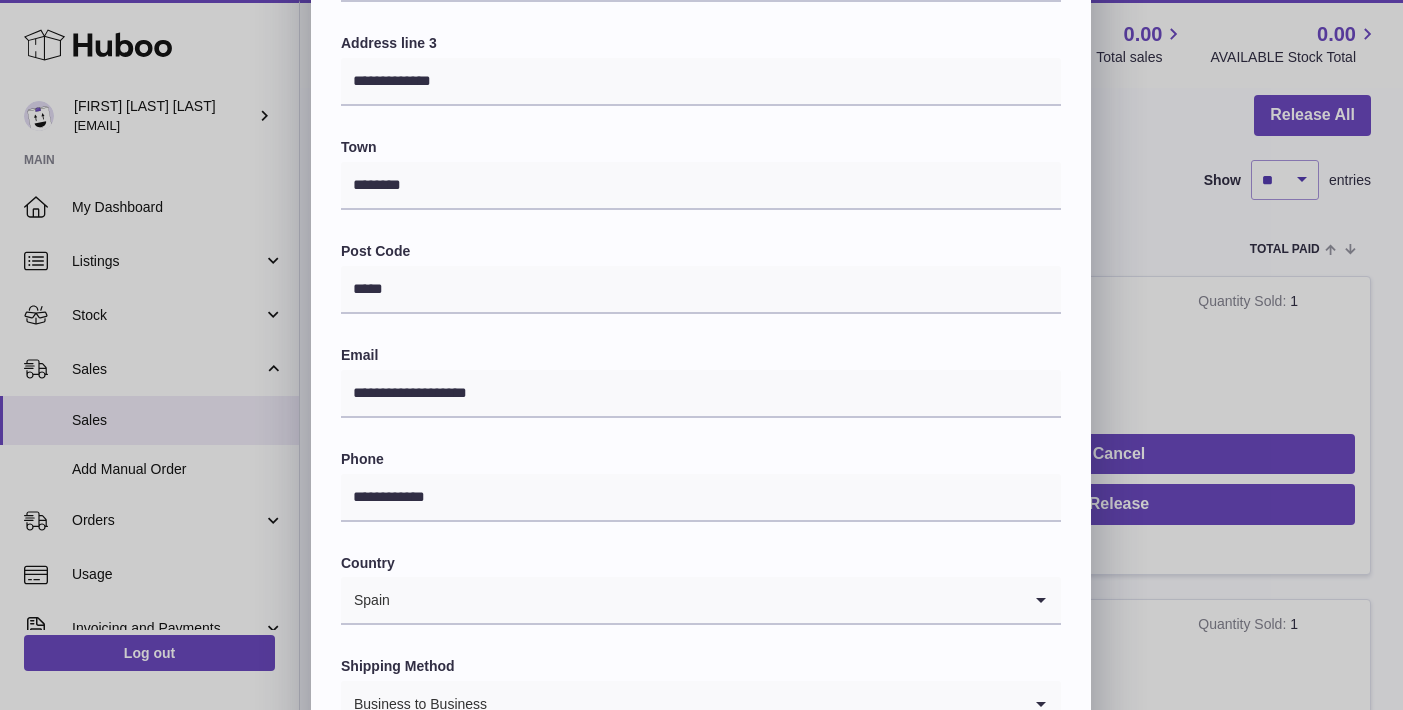 click on "**********" at bounding box center [701, 220] 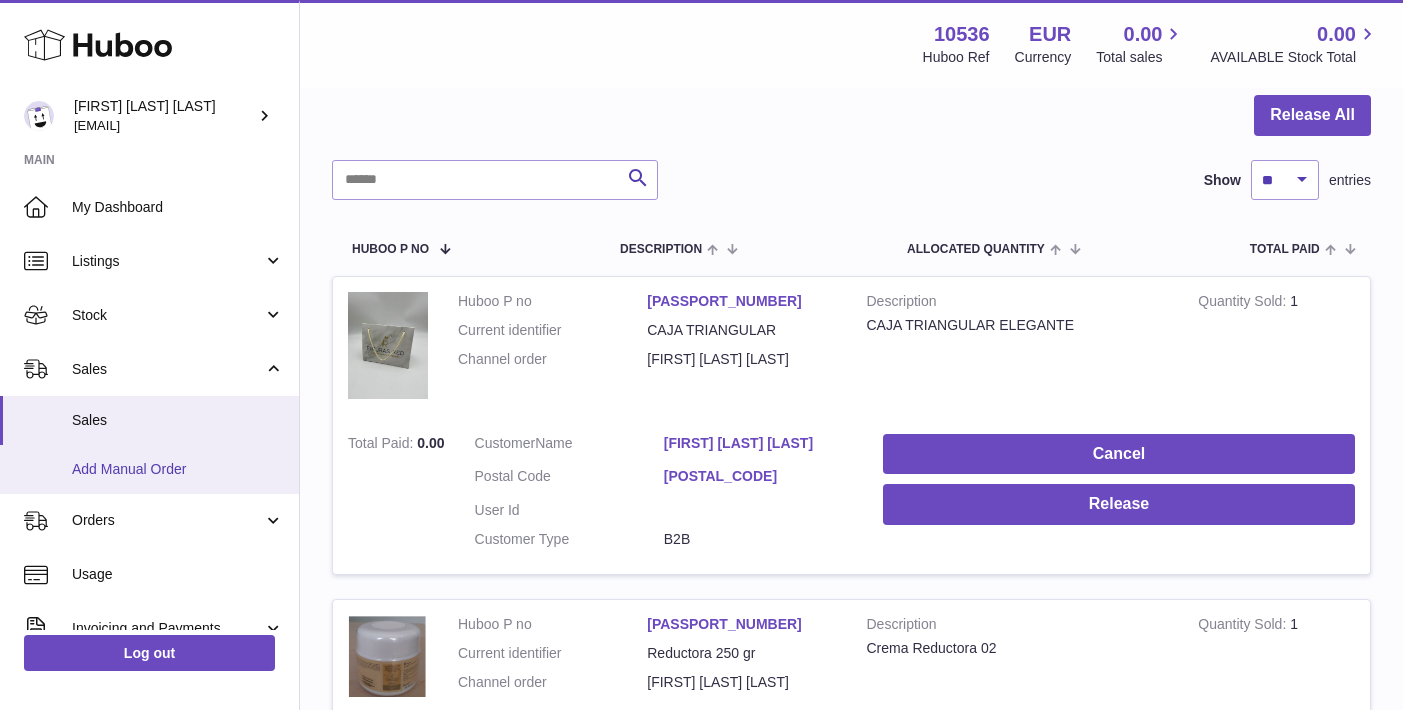 click on "Add Manual Order" at bounding box center (178, 469) 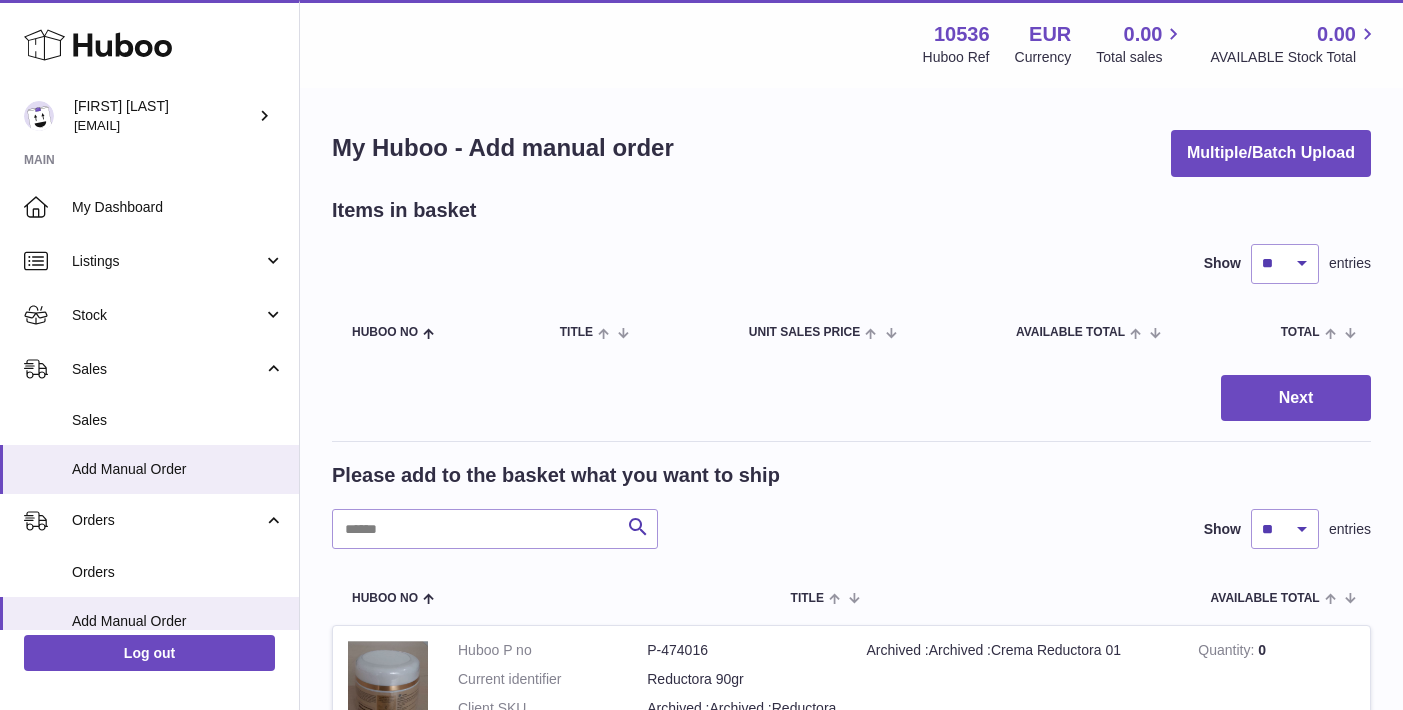 scroll, scrollTop: 0, scrollLeft: 0, axis: both 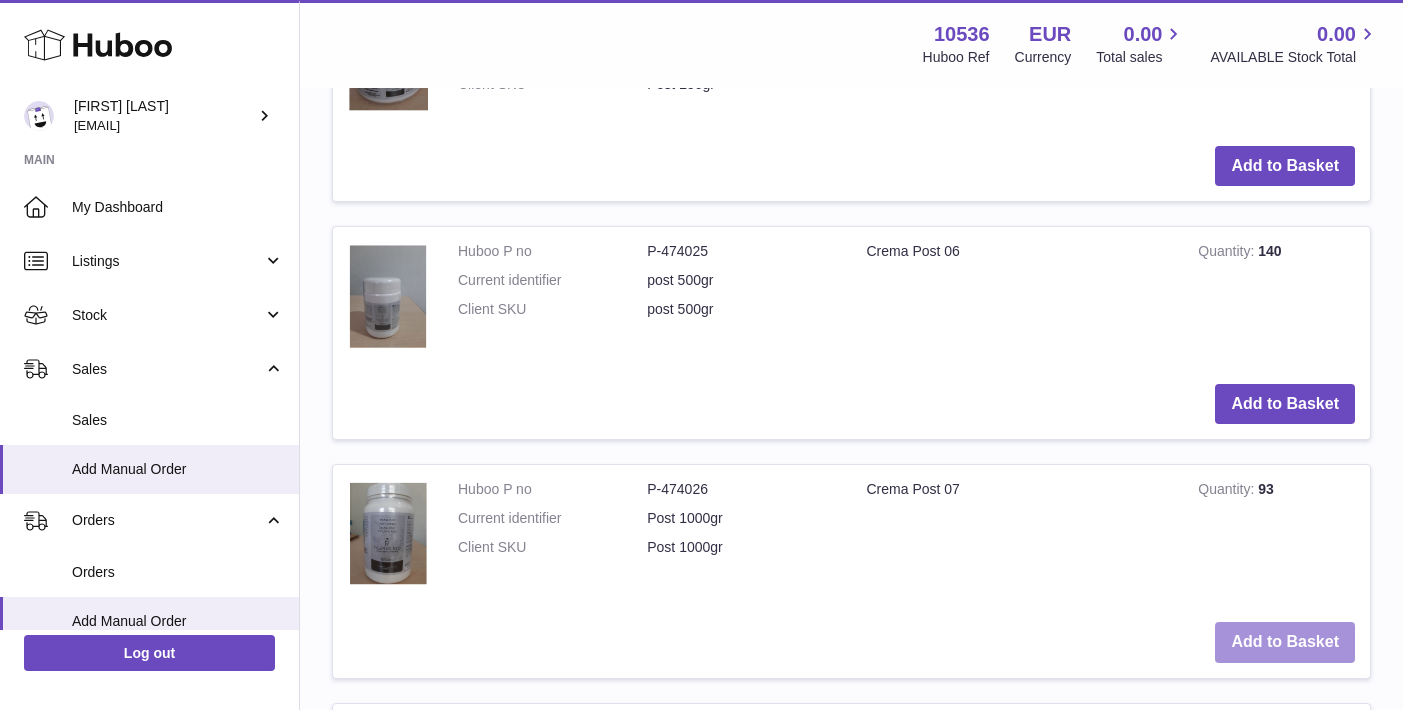 click on "Add to Basket" at bounding box center [1285, 642] 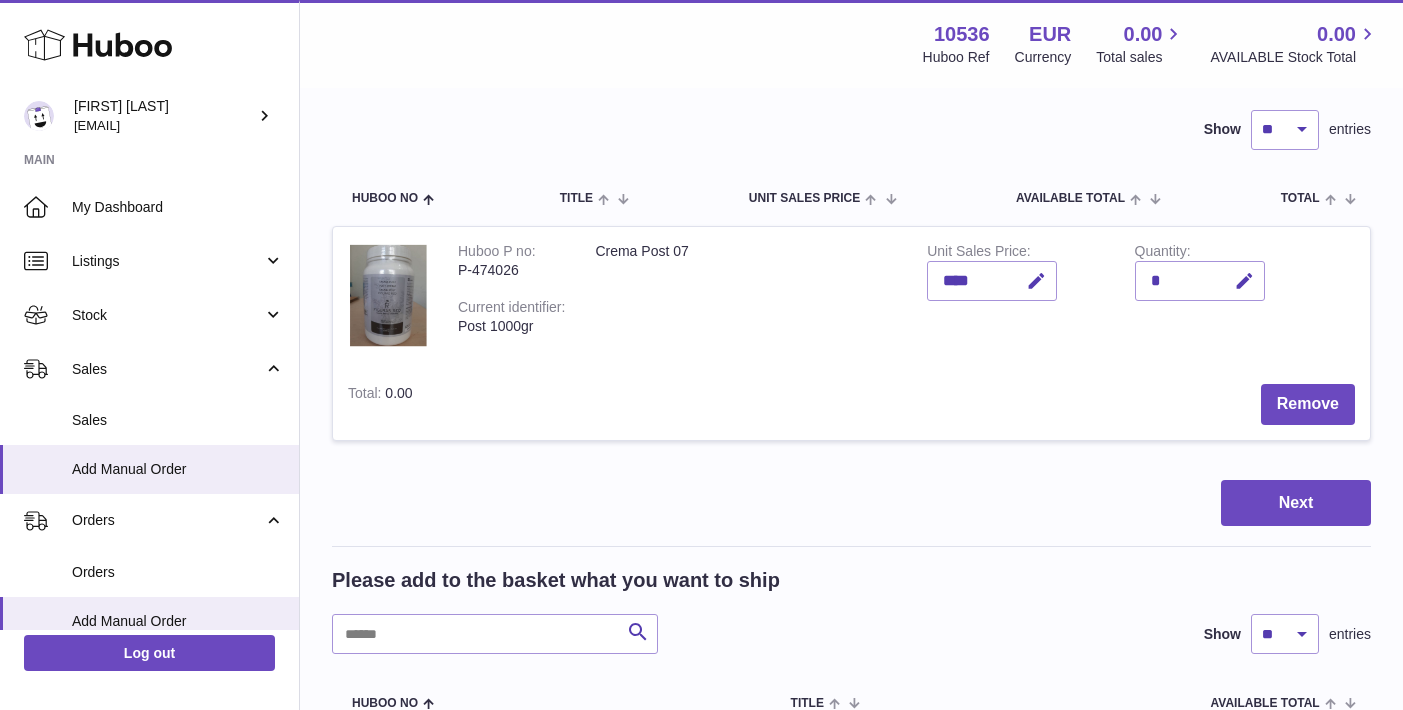scroll, scrollTop: 121, scrollLeft: 0, axis: vertical 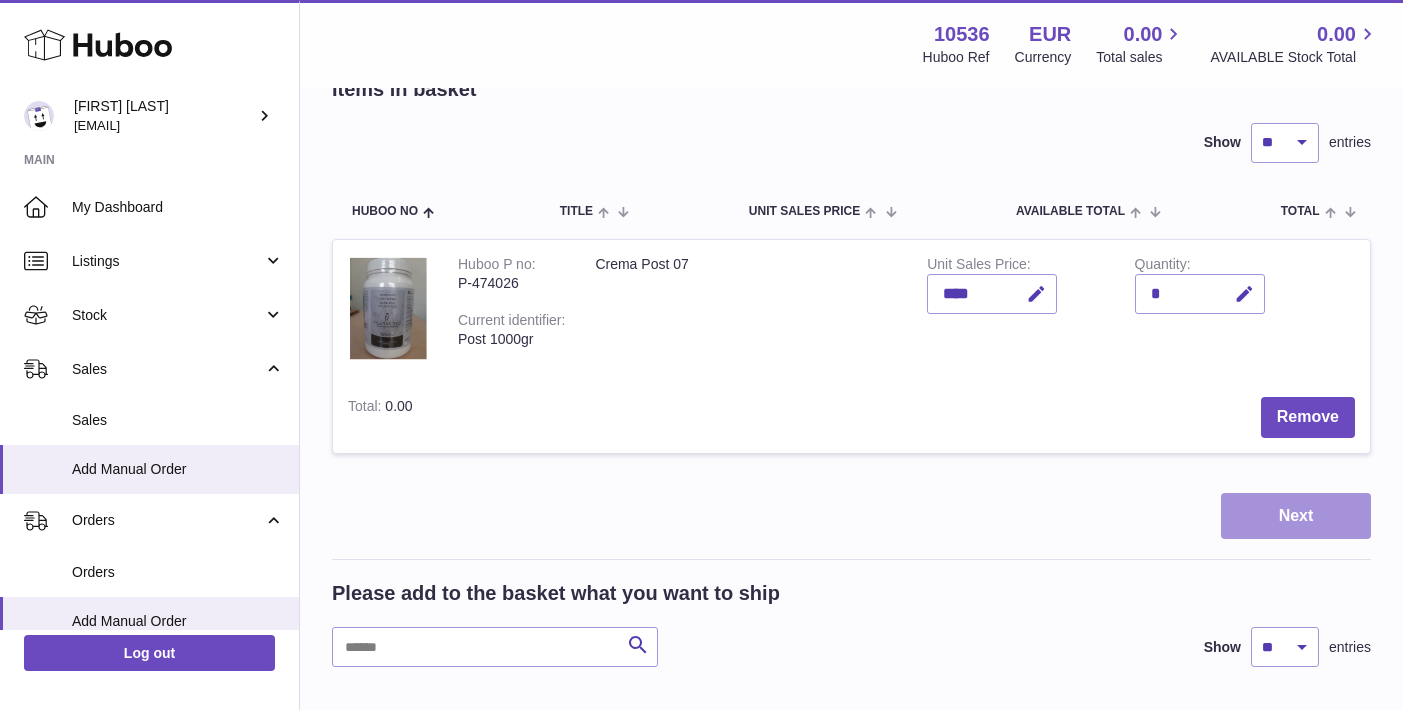 click on "Next" at bounding box center (1296, 516) 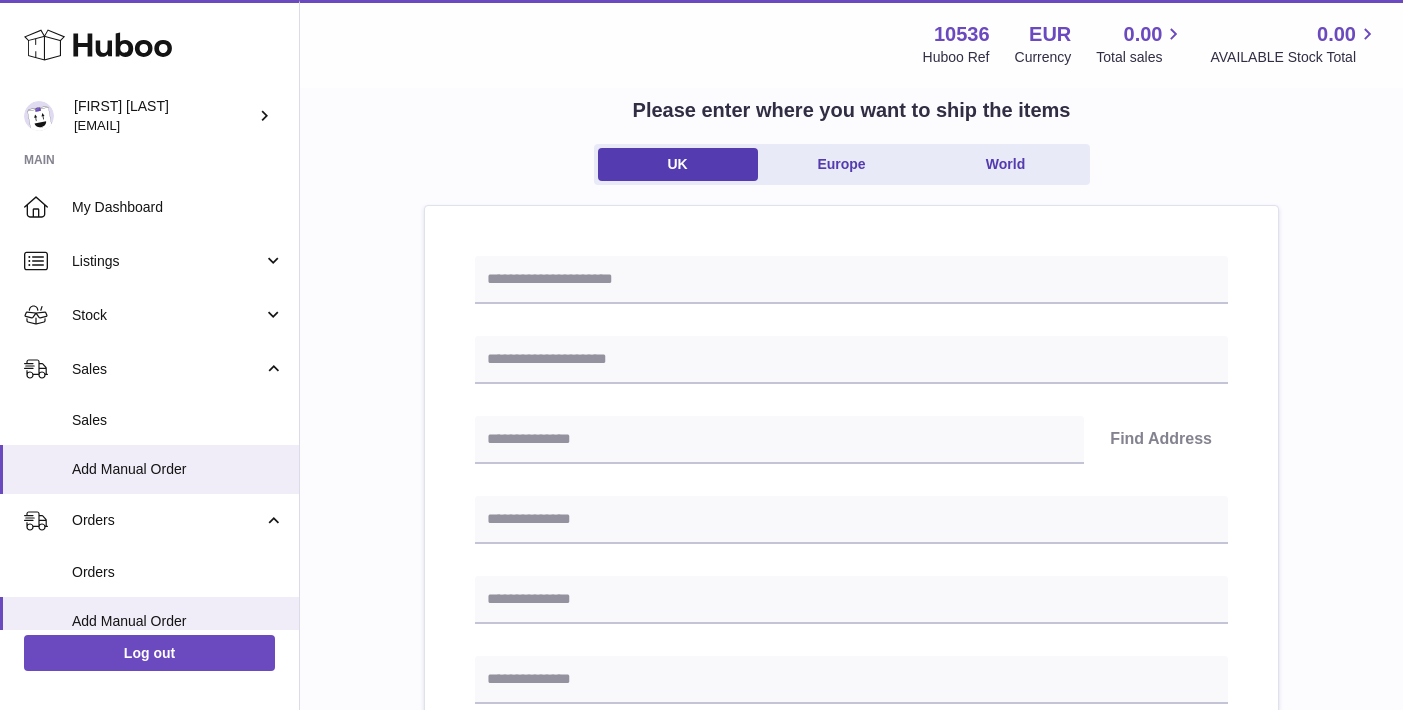 scroll, scrollTop: 0, scrollLeft: 0, axis: both 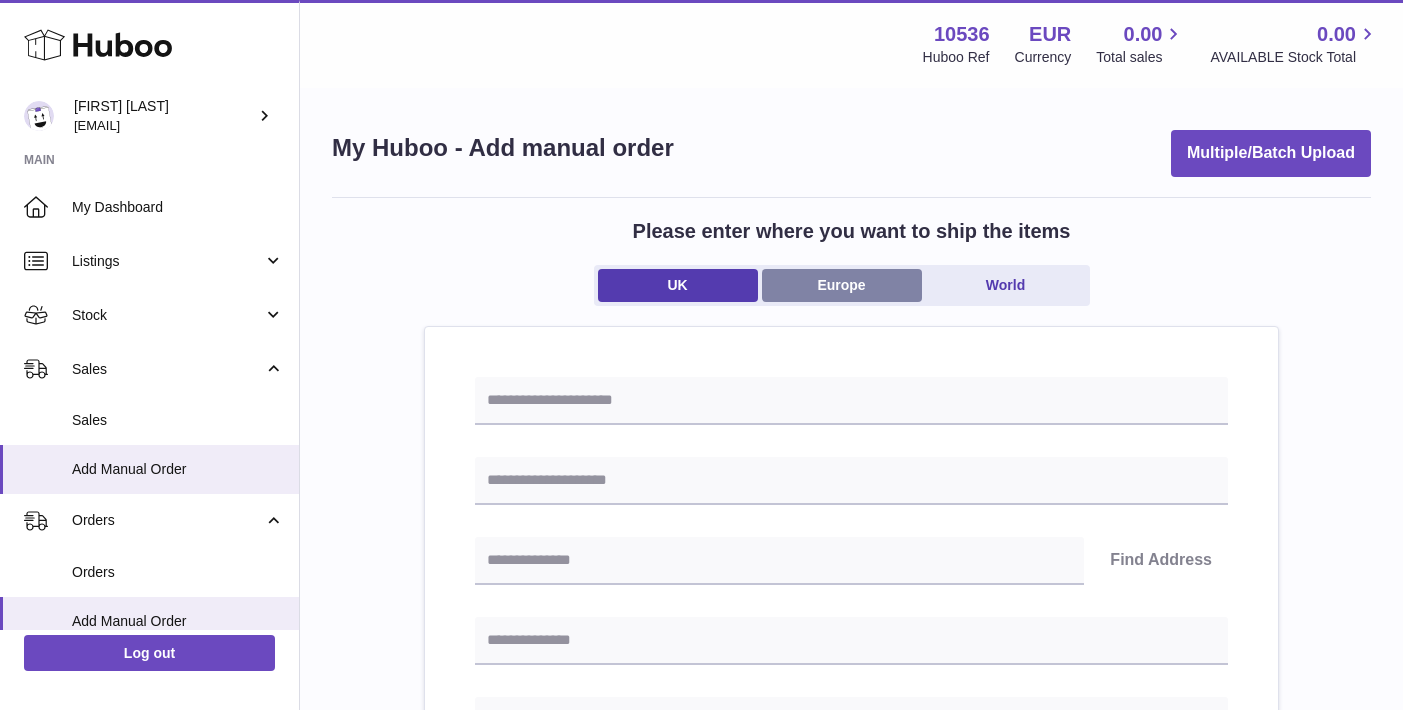 click on "Europe" at bounding box center [842, 285] 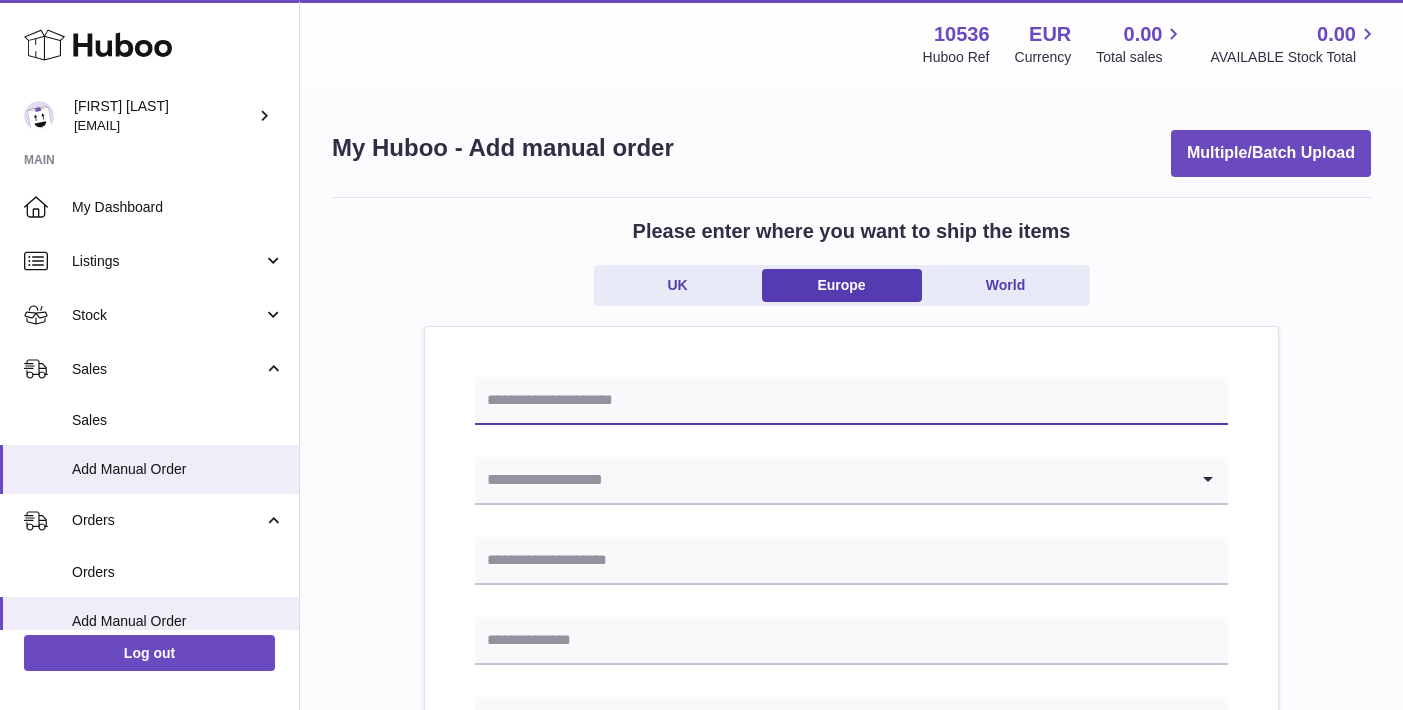 click at bounding box center [851, 401] 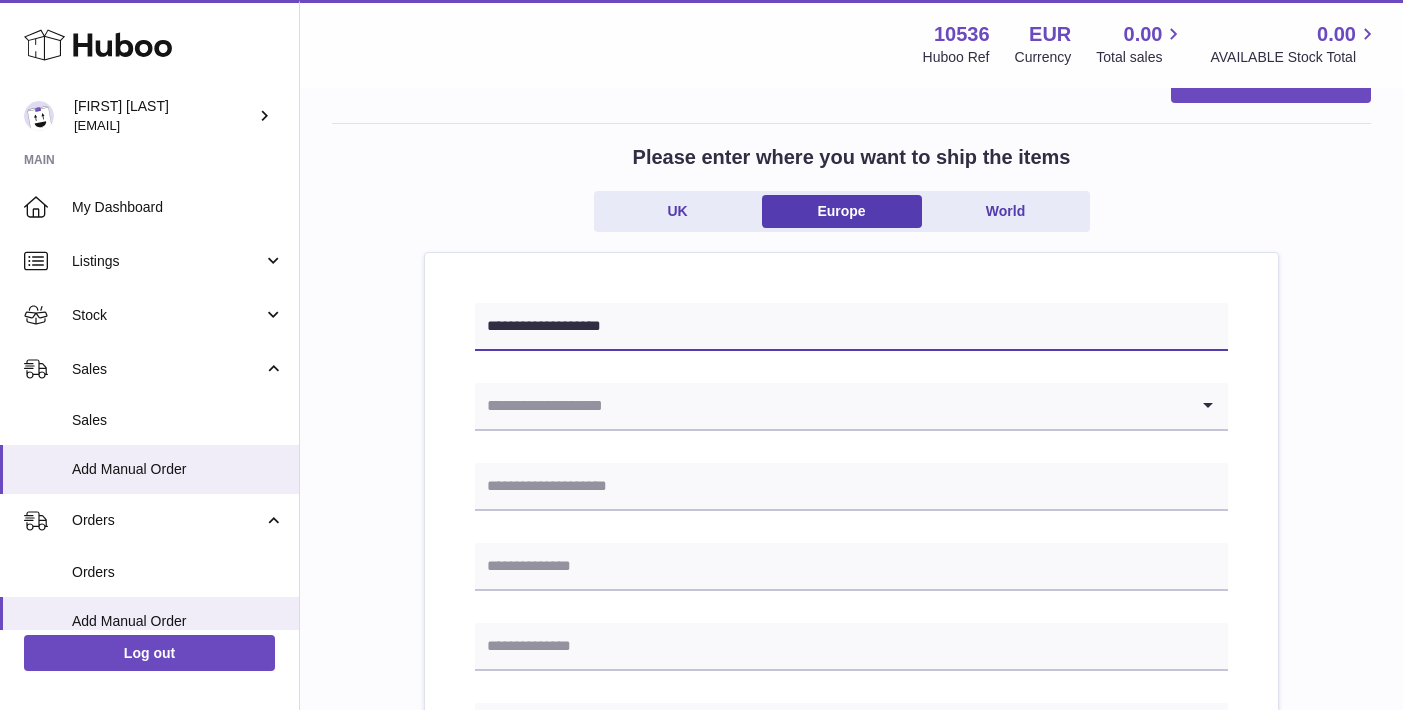 scroll, scrollTop: 78, scrollLeft: 0, axis: vertical 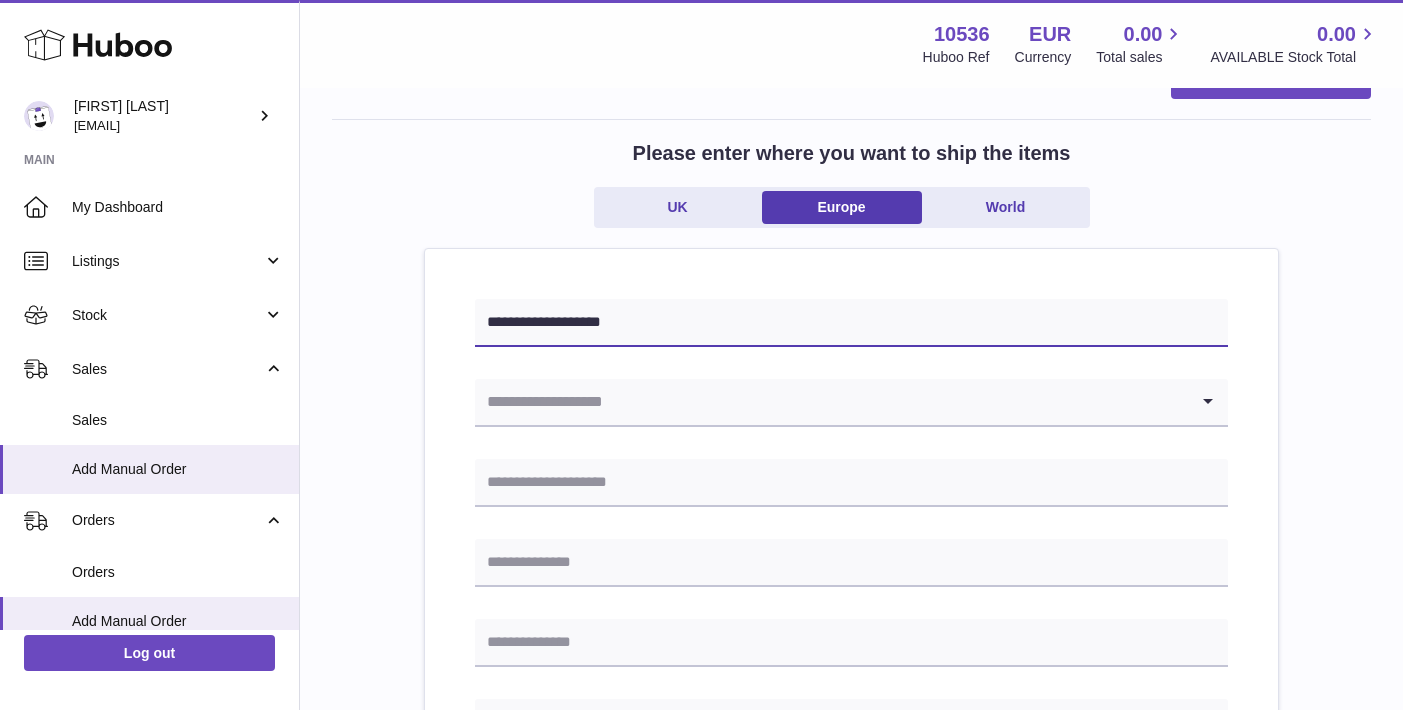 type on "**********" 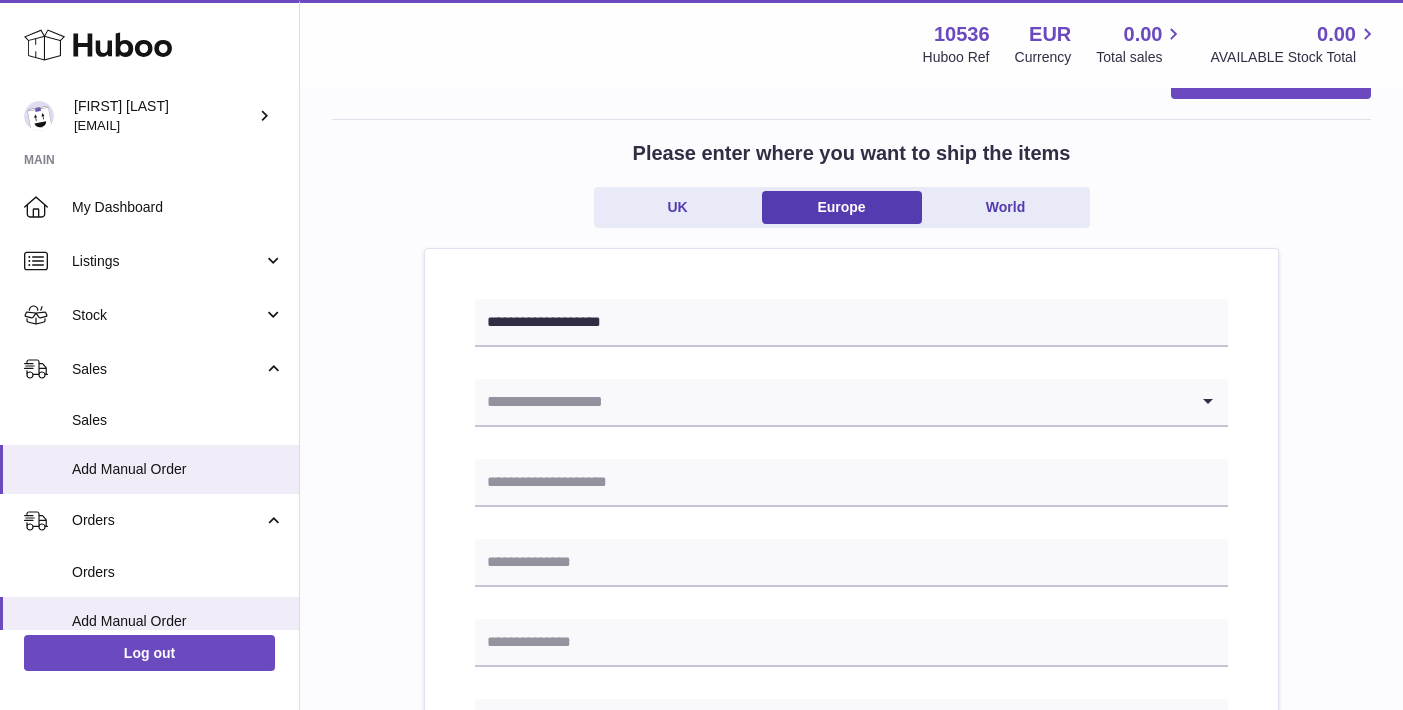 click at bounding box center [831, 402] 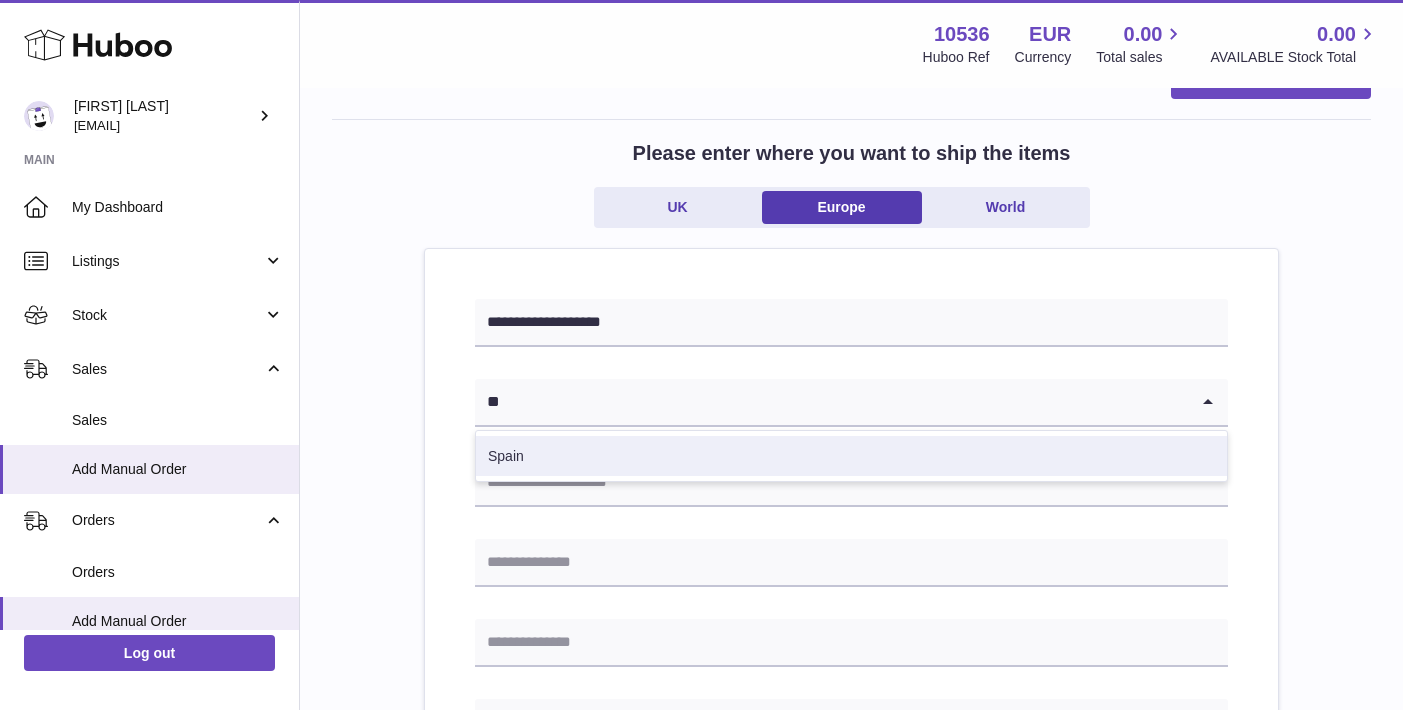 click on "Spain" at bounding box center (851, 456) 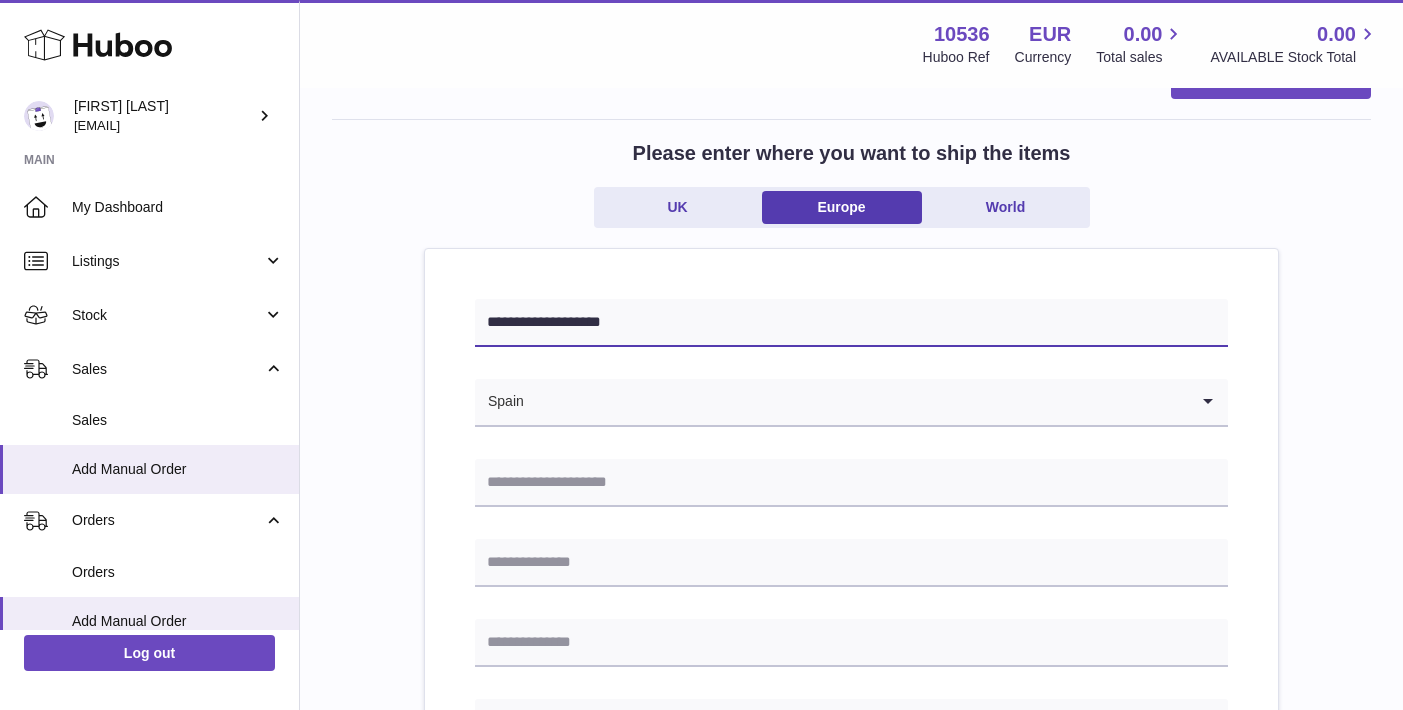 drag, startPoint x: 652, startPoint y: 324, endPoint x: 486, endPoint y: 321, distance: 166.0271 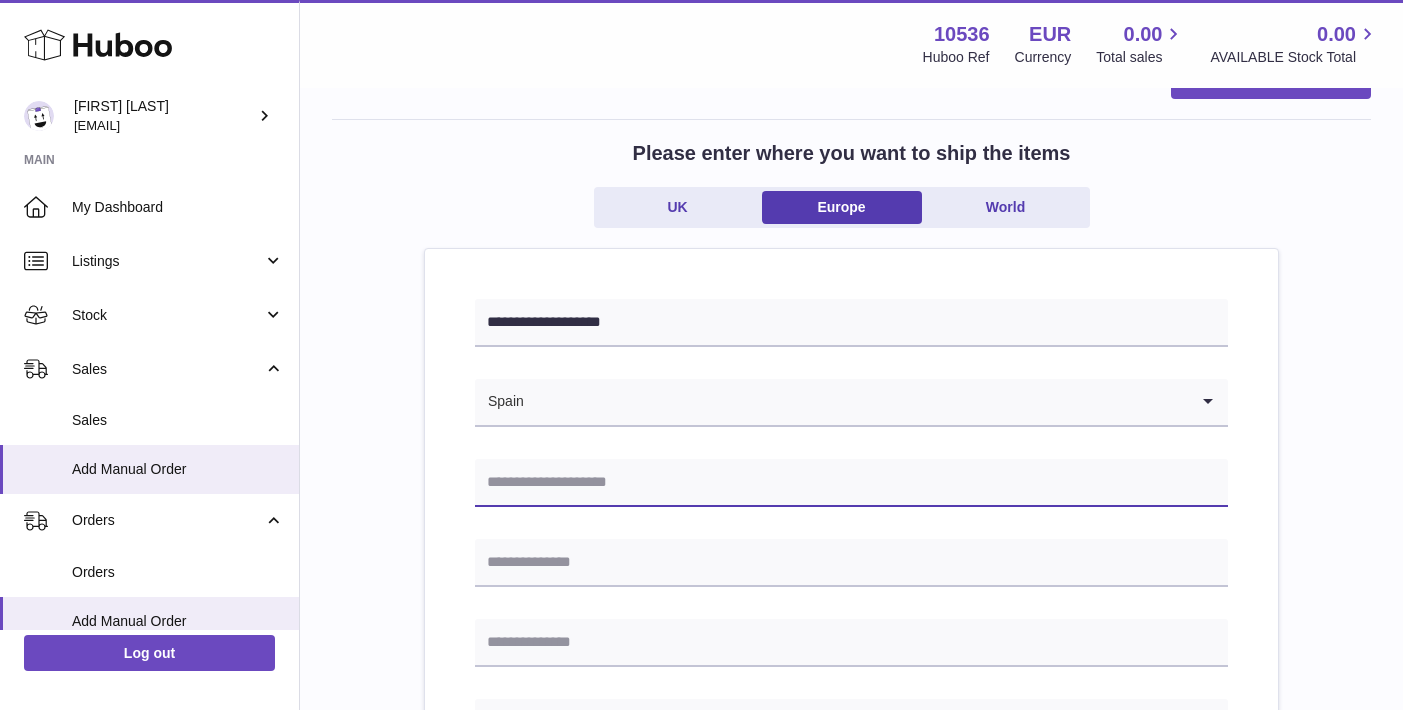 paste on "**********" 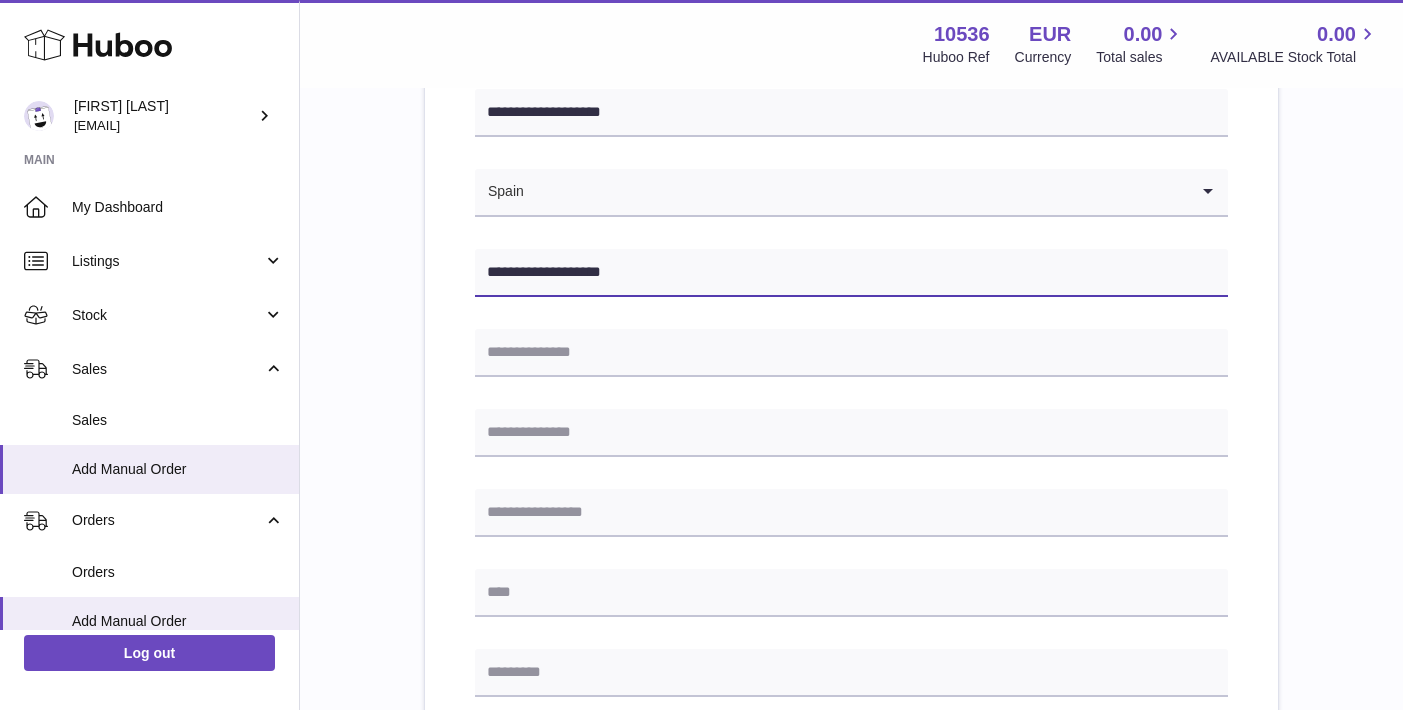 scroll, scrollTop: 292, scrollLeft: 0, axis: vertical 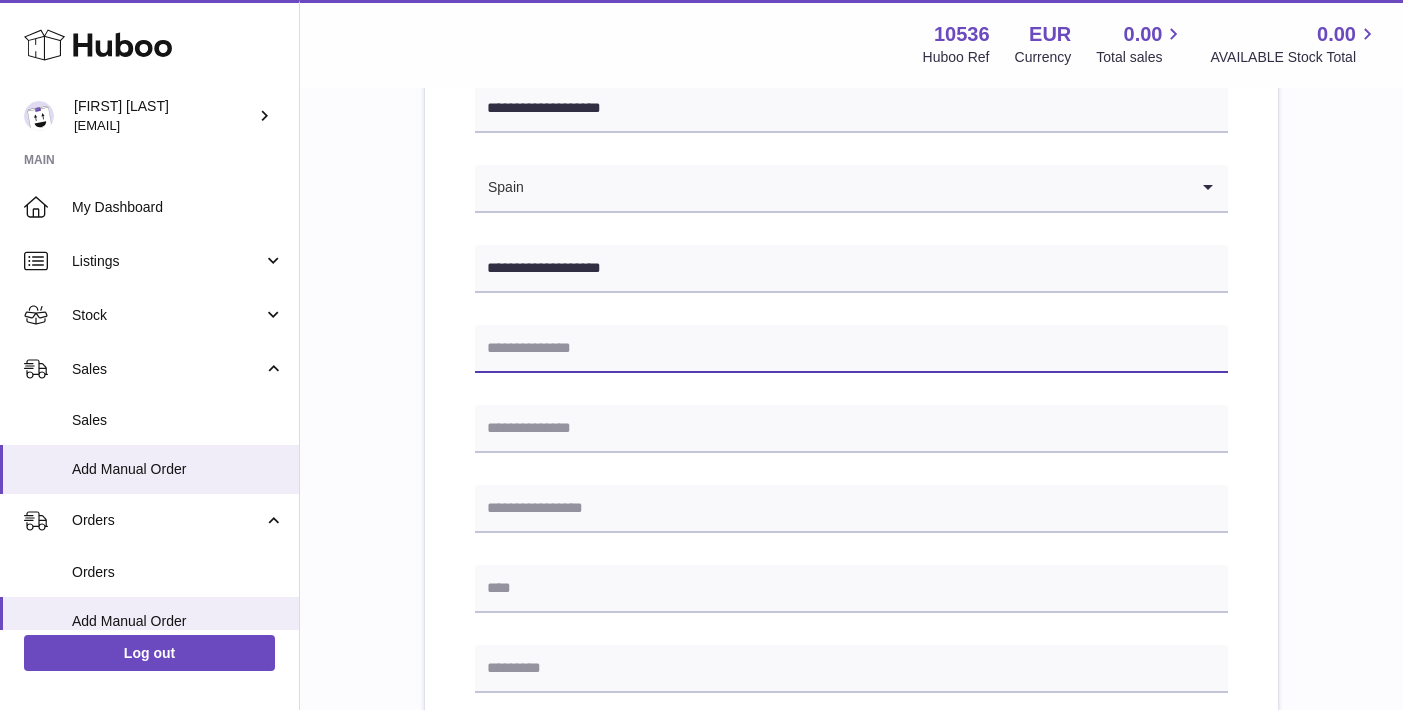 click at bounding box center (851, 349) 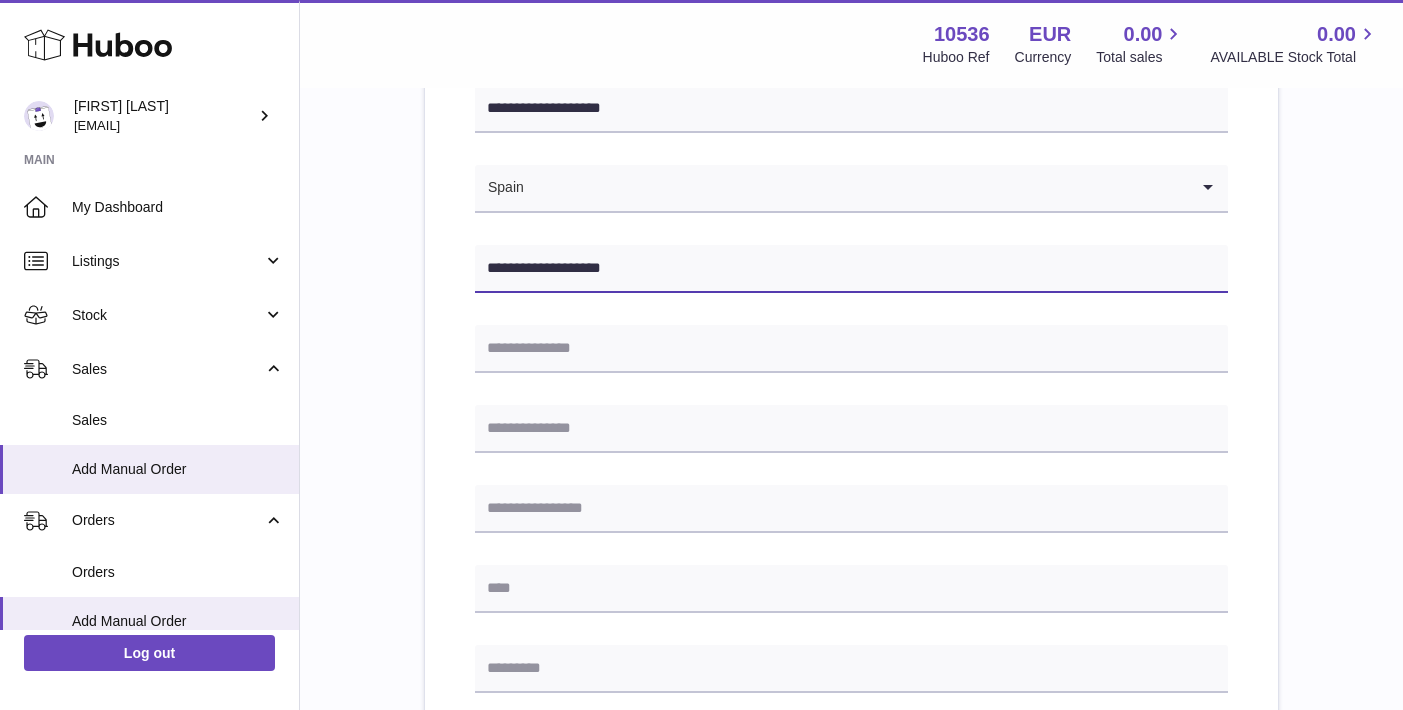 click on "**********" at bounding box center [851, 269] 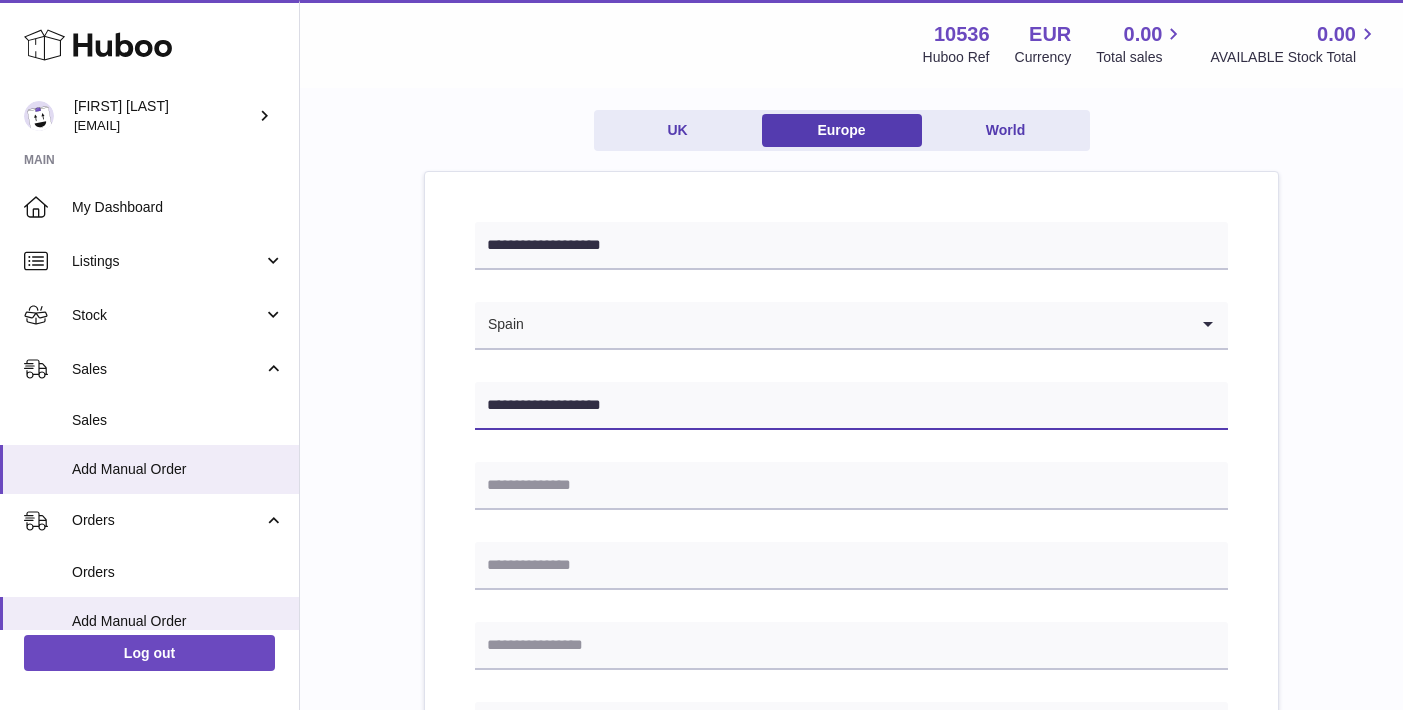 scroll, scrollTop: 149, scrollLeft: 0, axis: vertical 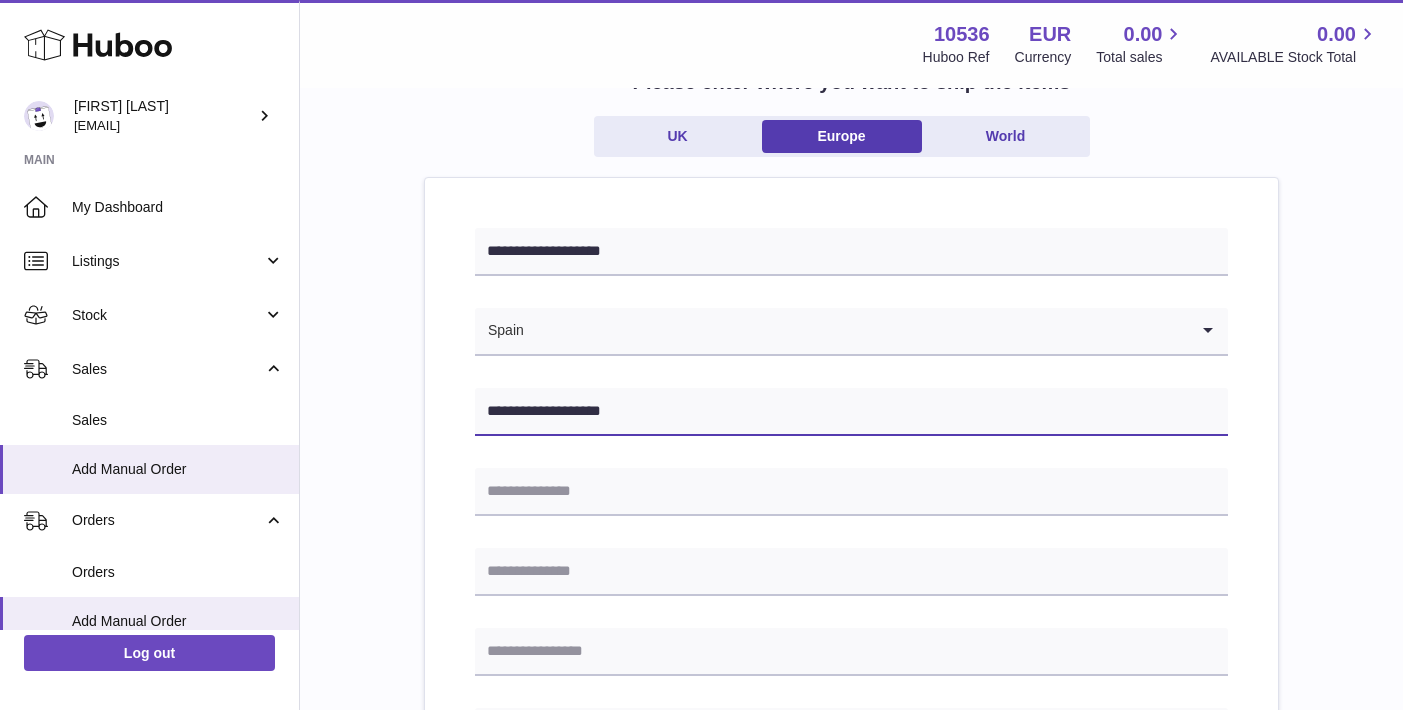 type on "**********" 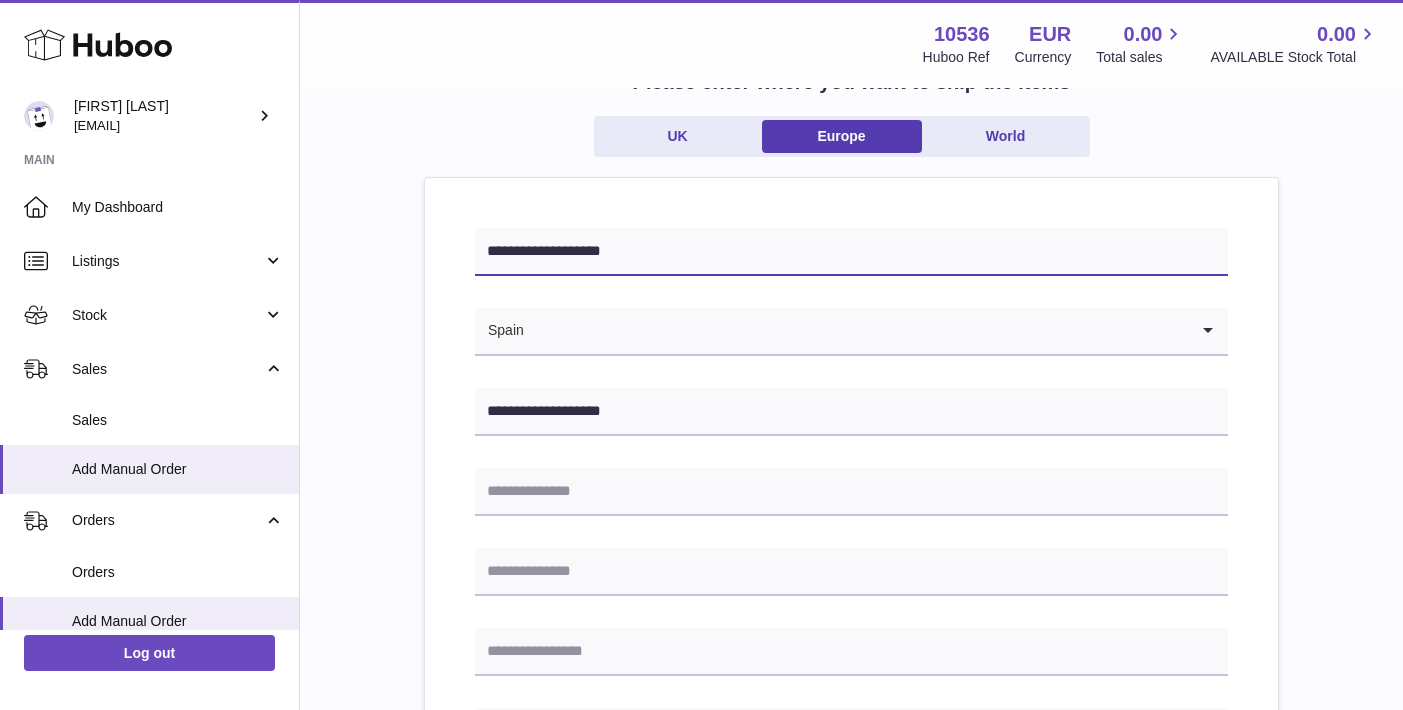 click on "**********" at bounding box center (851, 252) 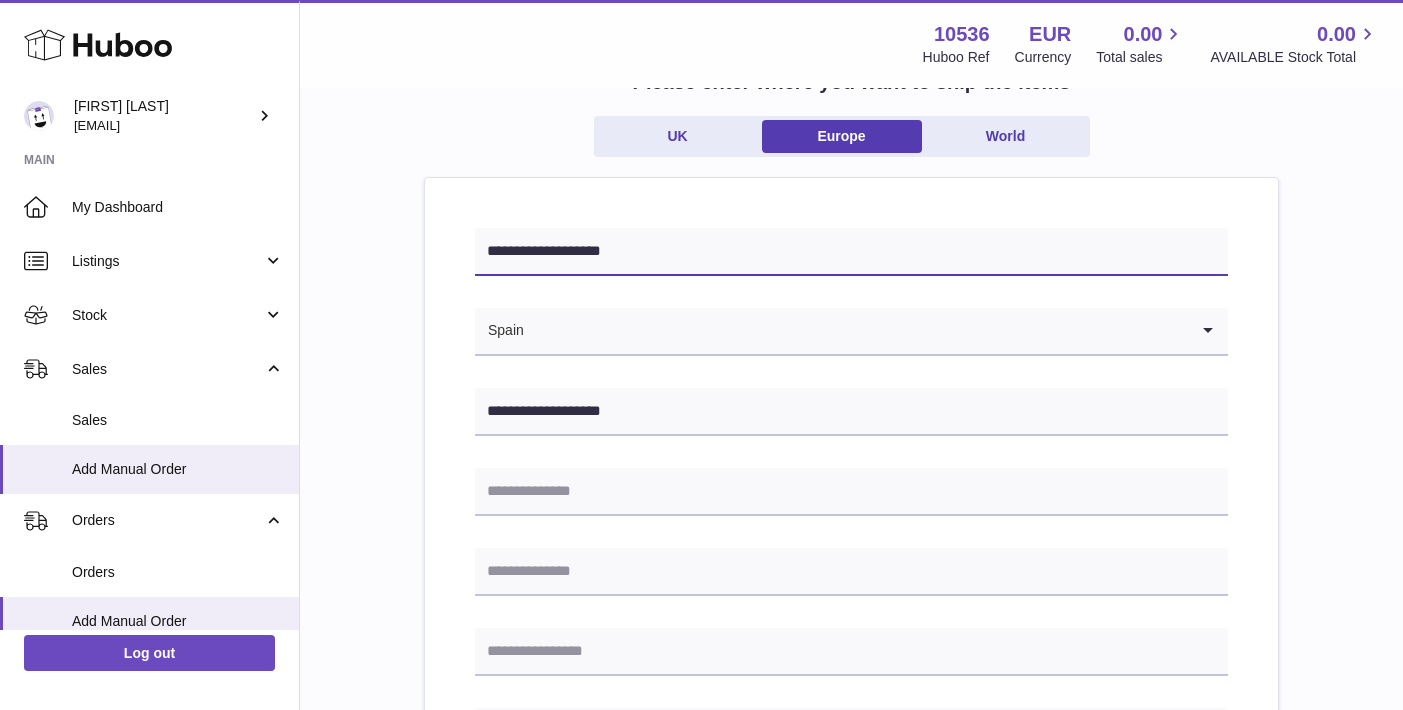 scroll, scrollTop: 462, scrollLeft: 0, axis: vertical 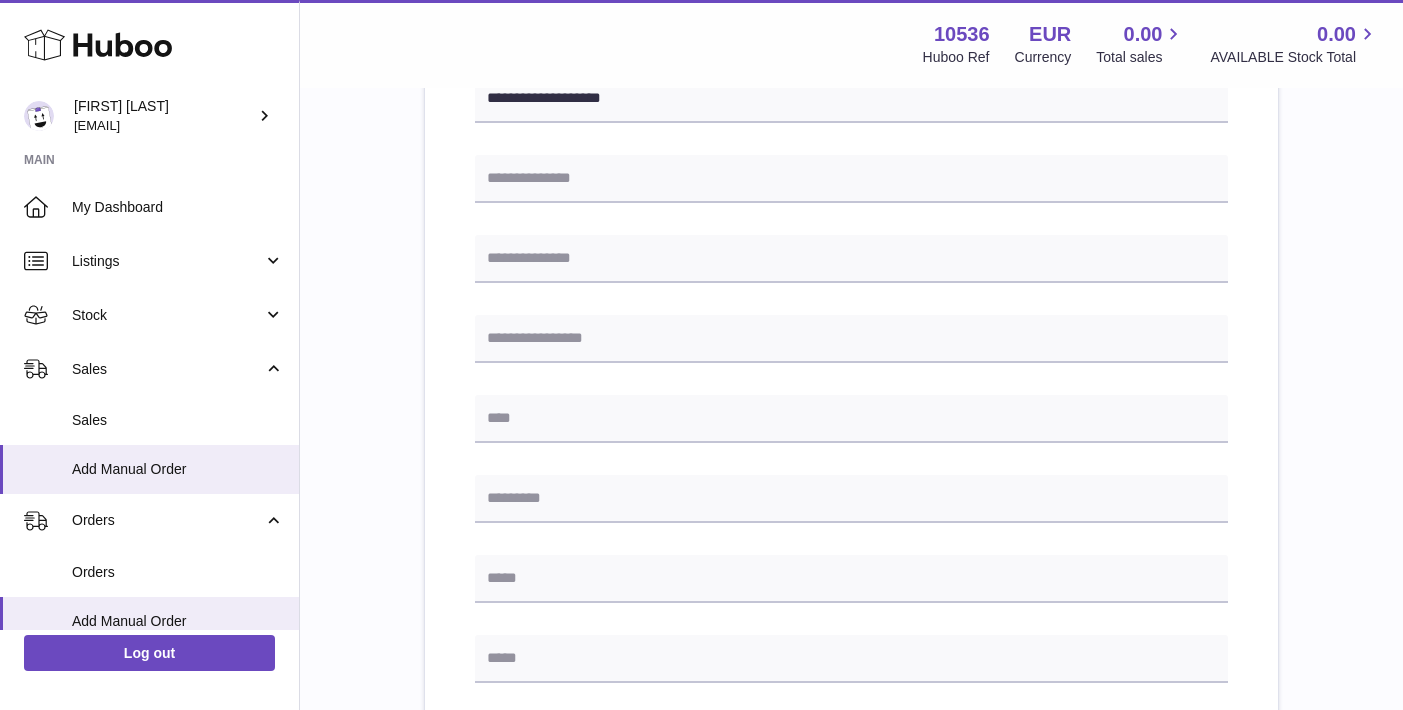 type on "**********" 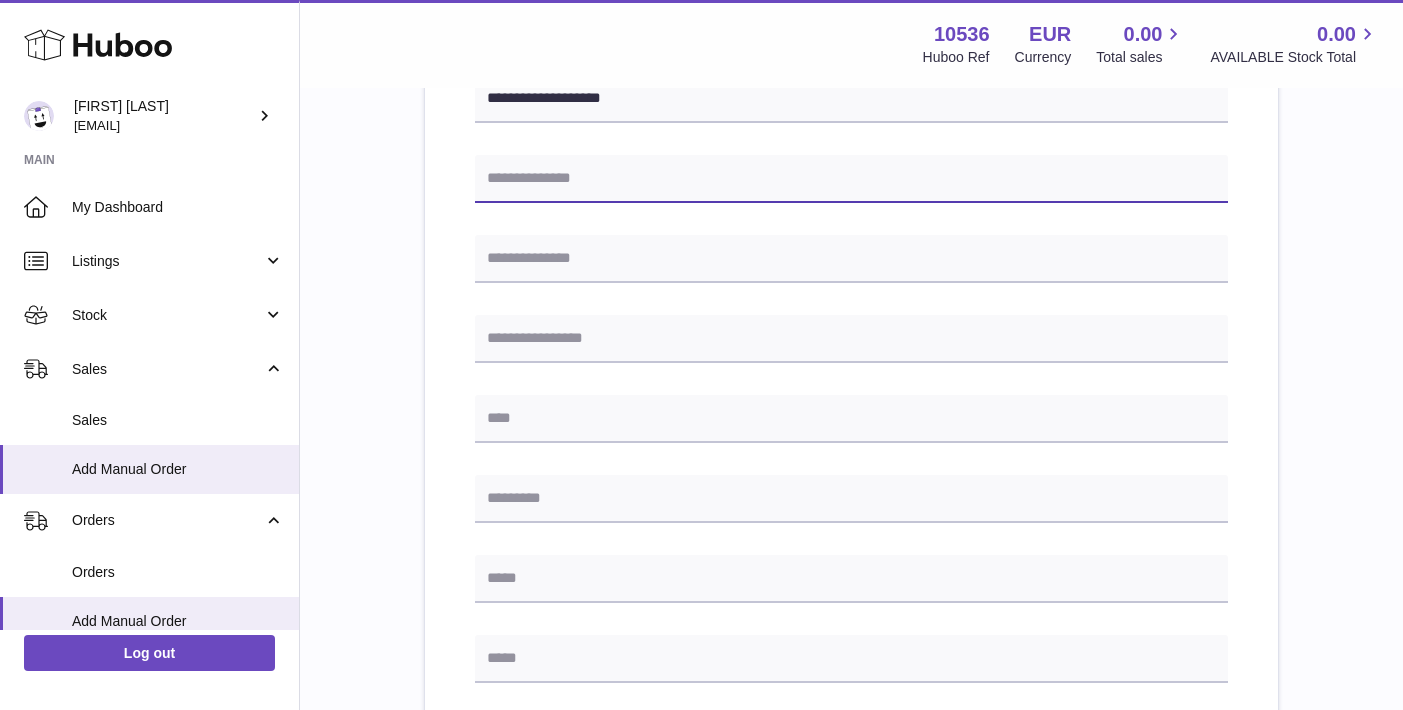 click at bounding box center (851, 179) 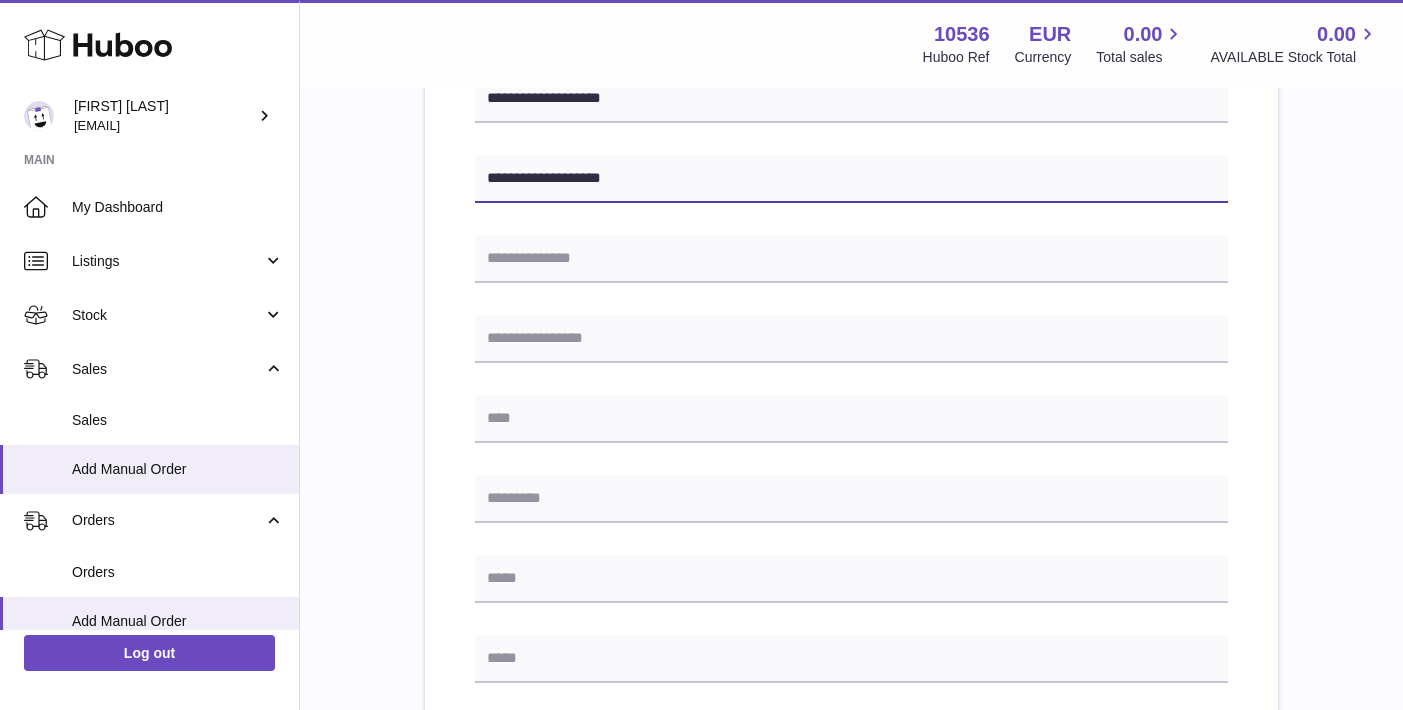 type on "**********" 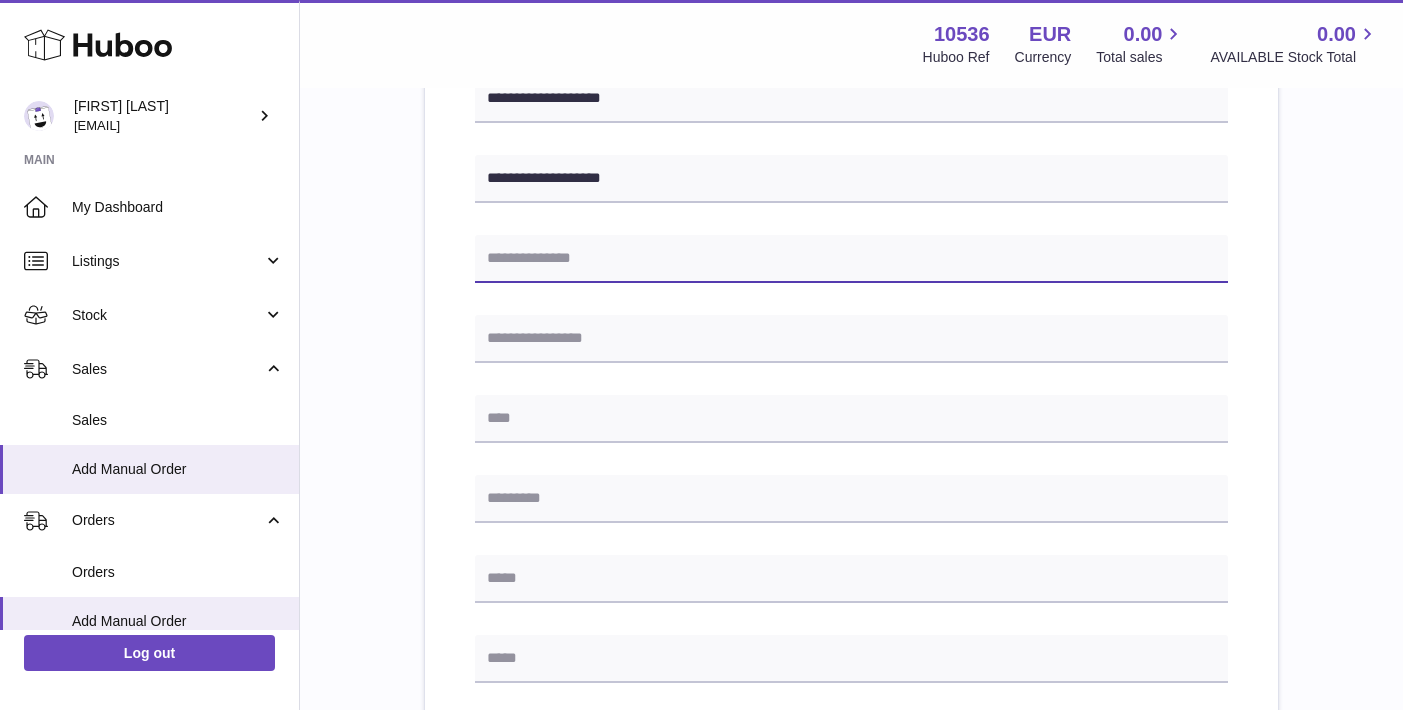 click at bounding box center (851, 259) 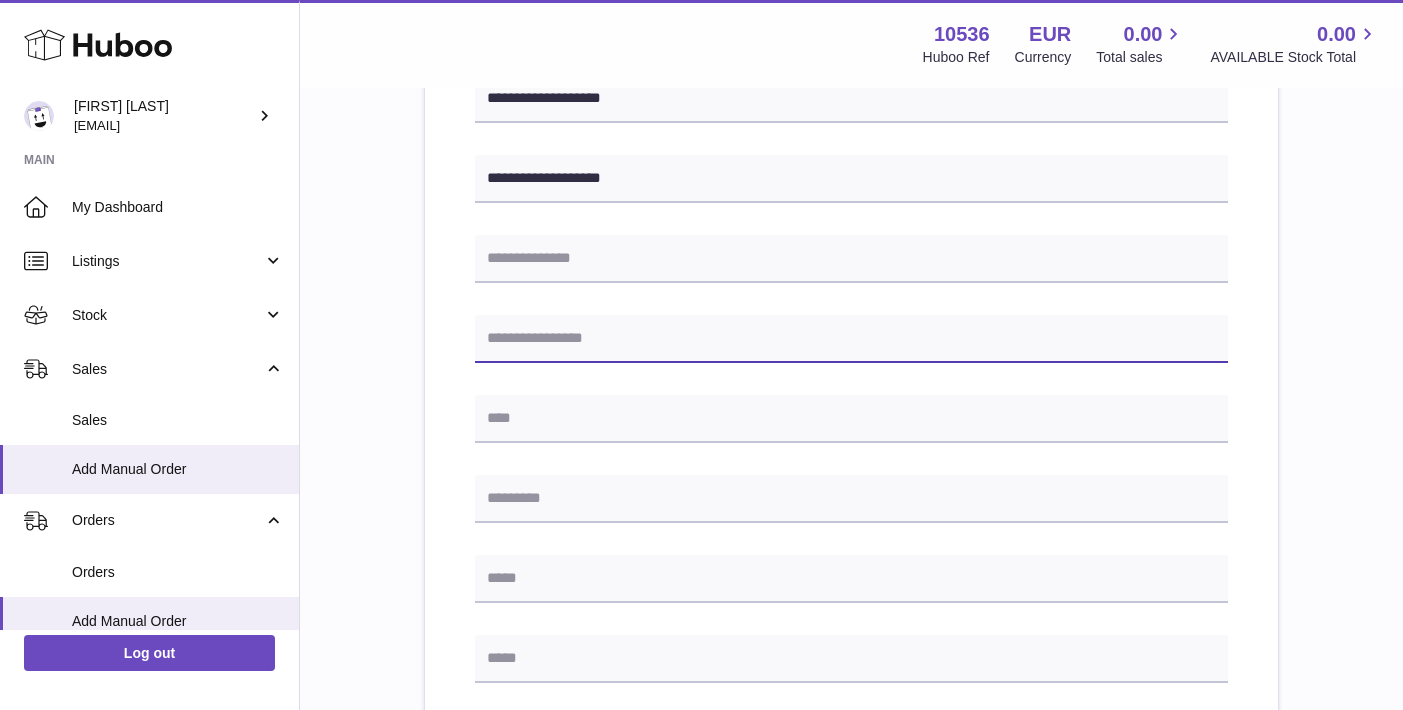 click at bounding box center (851, 339) 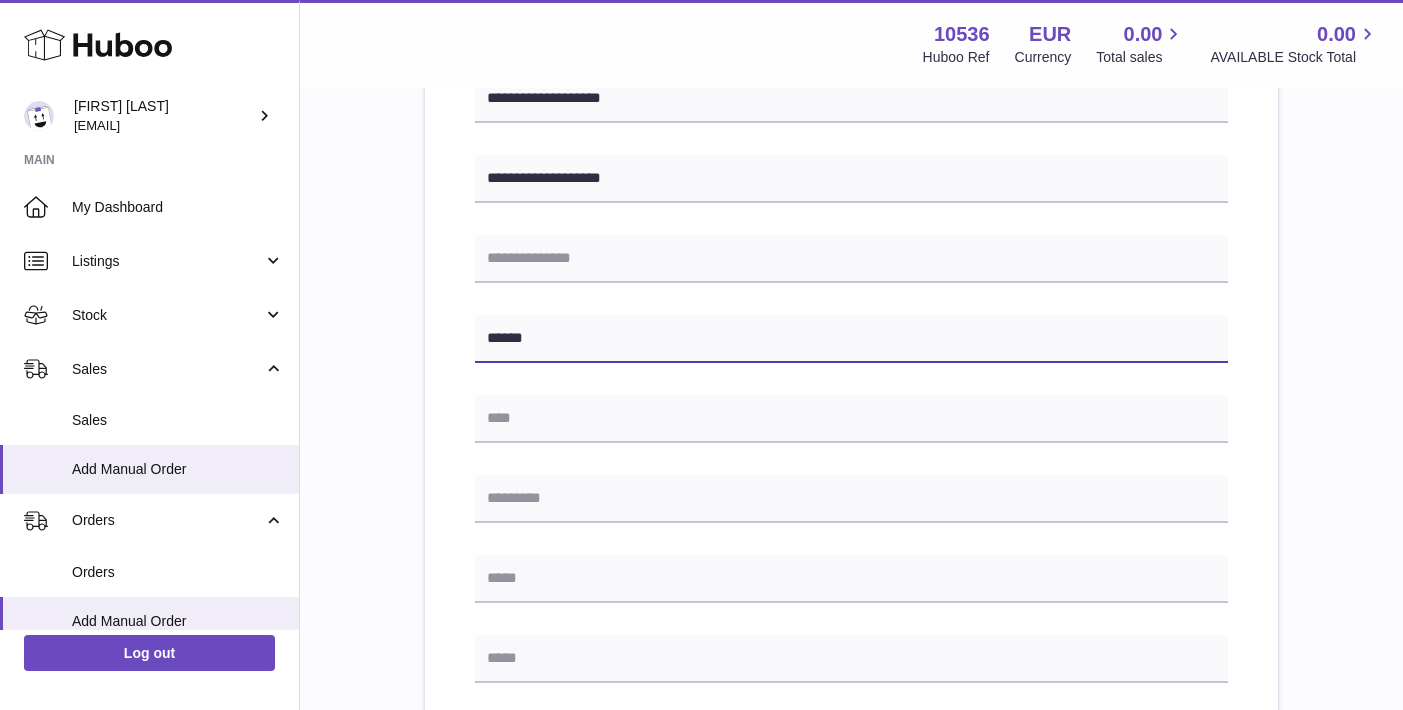 type on "******" 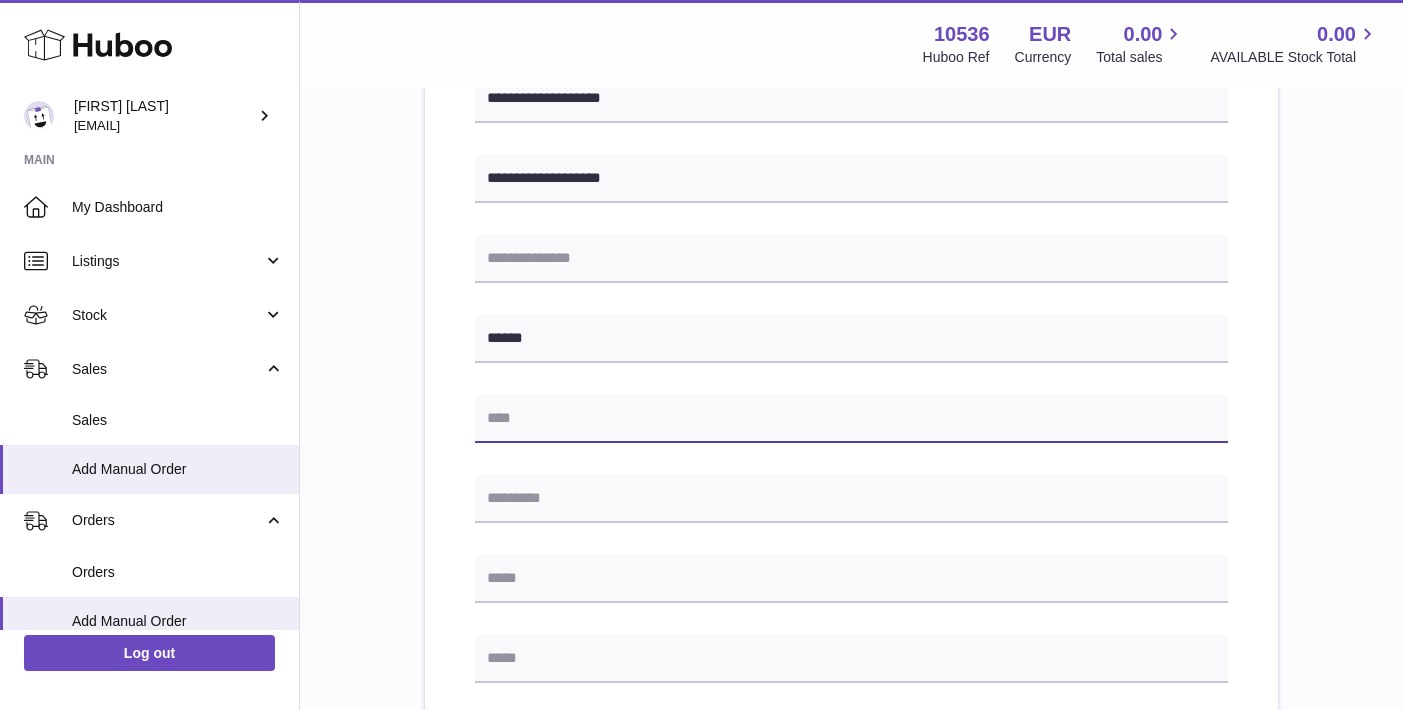 click at bounding box center (851, 419) 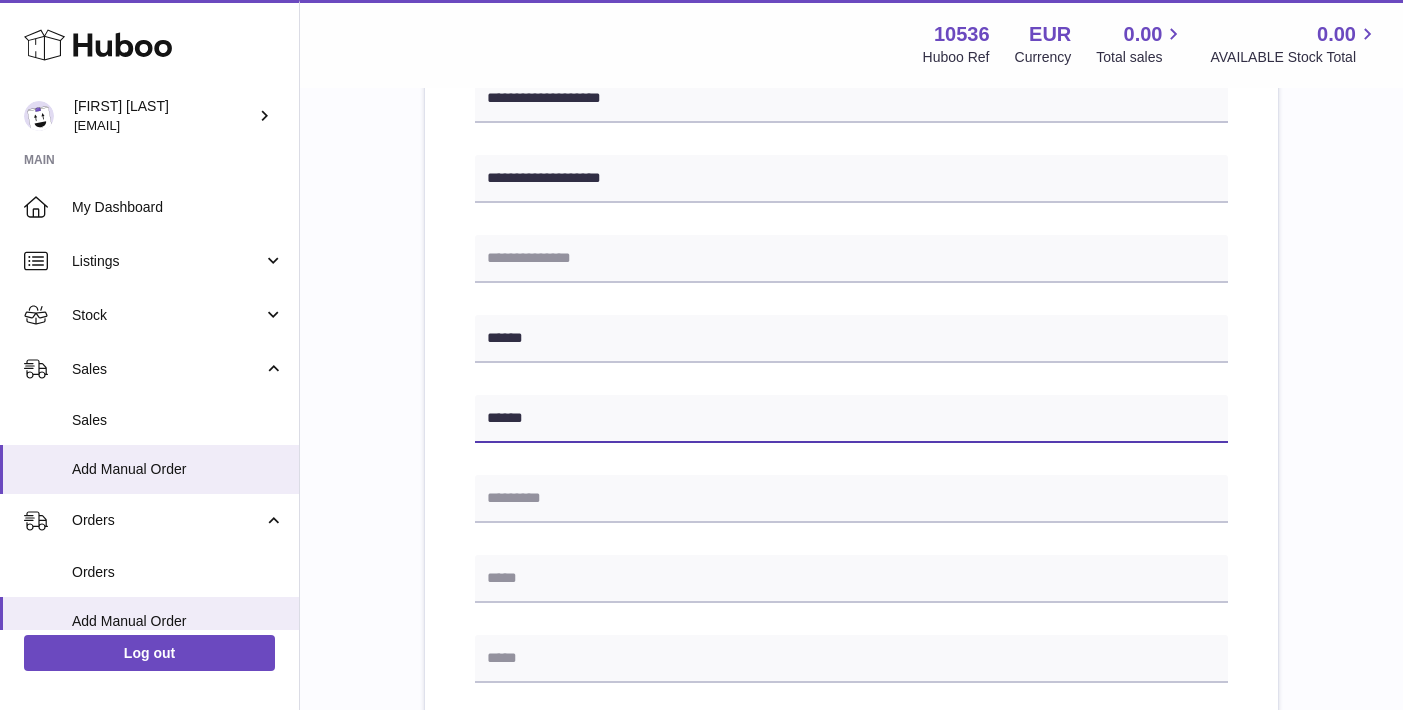 type on "******" 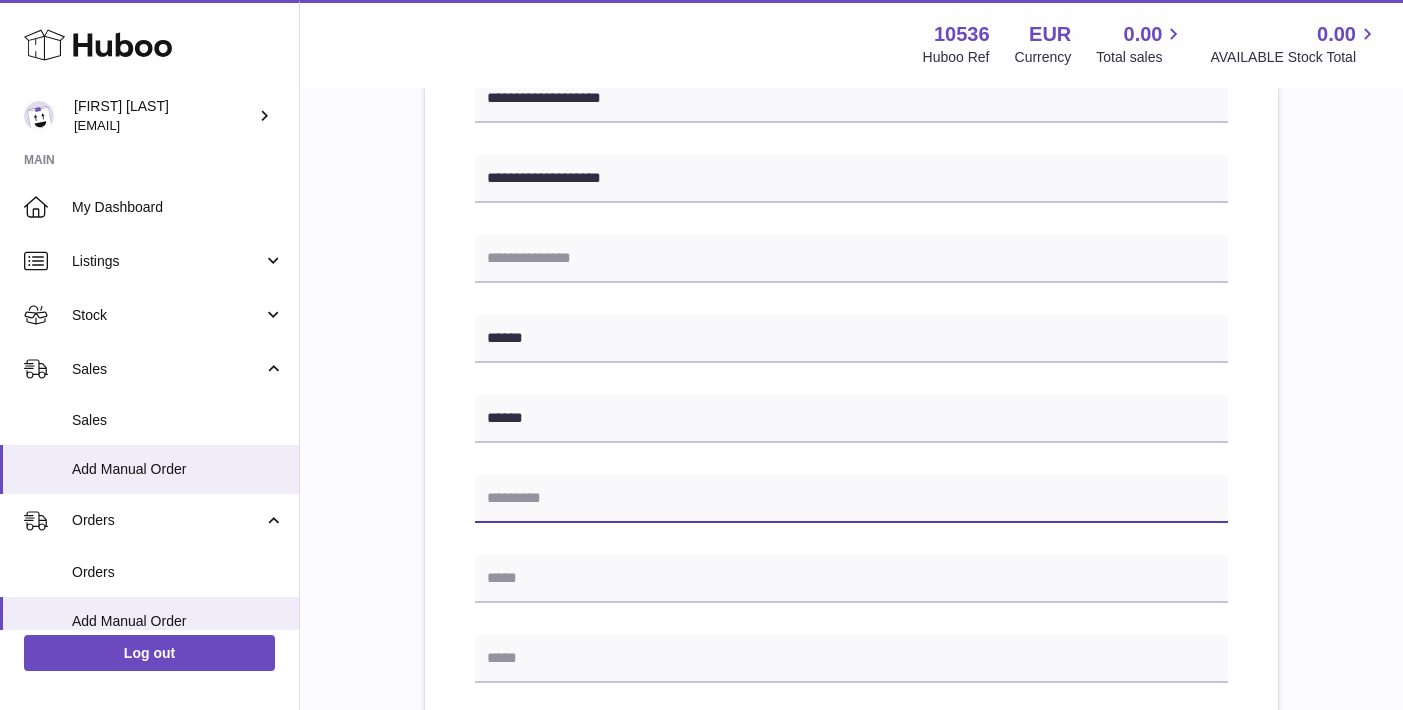 click at bounding box center [851, 499] 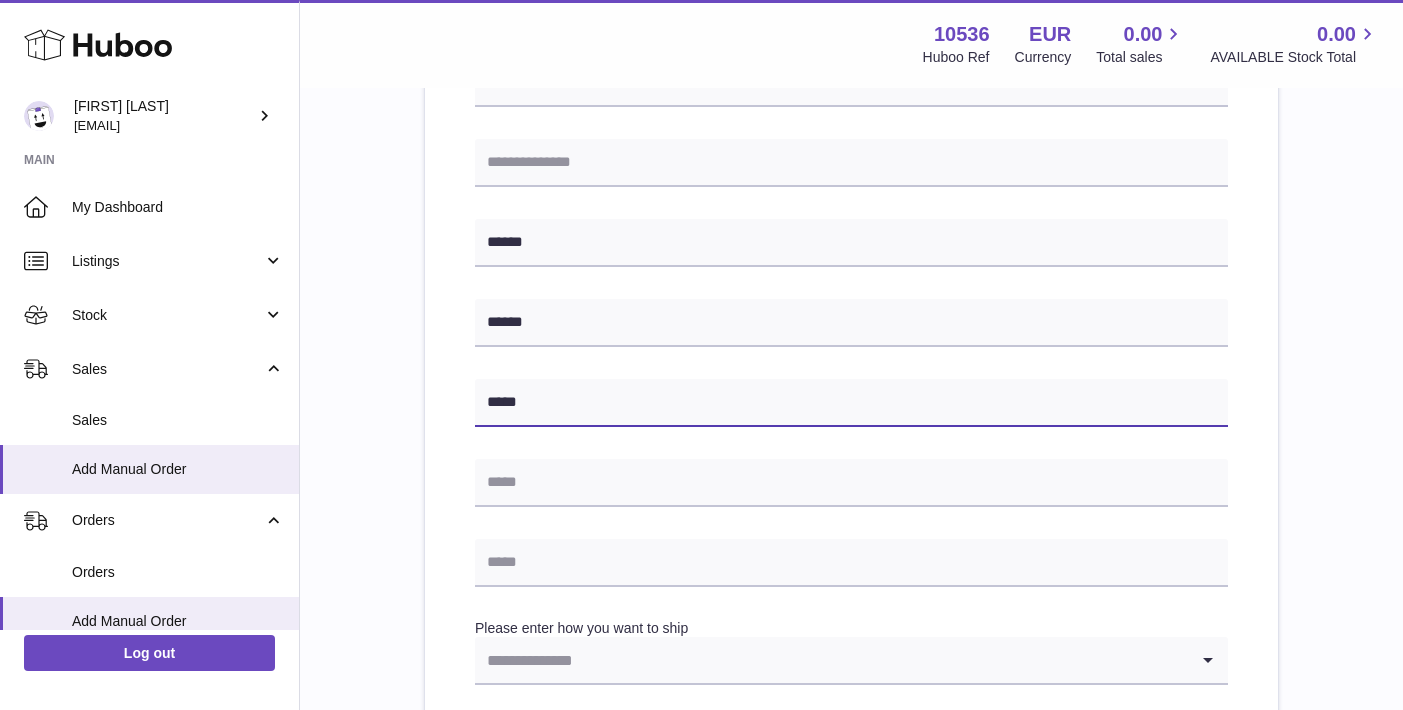 scroll, scrollTop: 675, scrollLeft: 0, axis: vertical 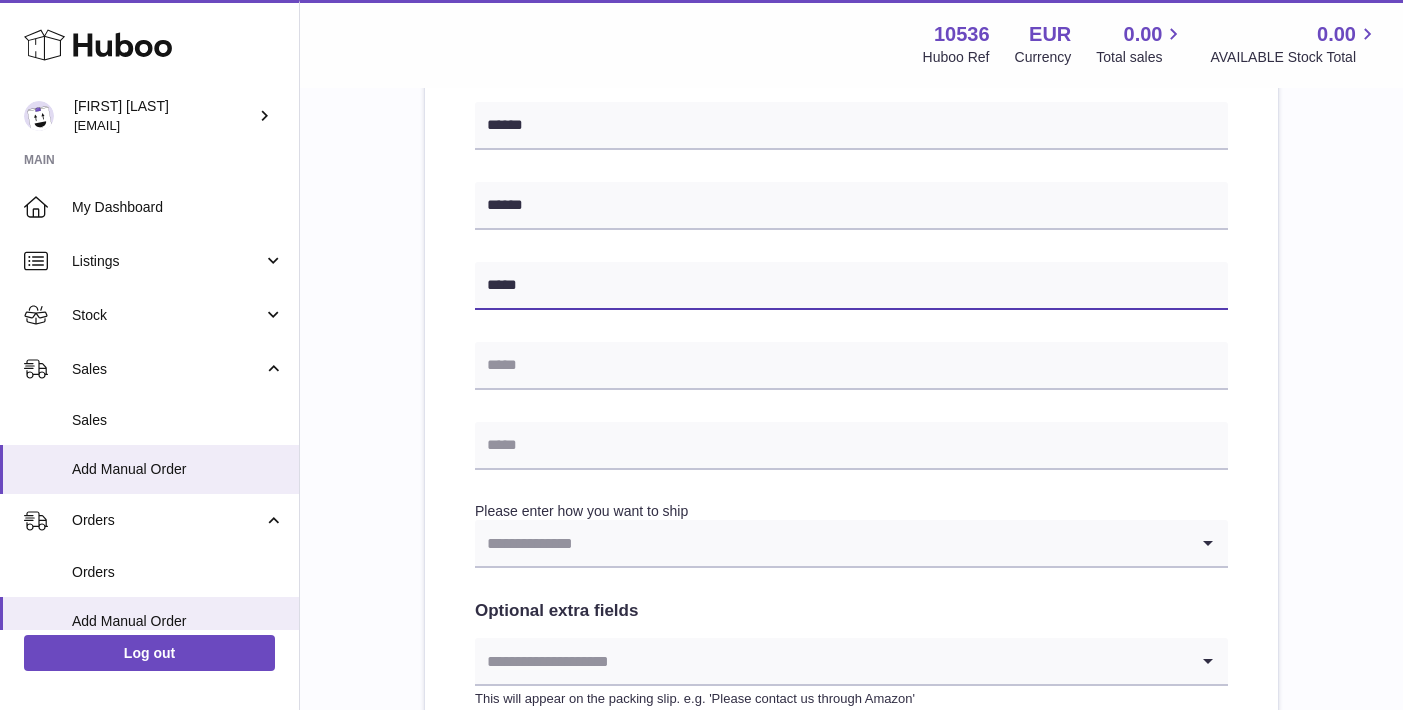 type on "*****" 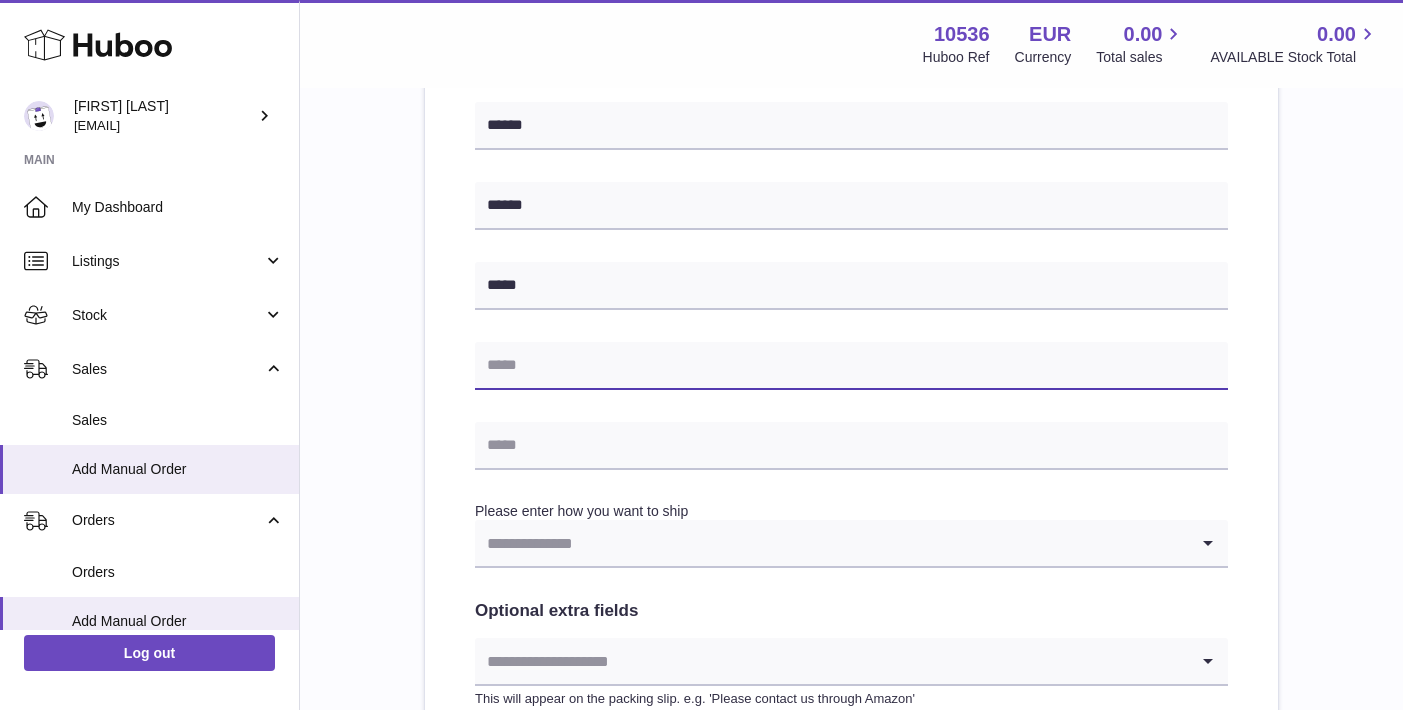 click at bounding box center [851, 366] 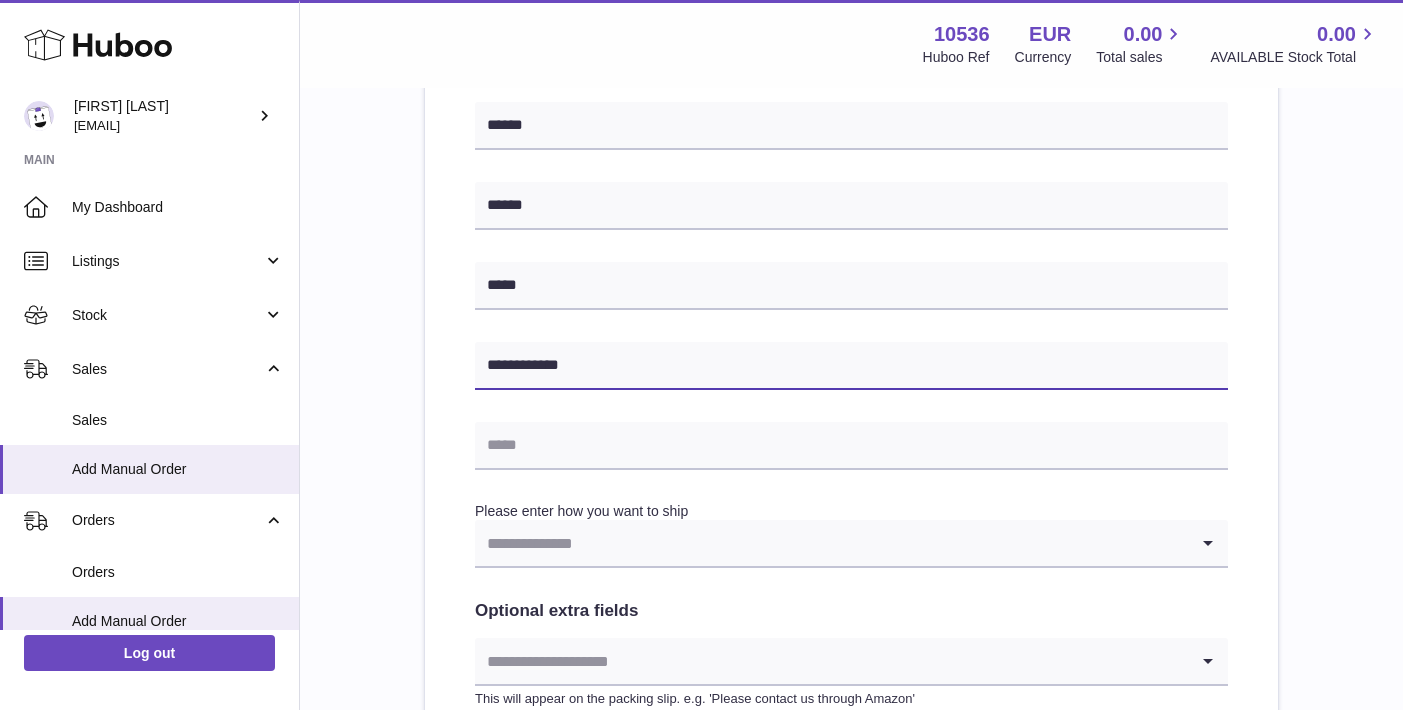 type on "**********" 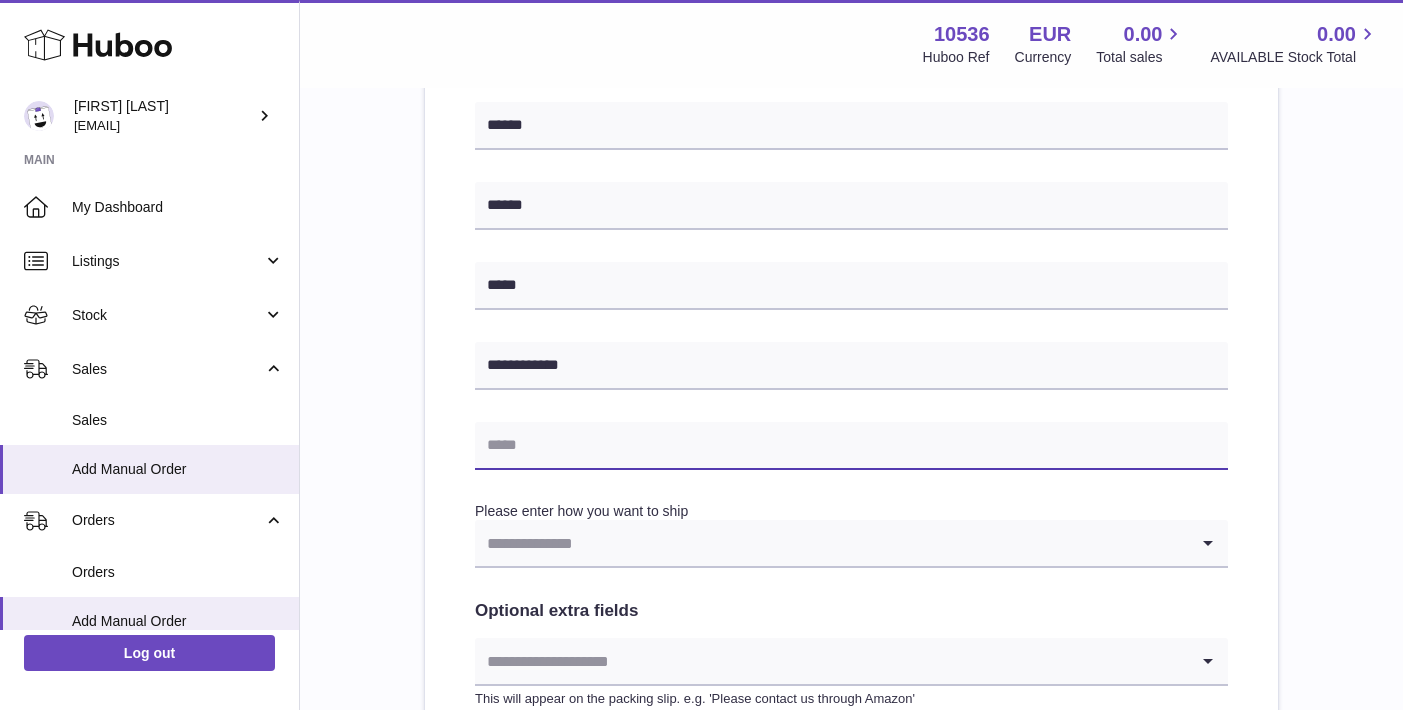 click at bounding box center (851, 446) 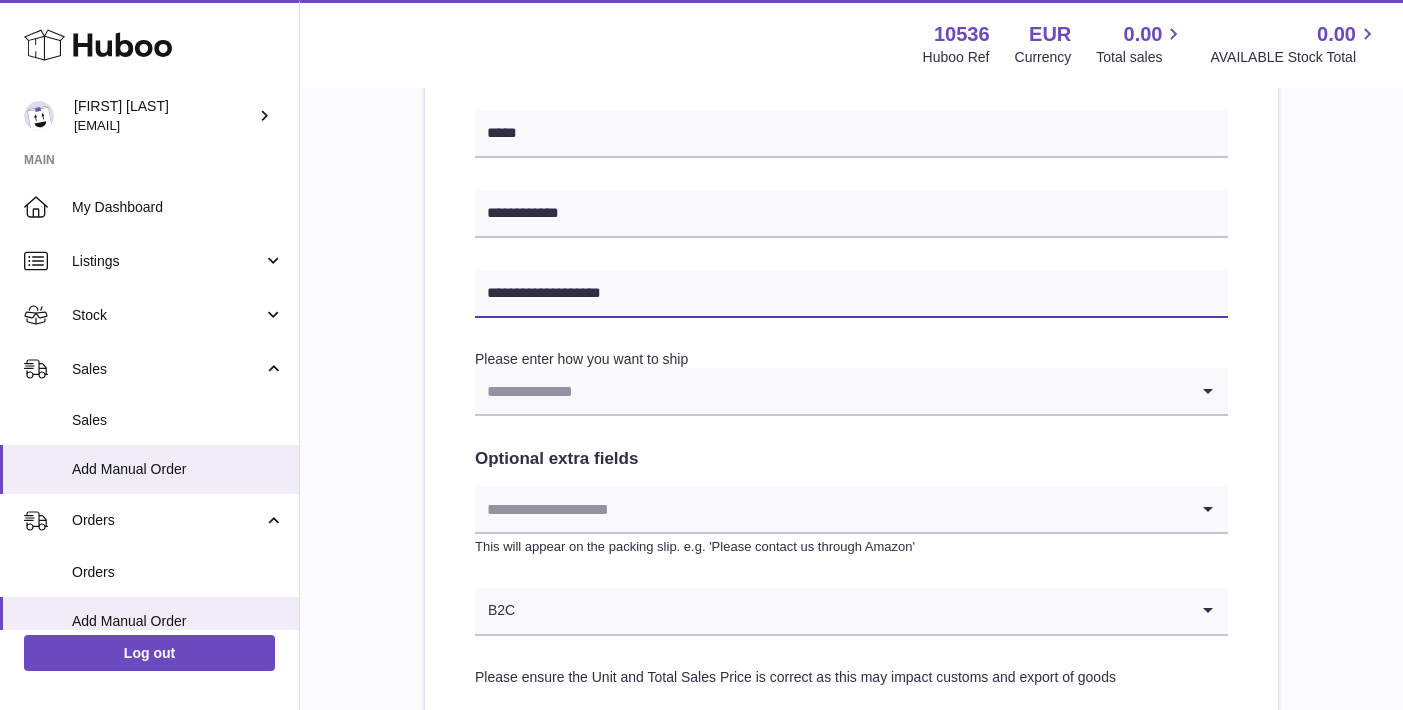 scroll, scrollTop: 871, scrollLeft: 0, axis: vertical 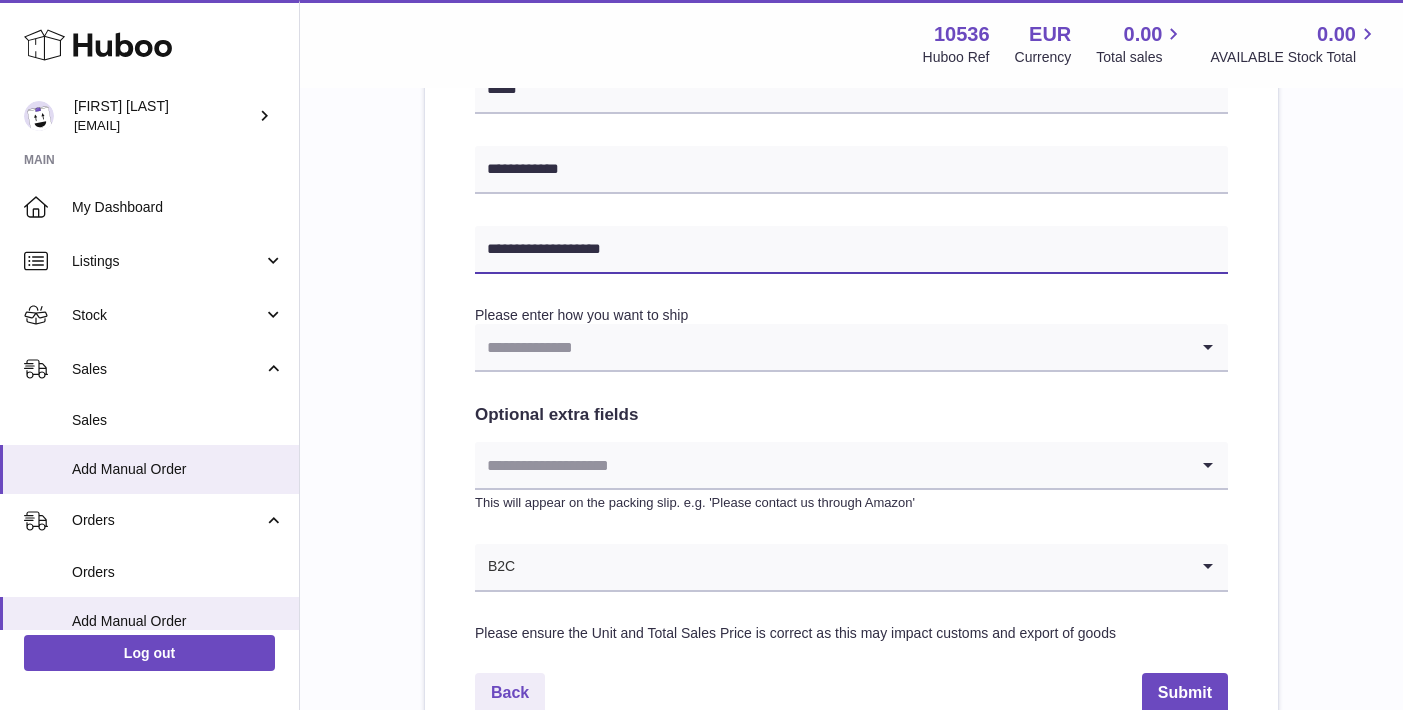 type on "**********" 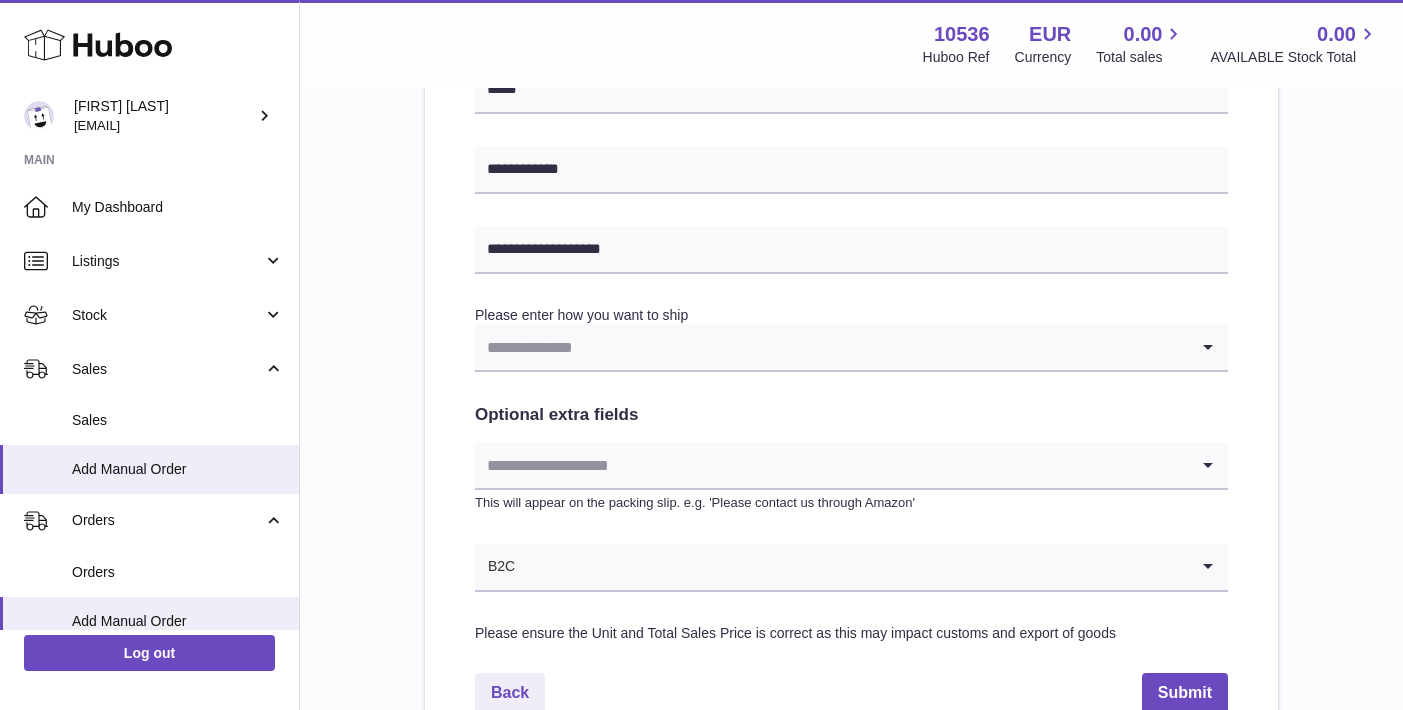 click at bounding box center [831, 347] 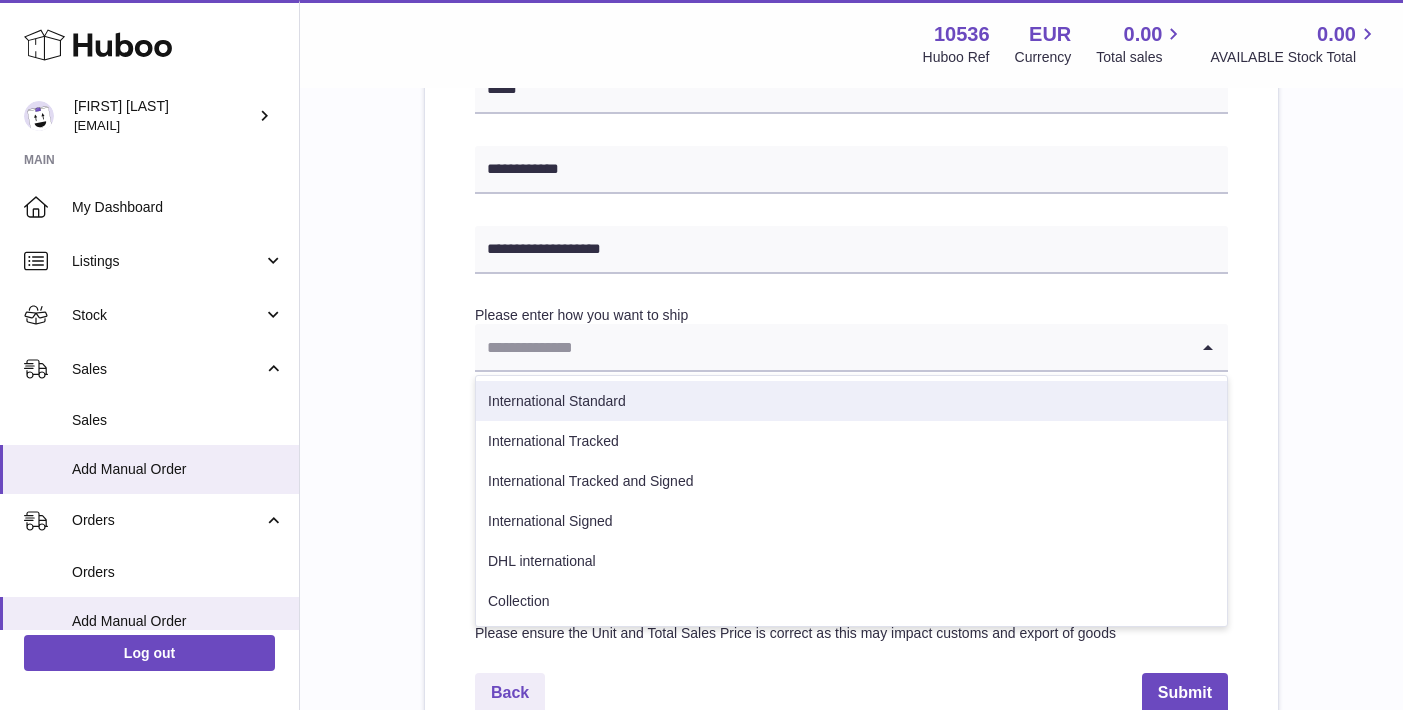 click on "International Standard" at bounding box center [851, 401] 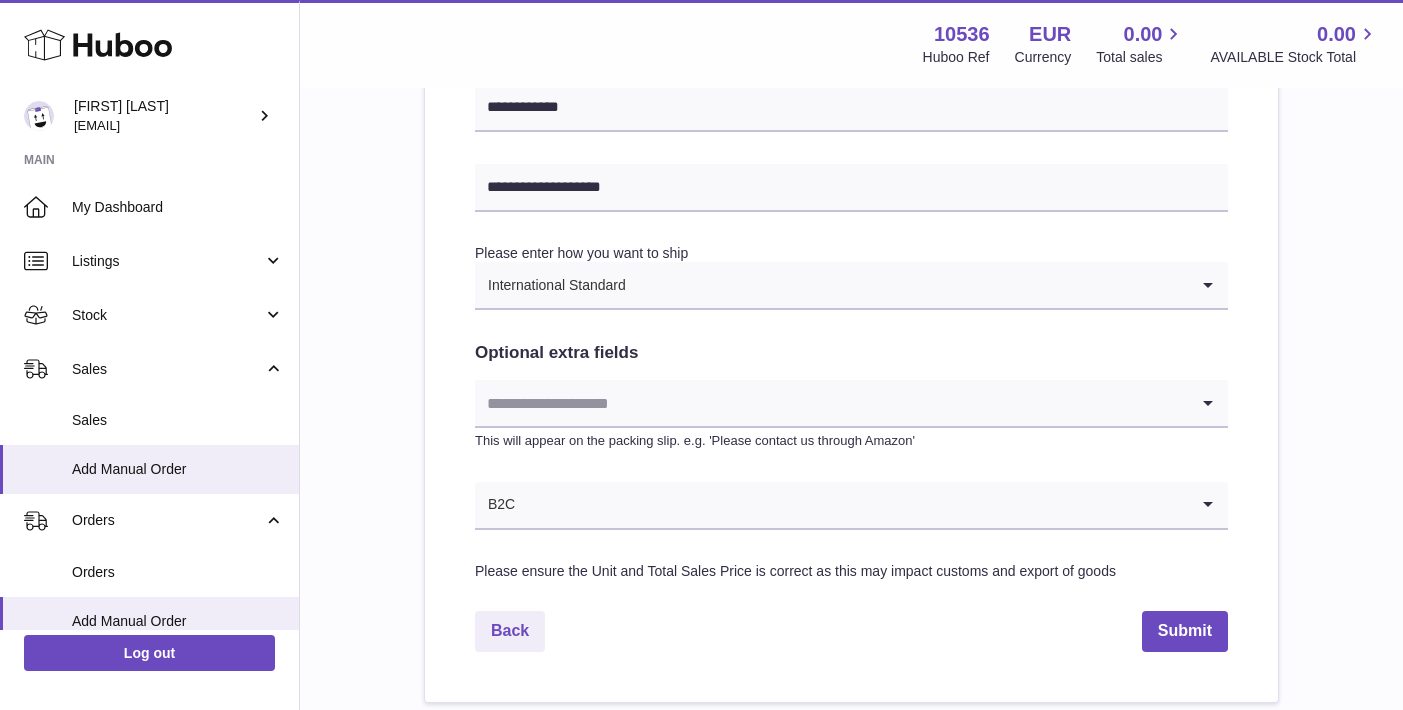 scroll, scrollTop: 1049, scrollLeft: 0, axis: vertical 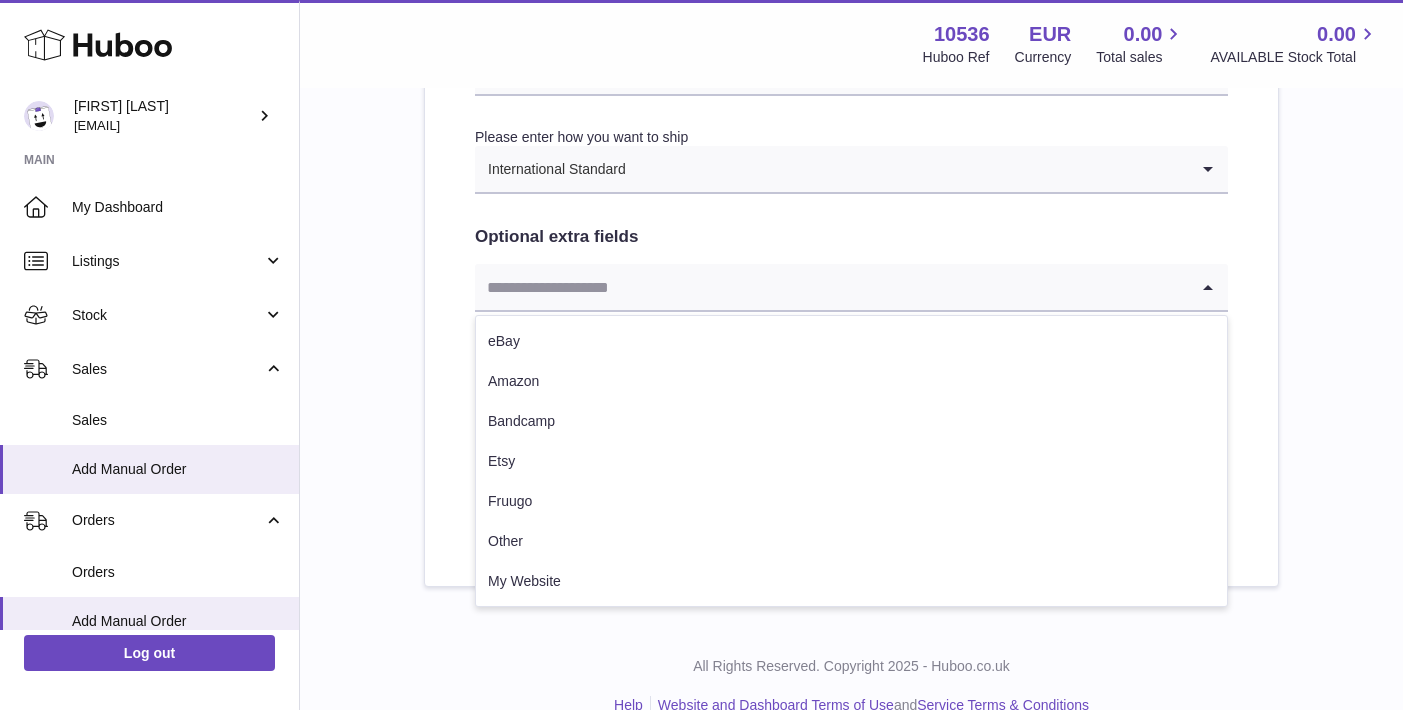 click on "Loading..." at bounding box center [851, 288] 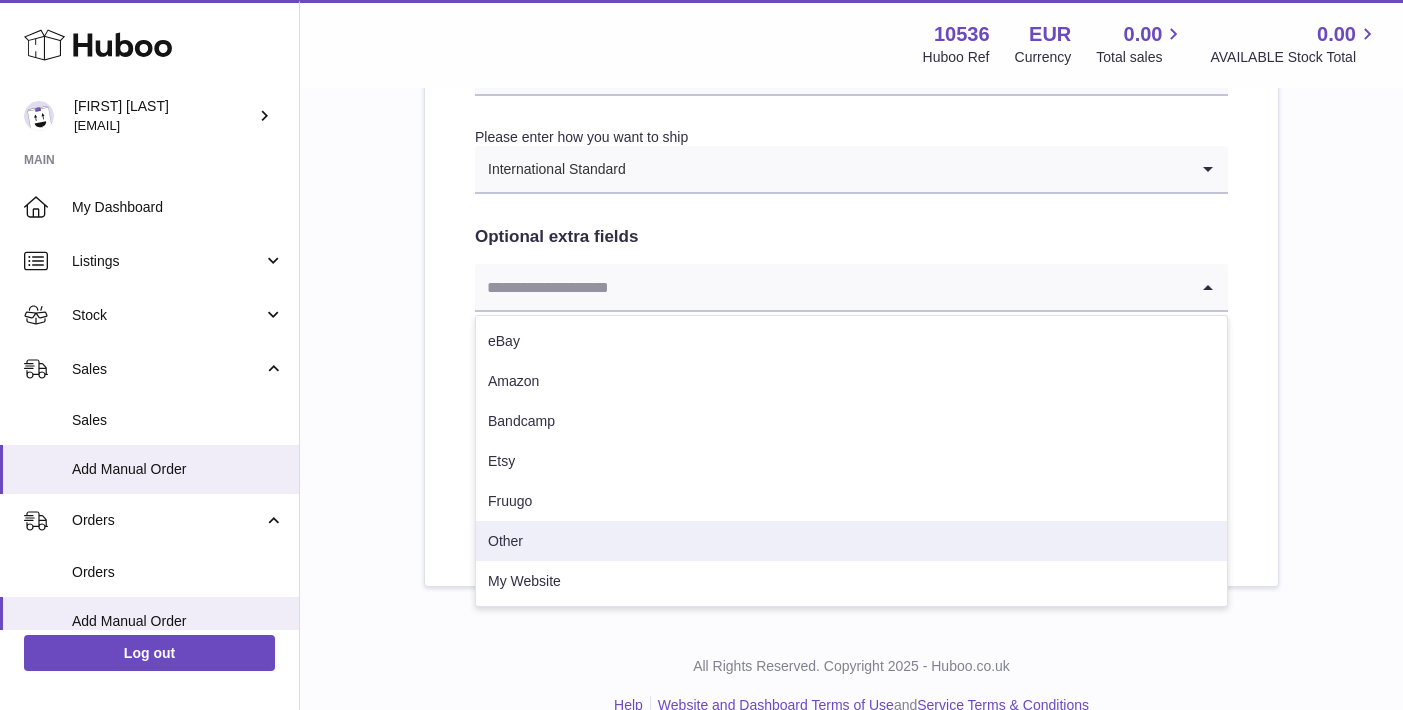 click on "Other" at bounding box center (851, 541) 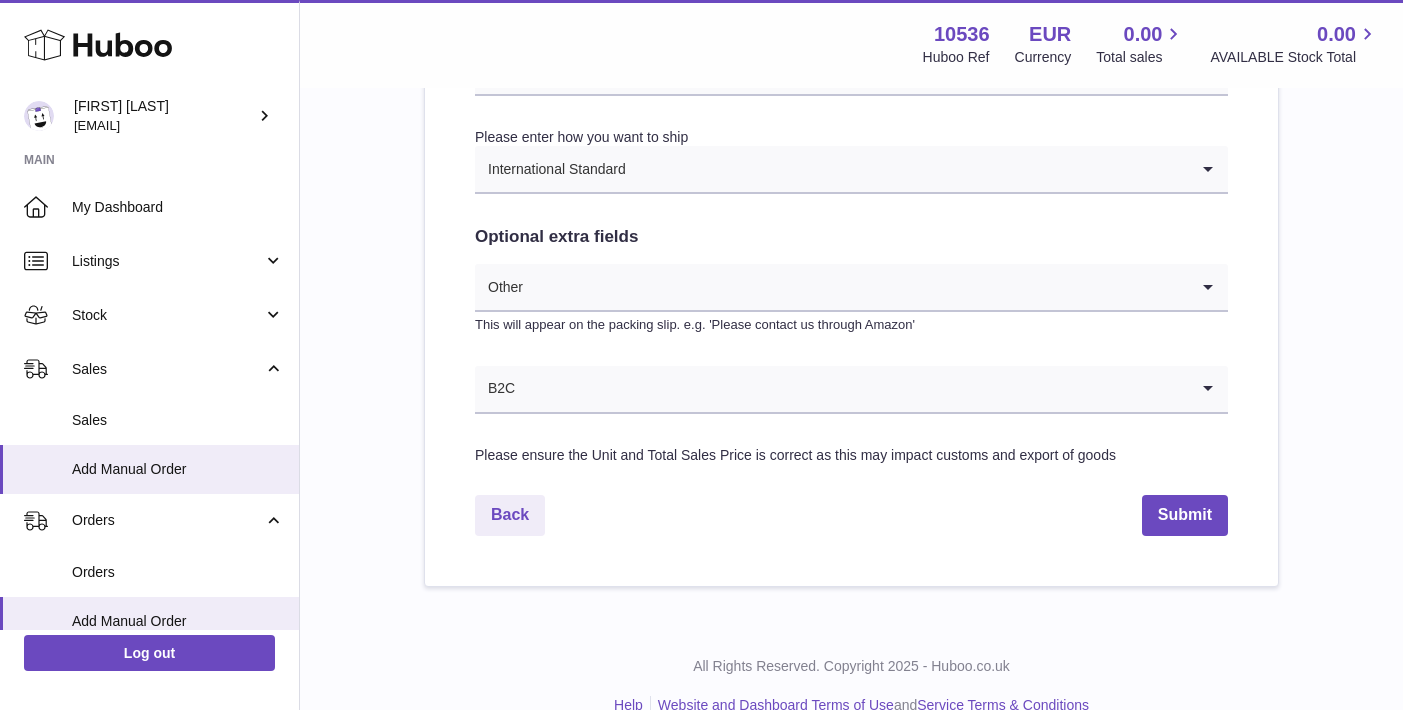 click at bounding box center (852, 389) 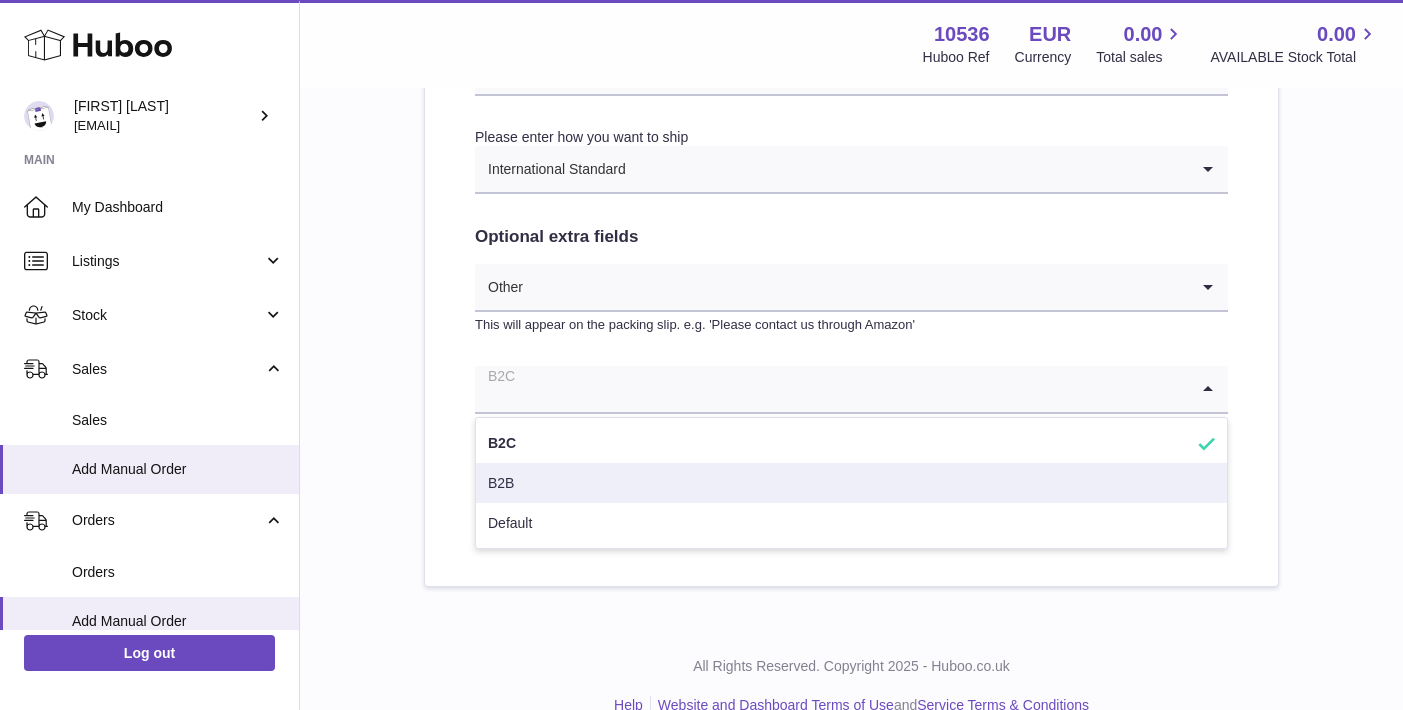 click on "B2B" at bounding box center [851, 483] 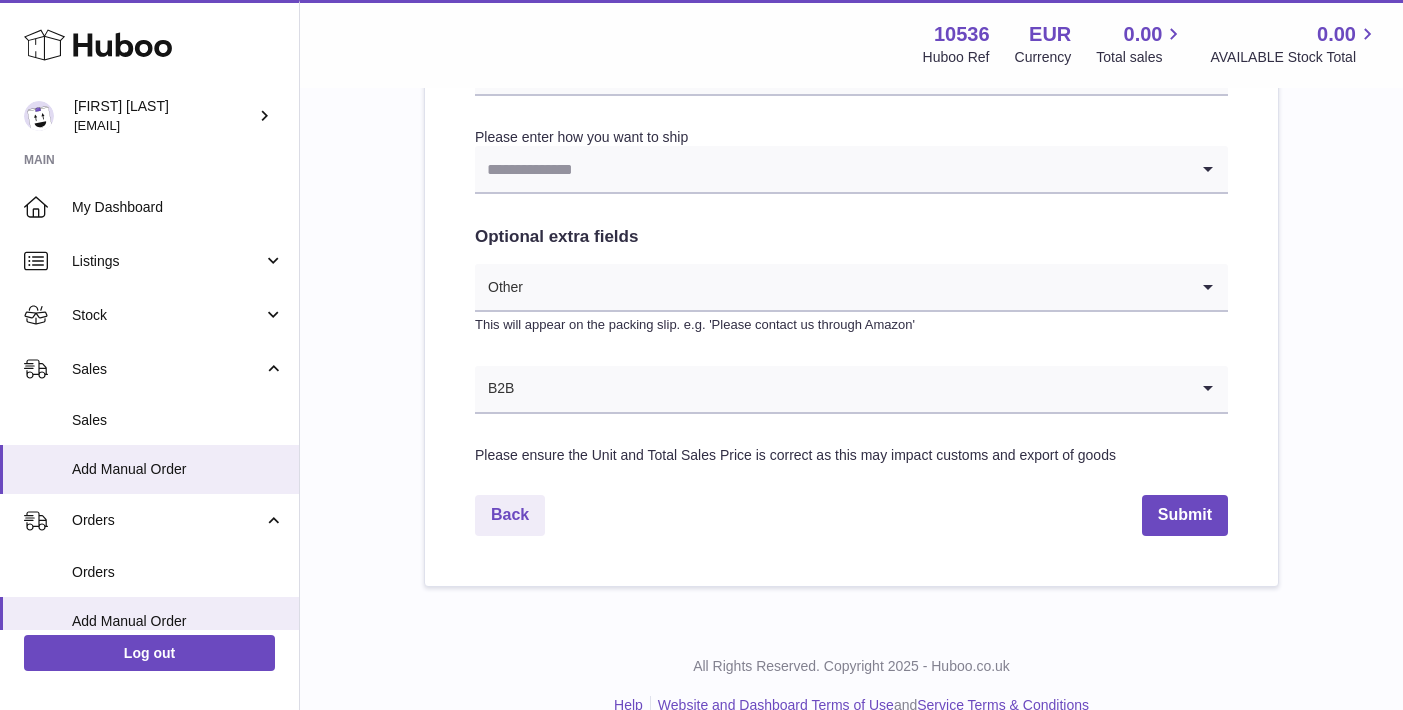 click at bounding box center (831, 169) 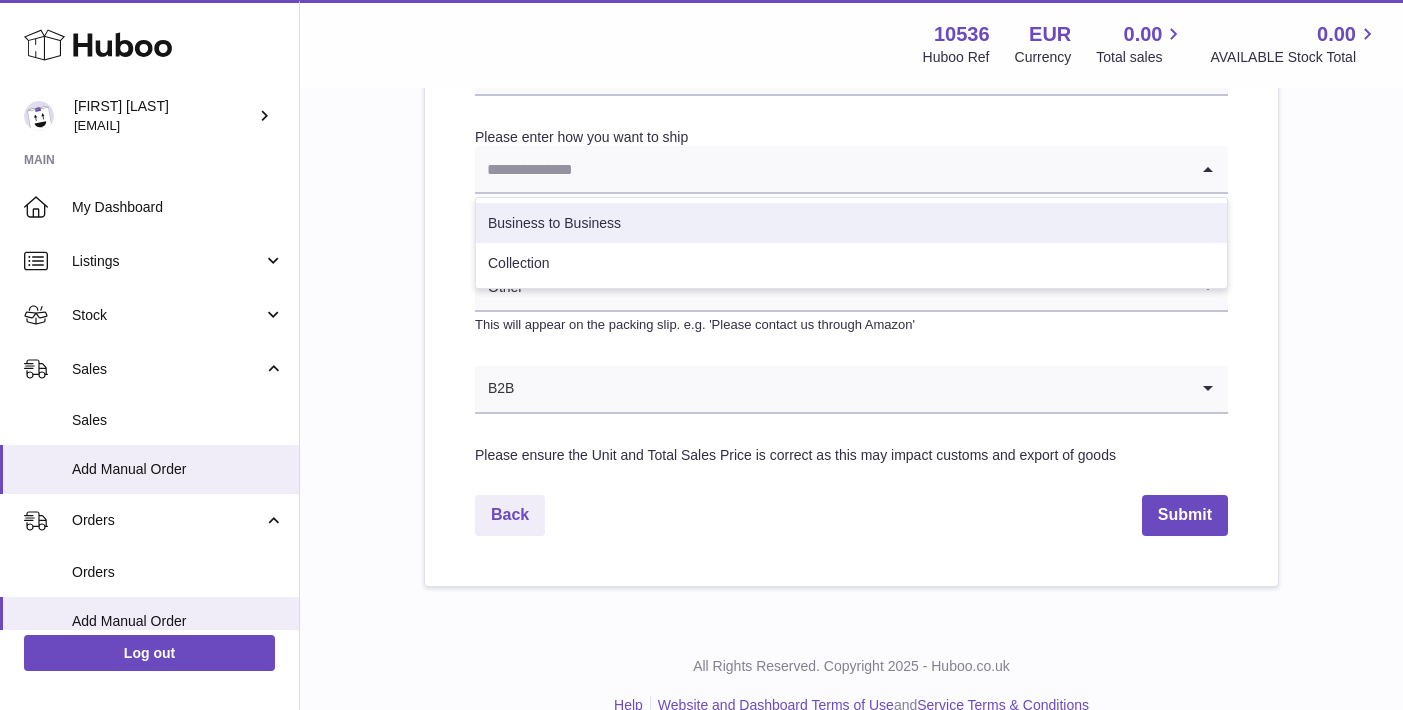 click on "Business to Business" at bounding box center [851, 223] 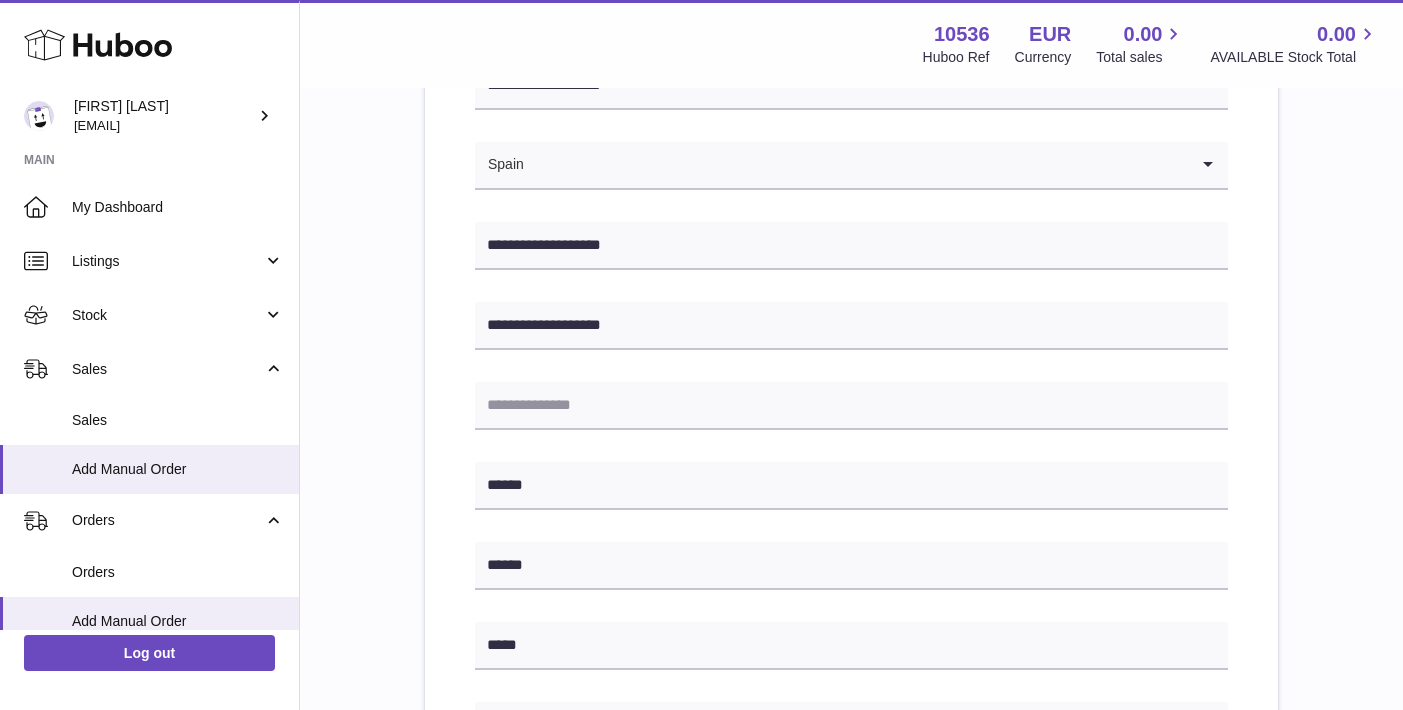 scroll, scrollTop: 326, scrollLeft: 0, axis: vertical 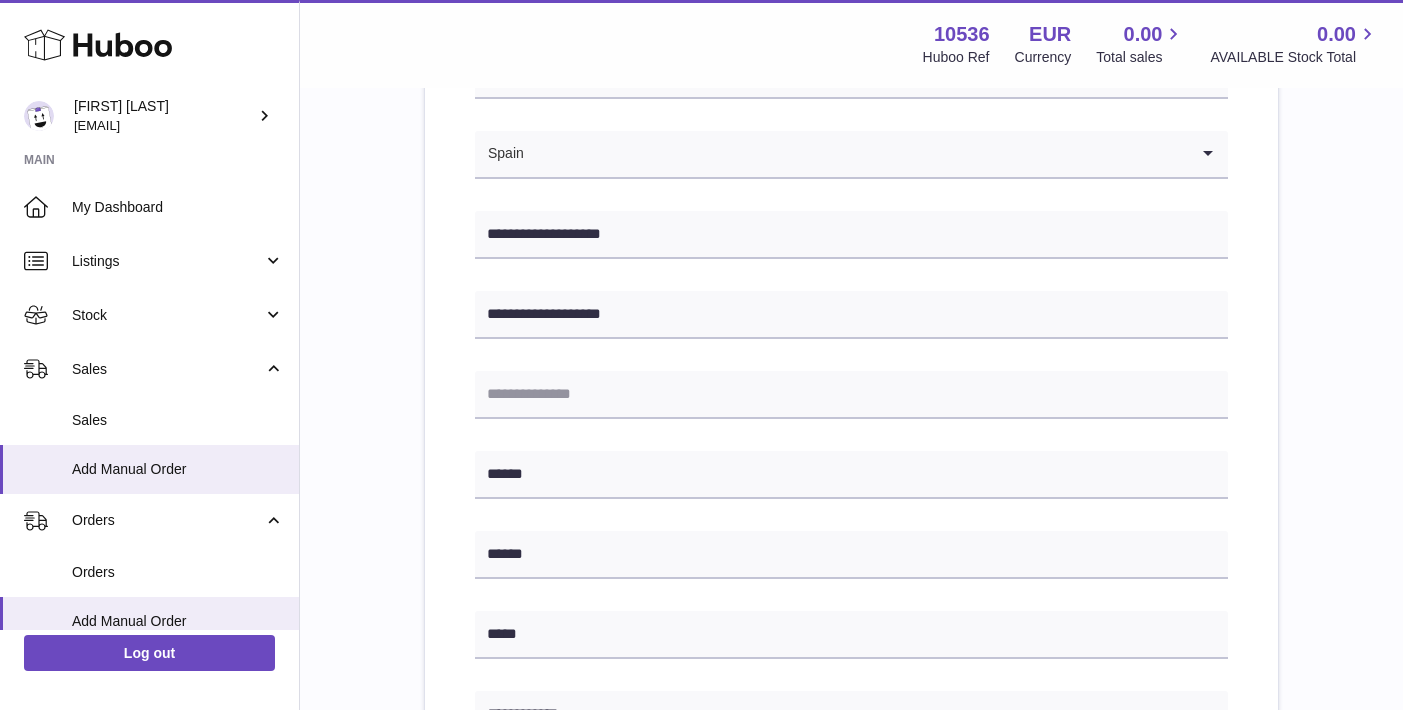 drag, startPoint x: 672, startPoint y: 448, endPoint x: 614, endPoint y: 447, distance: 58.00862 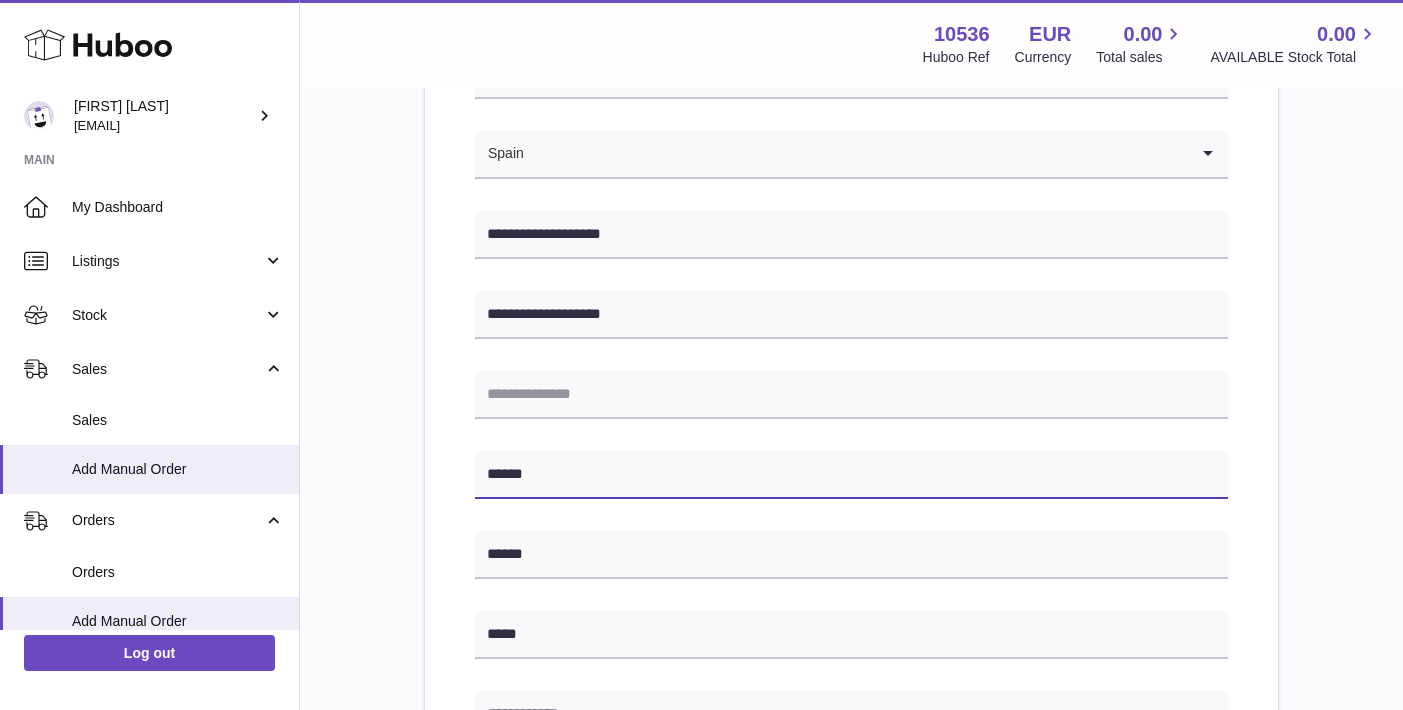 drag, startPoint x: 612, startPoint y: 472, endPoint x: 482, endPoint y: 464, distance: 130.24593 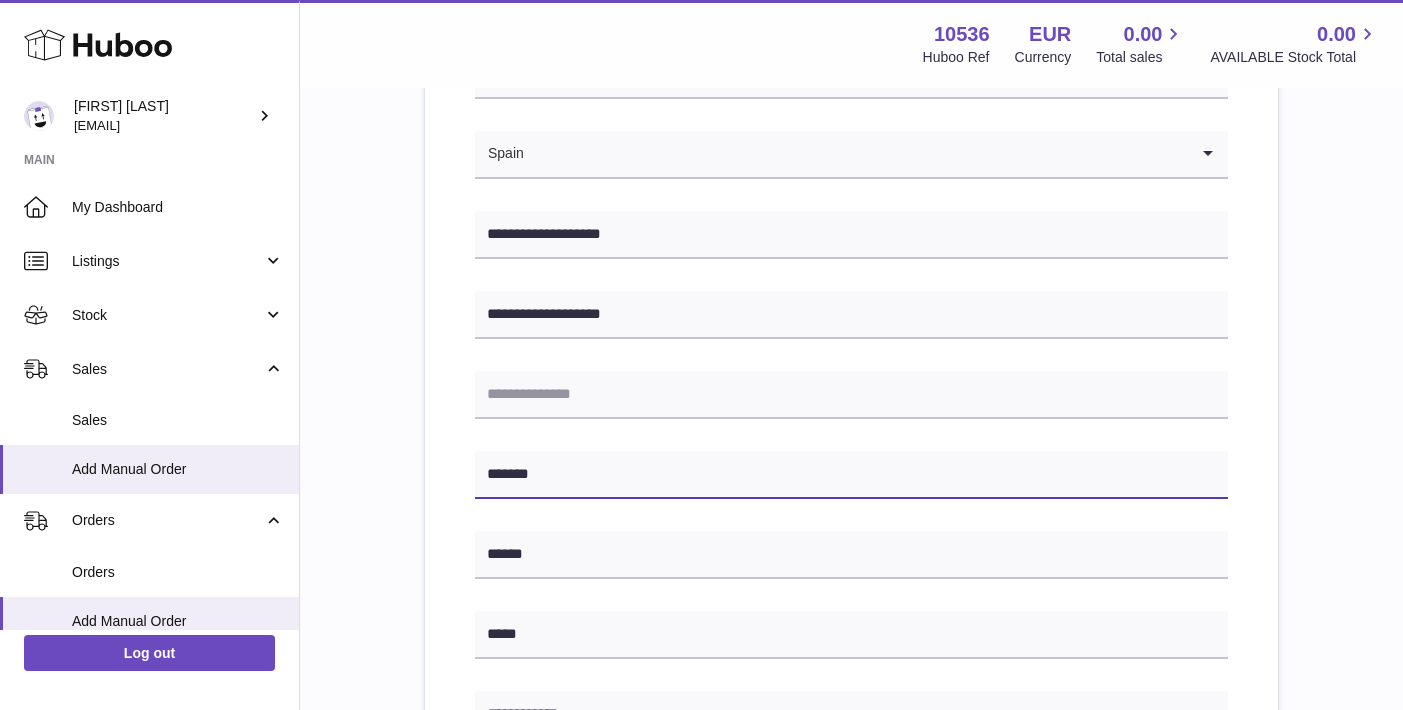 type on "*******" 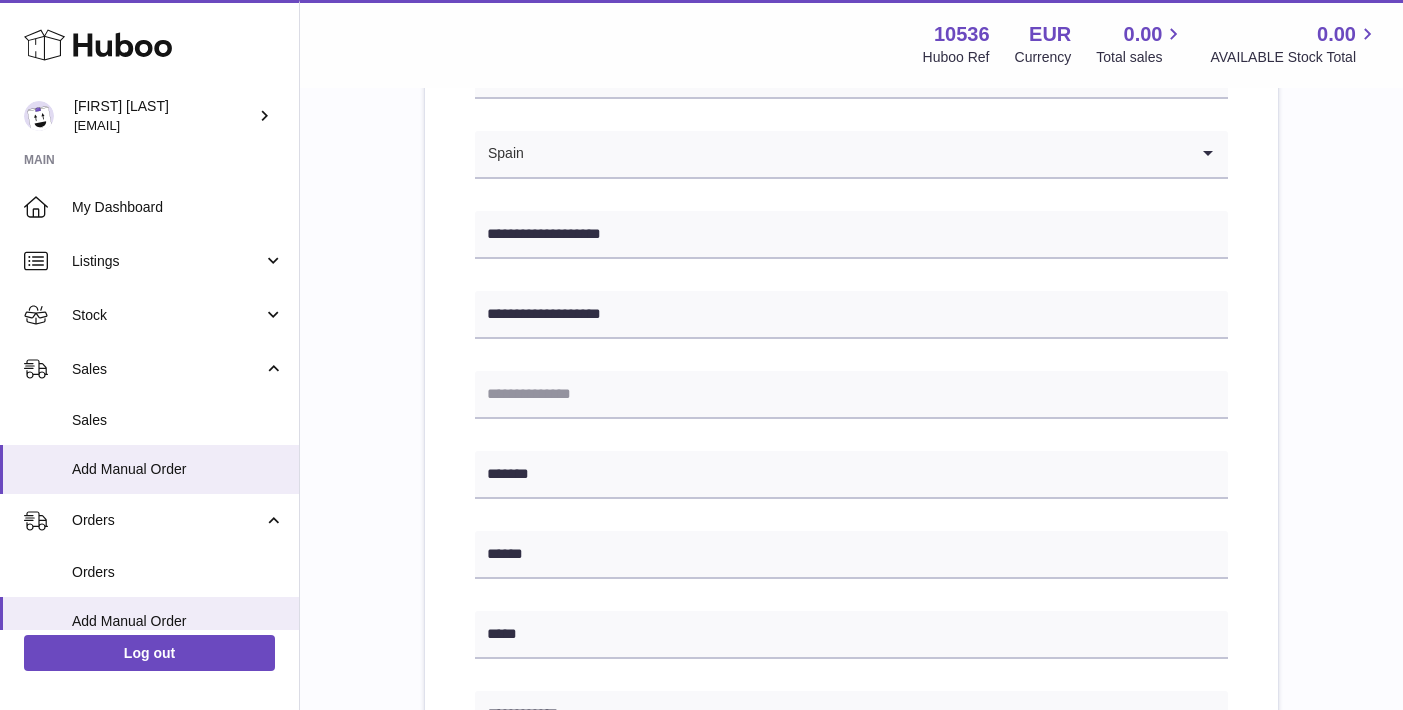 click on "**********" at bounding box center (851, 626) 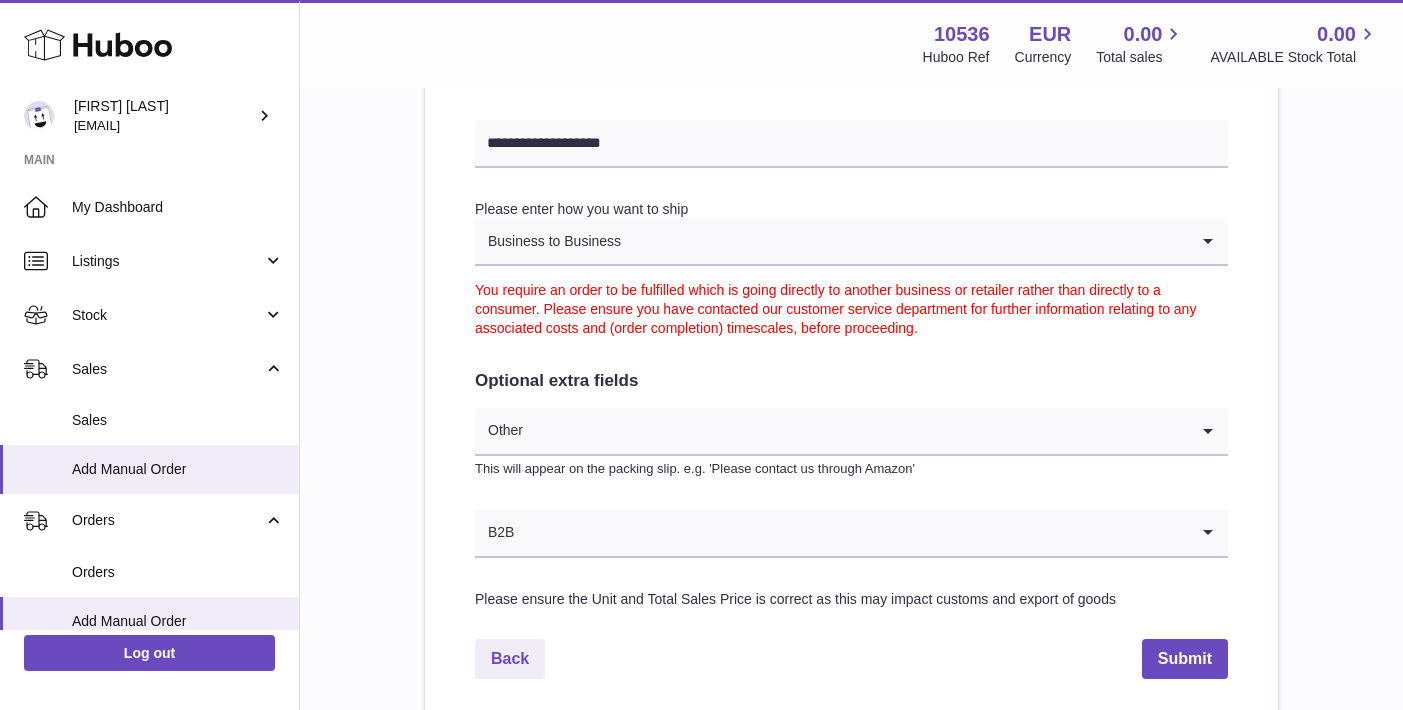 scroll, scrollTop: 1034, scrollLeft: 0, axis: vertical 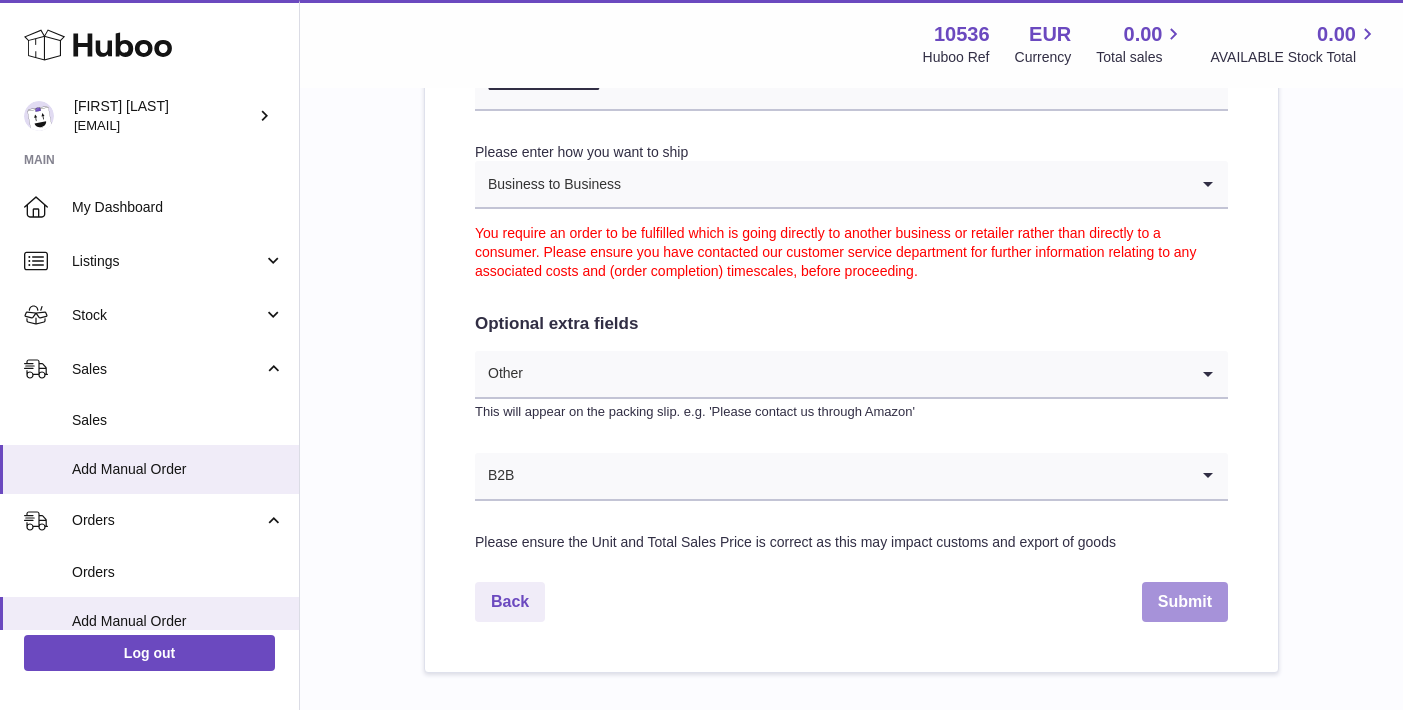 click on "Submit" at bounding box center [1185, 602] 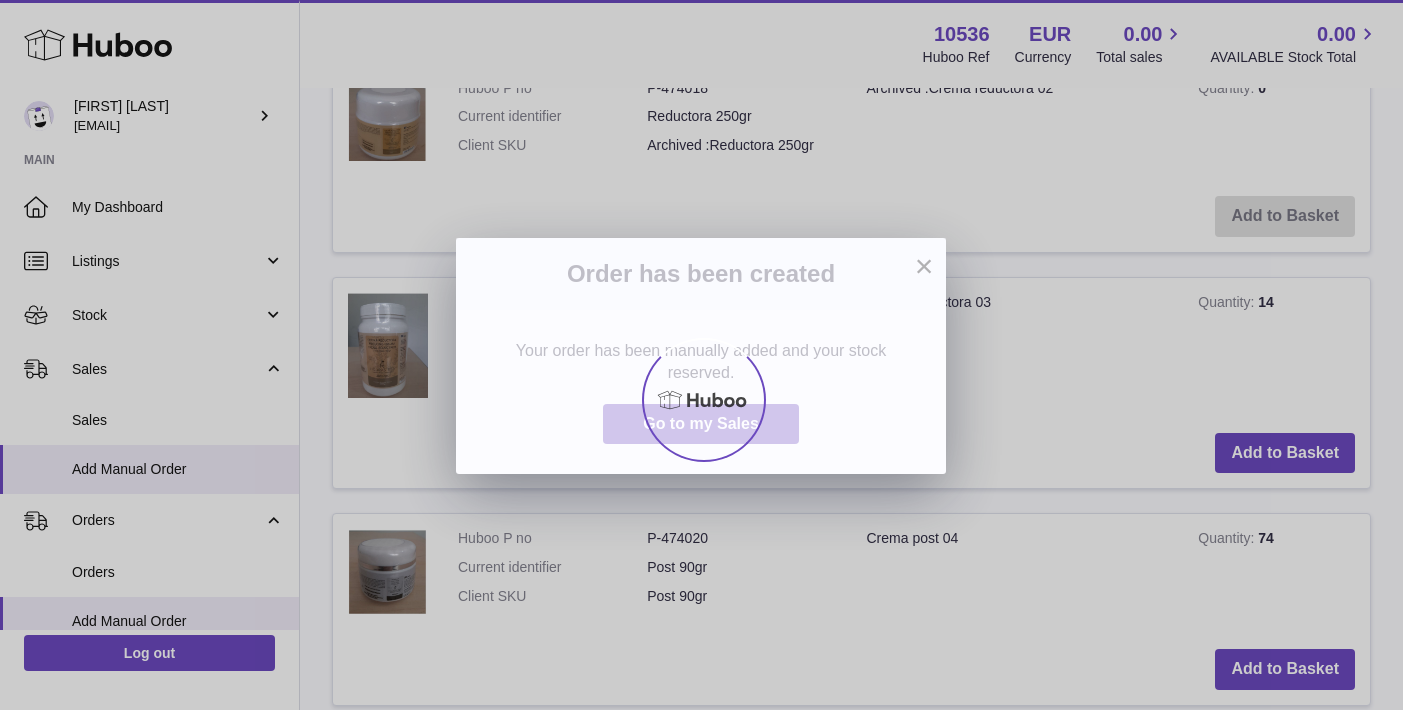 scroll, scrollTop: 0, scrollLeft: 0, axis: both 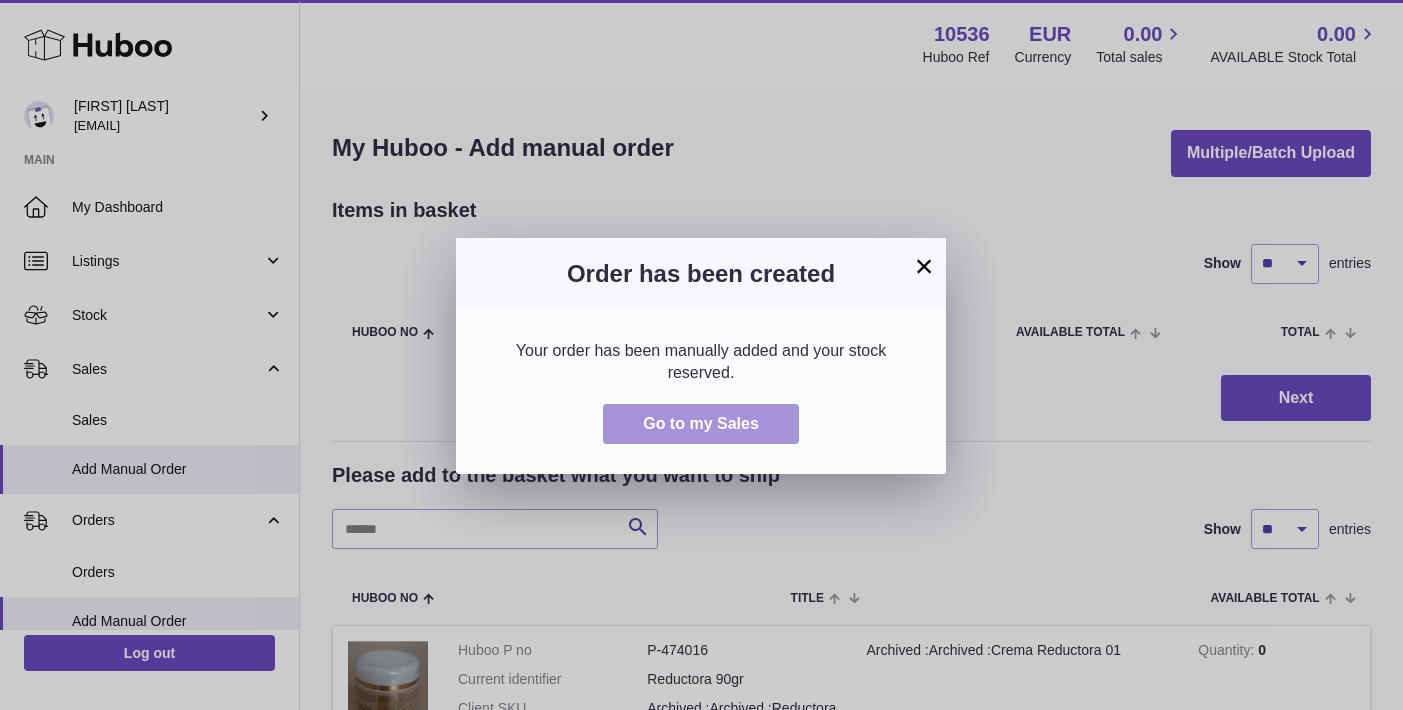 click on "Go to my Sales" at bounding box center [701, 424] 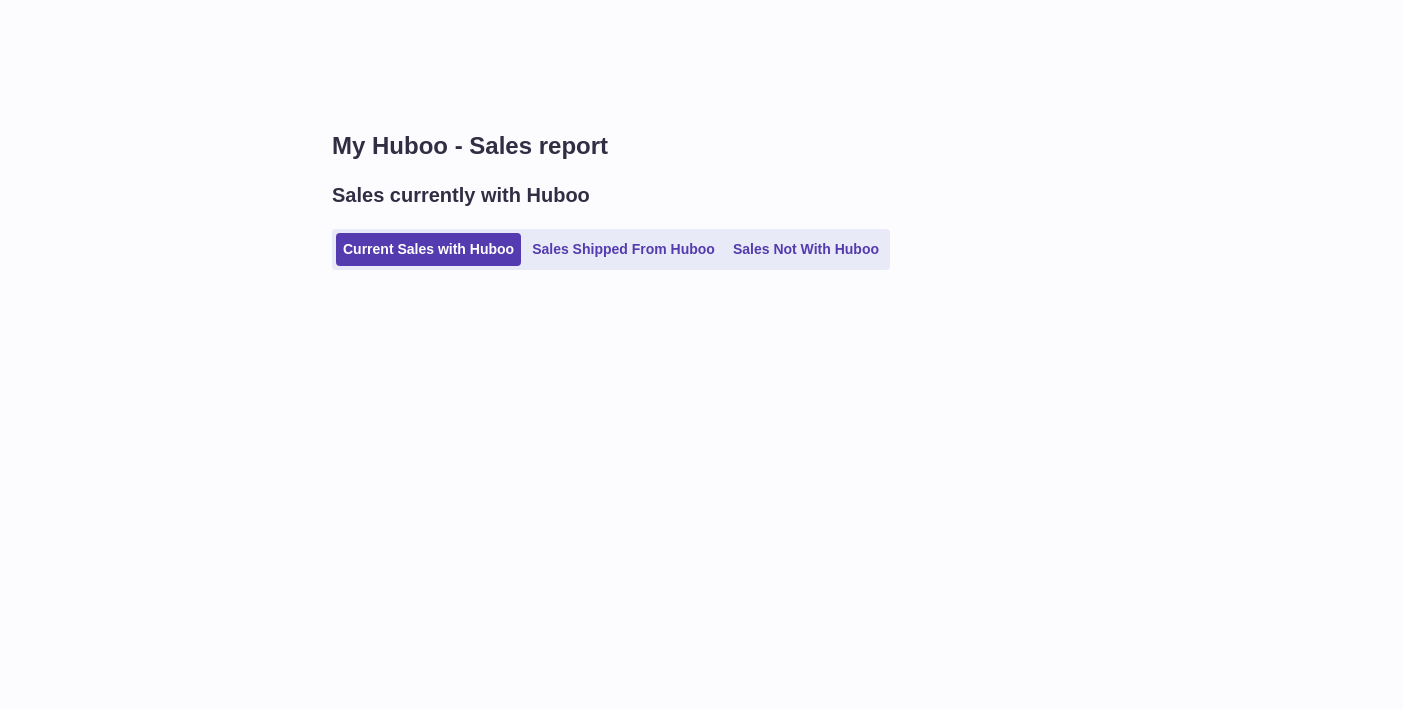 scroll, scrollTop: 0, scrollLeft: 0, axis: both 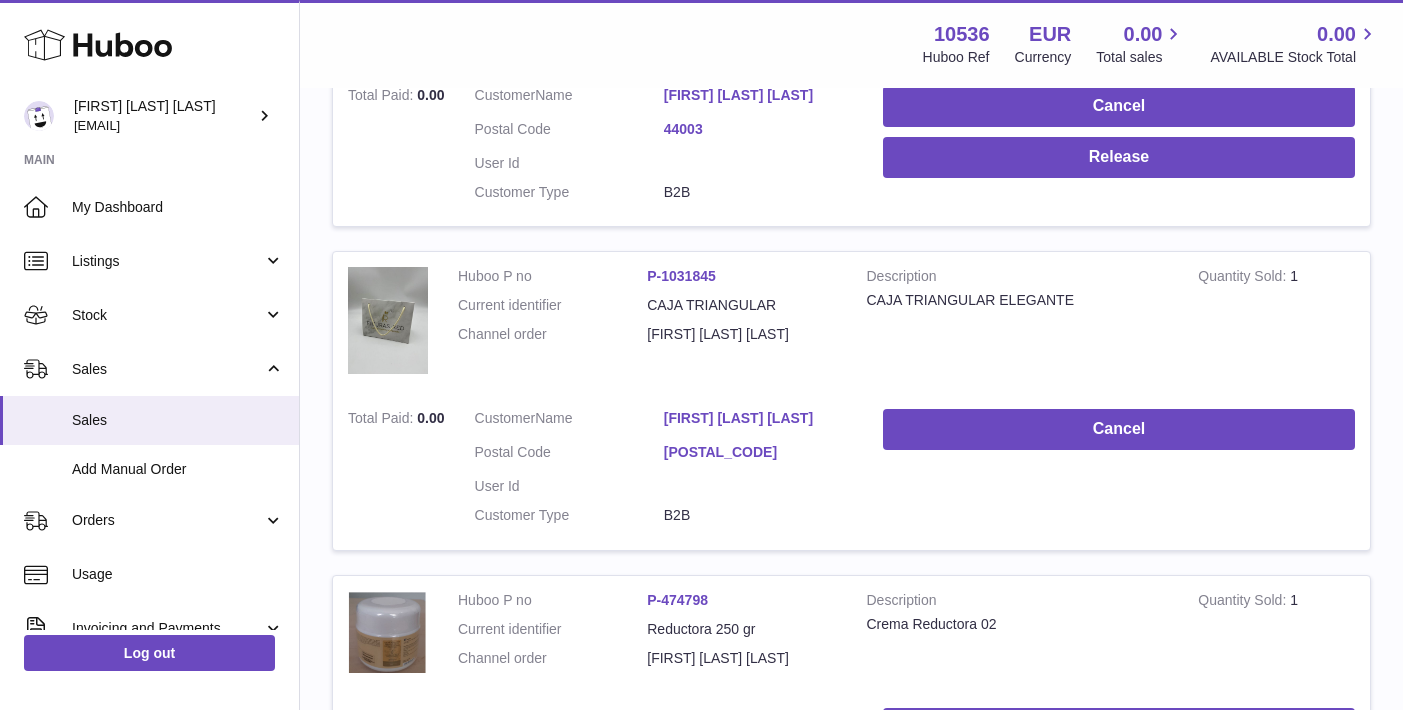 click on "[FIRST] [LAST] [LAST]" at bounding box center [758, 418] 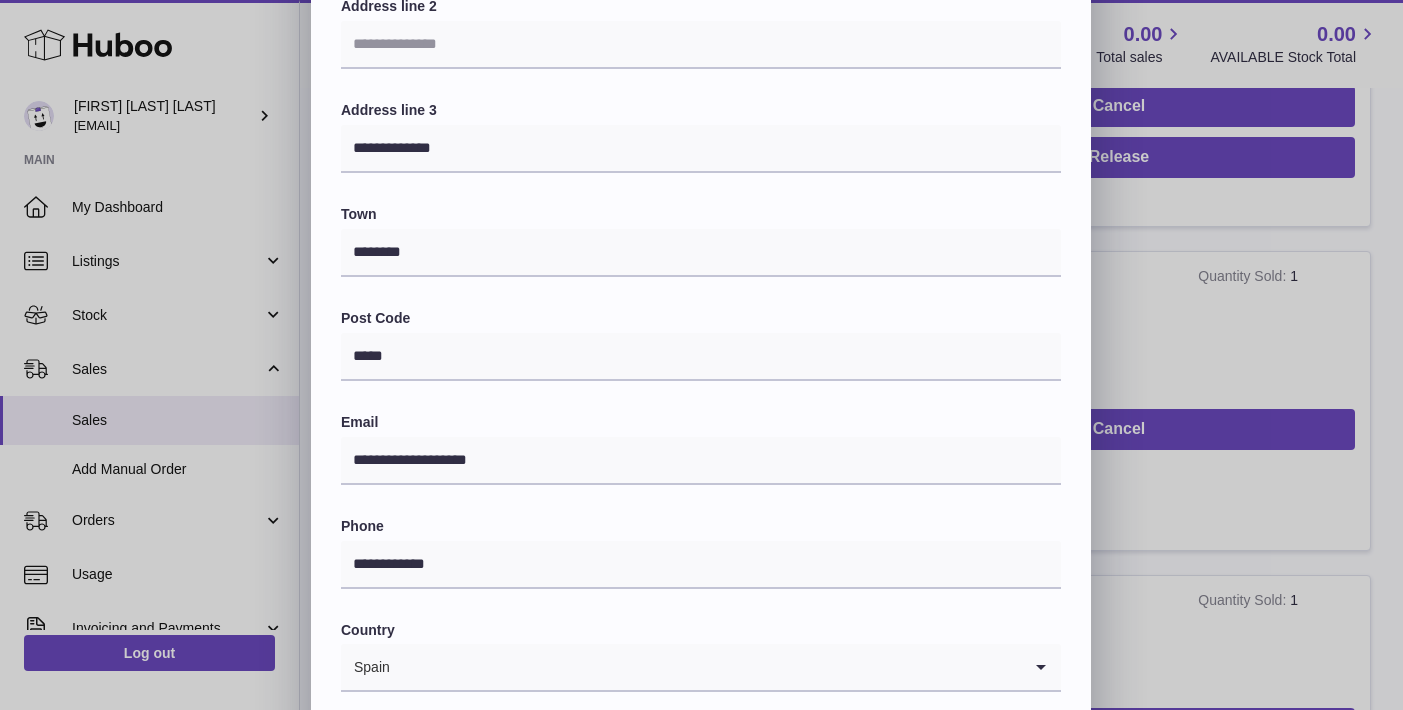 scroll, scrollTop: 515, scrollLeft: 0, axis: vertical 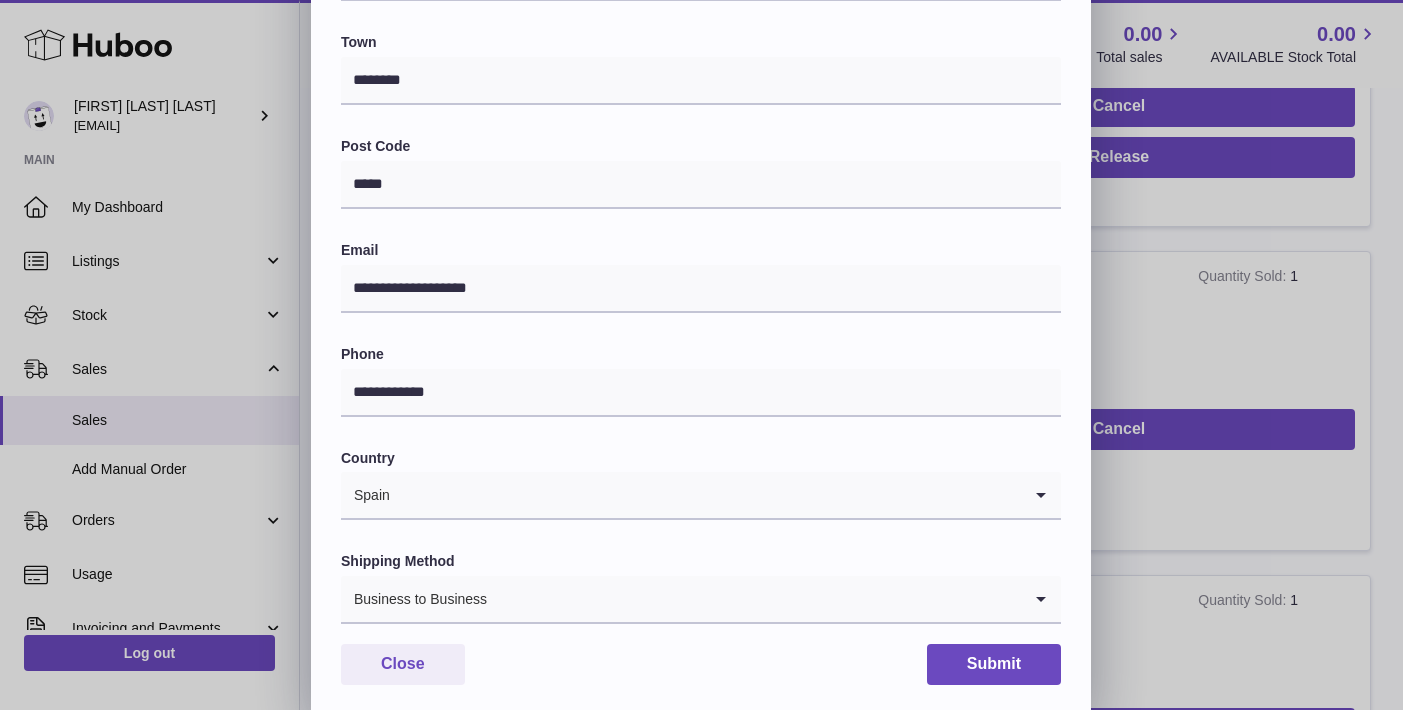 click on "**********" at bounding box center [701, 115] 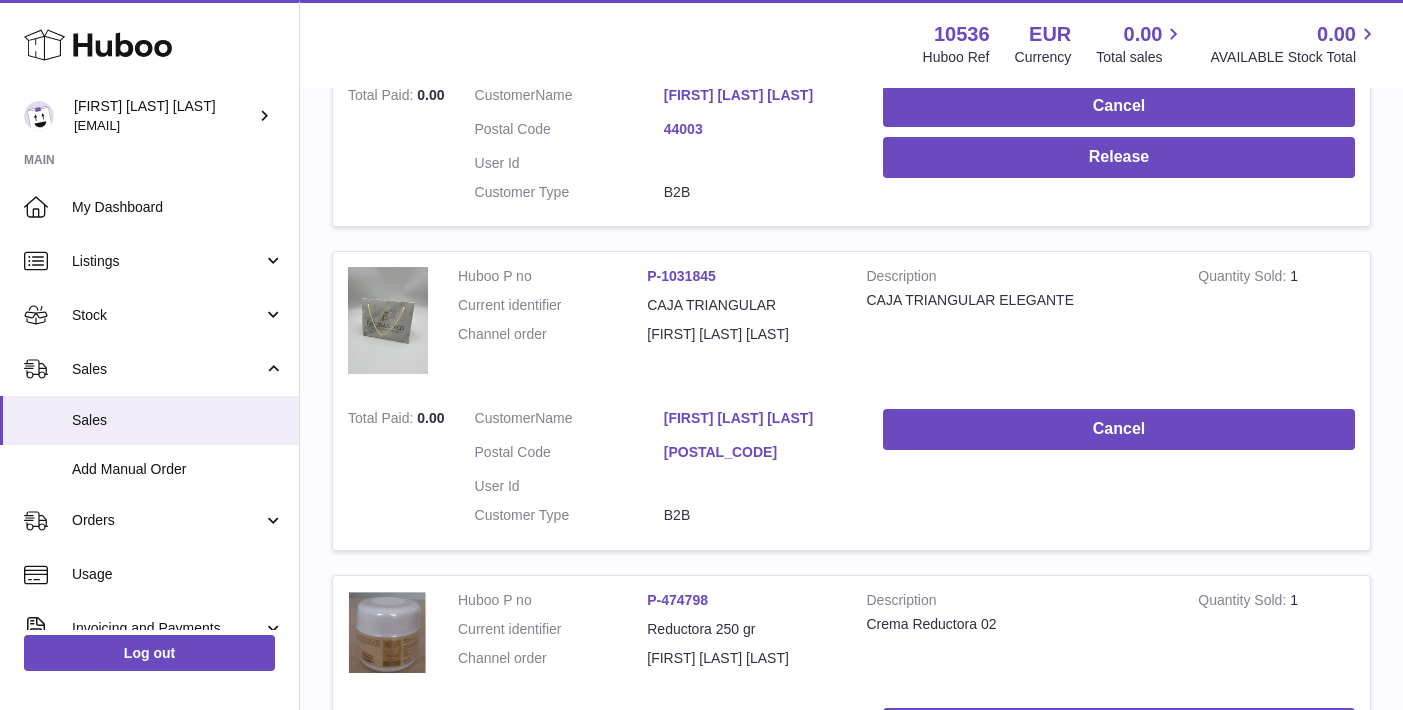 scroll, scrollTop: 0, scrollLeft: 0, axis: both 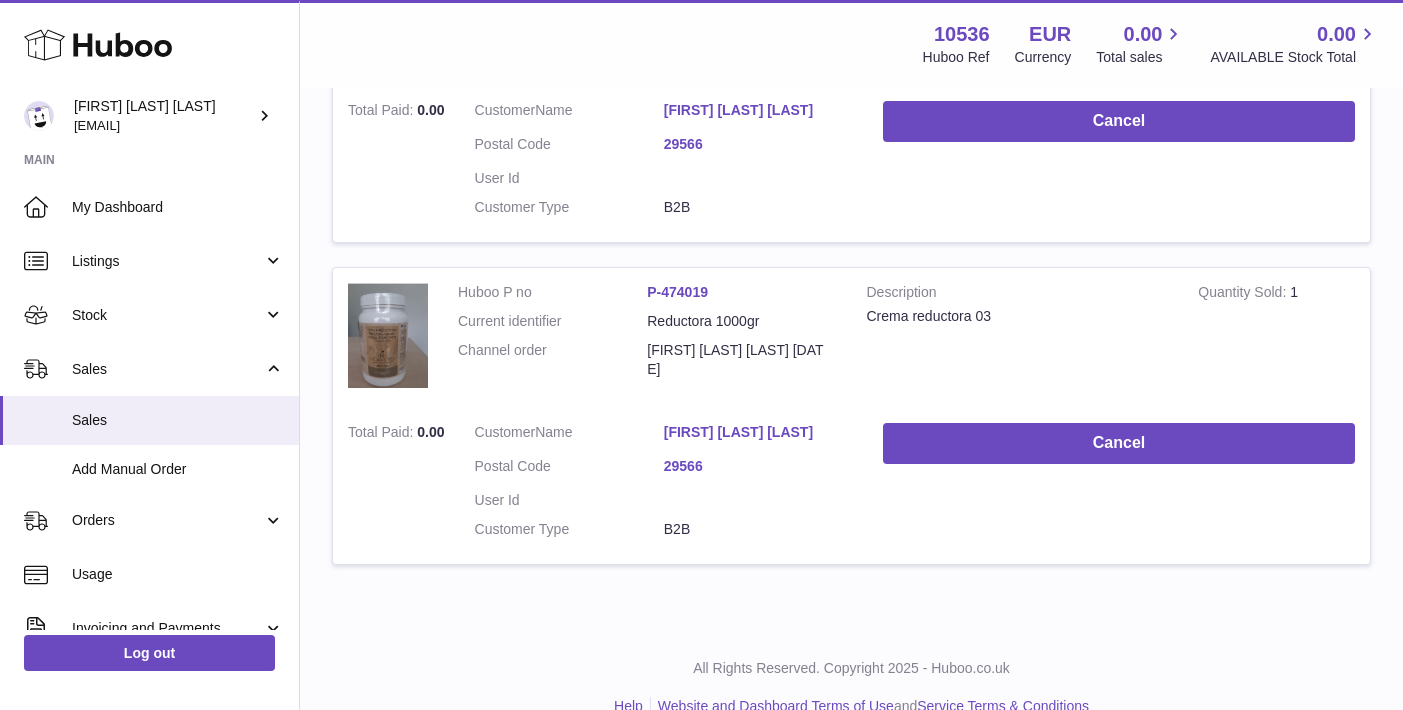 click on "[FIRST] [LAST] [LAST]" at bounding box center (758, 432) 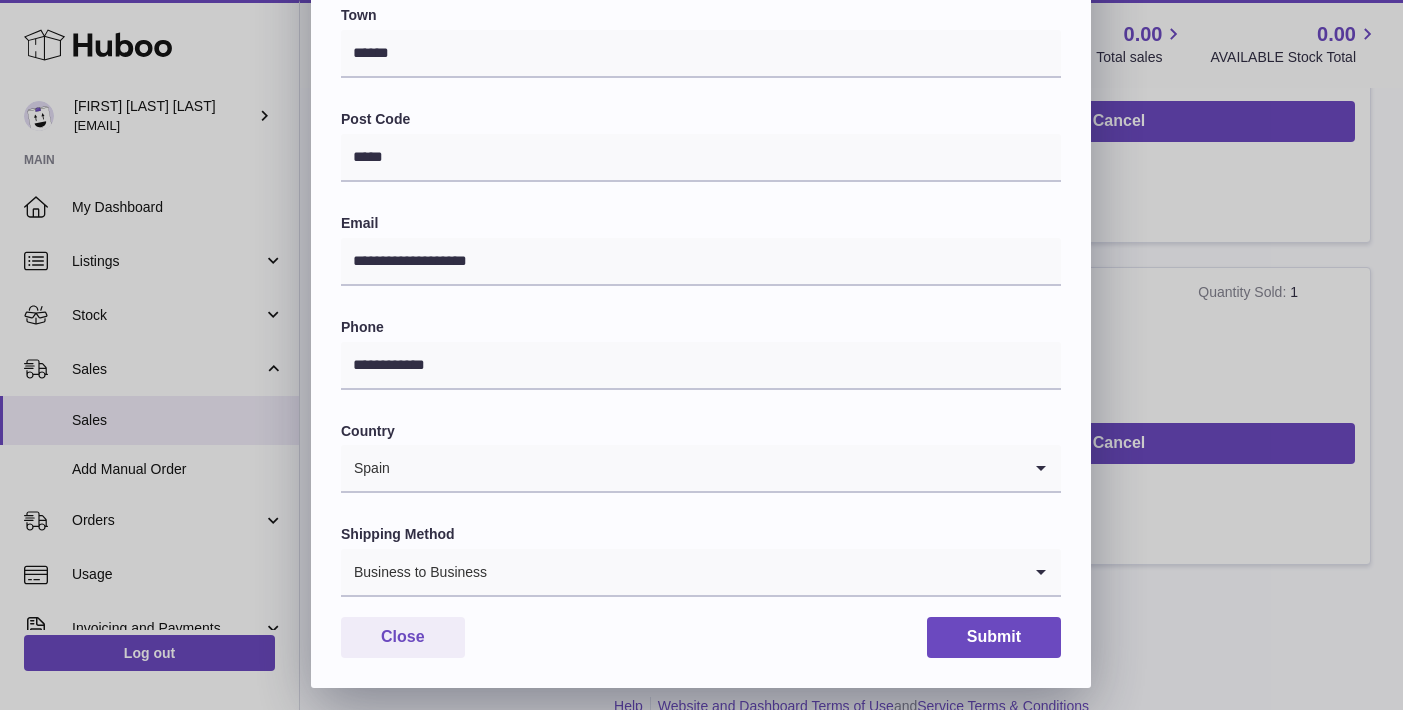 scroll, scrollTop: 540, scrollLeft: 0, axis: vertical 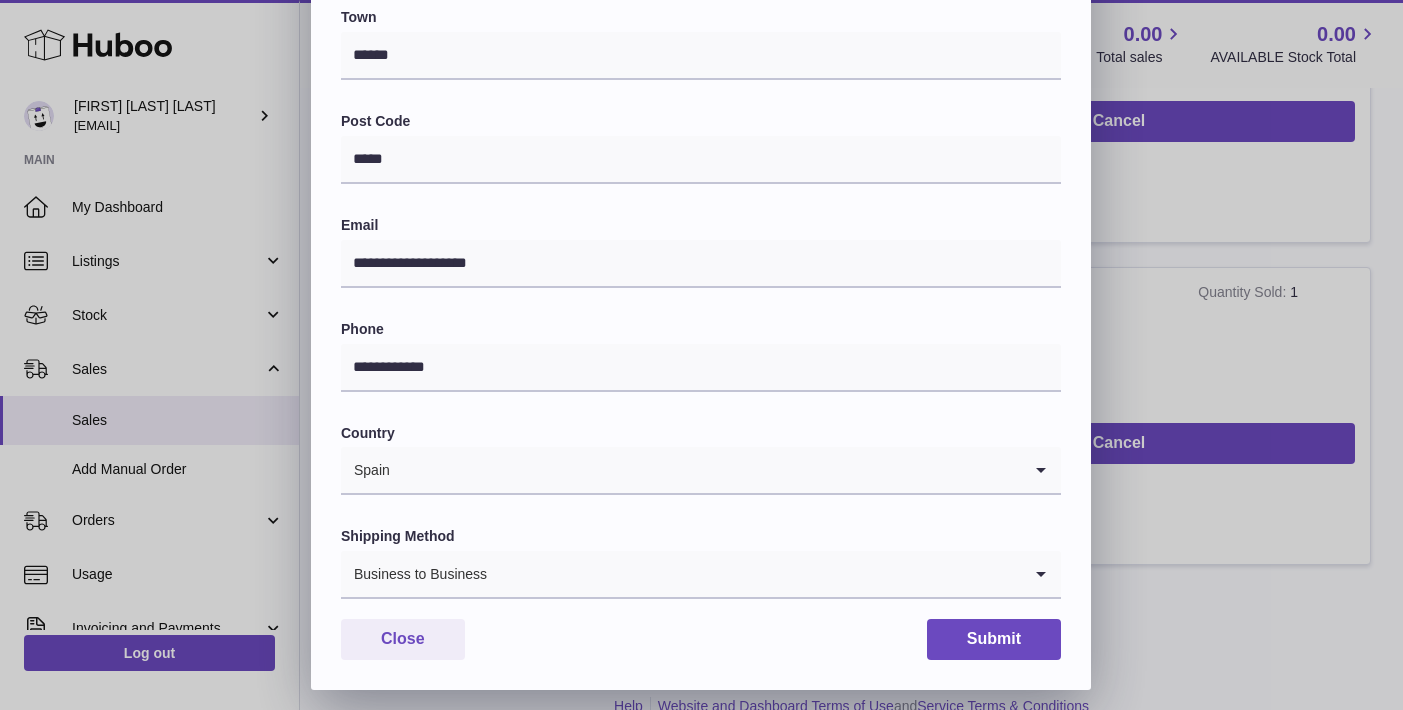 click on "**********" at bounding box center (701, 90) 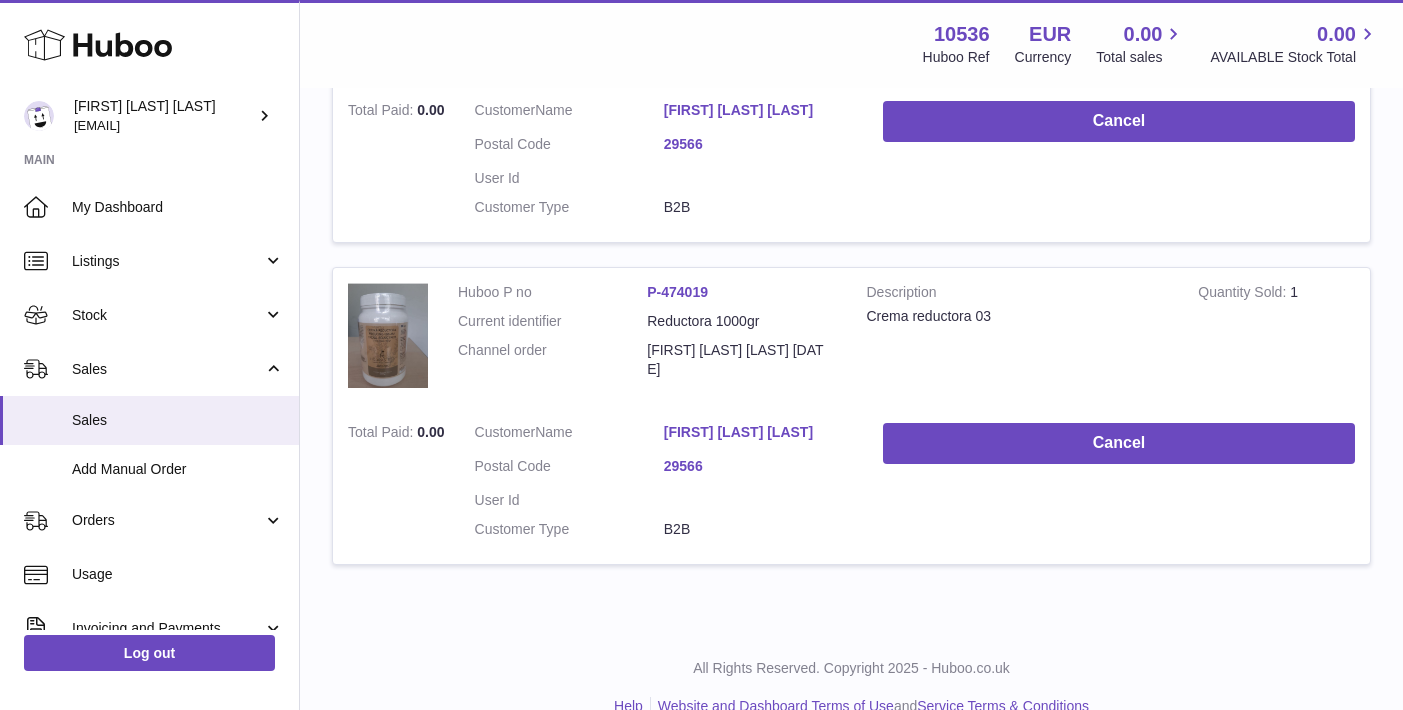 scroll, scrollTop: 0, scrollLeft: 0, axis: both 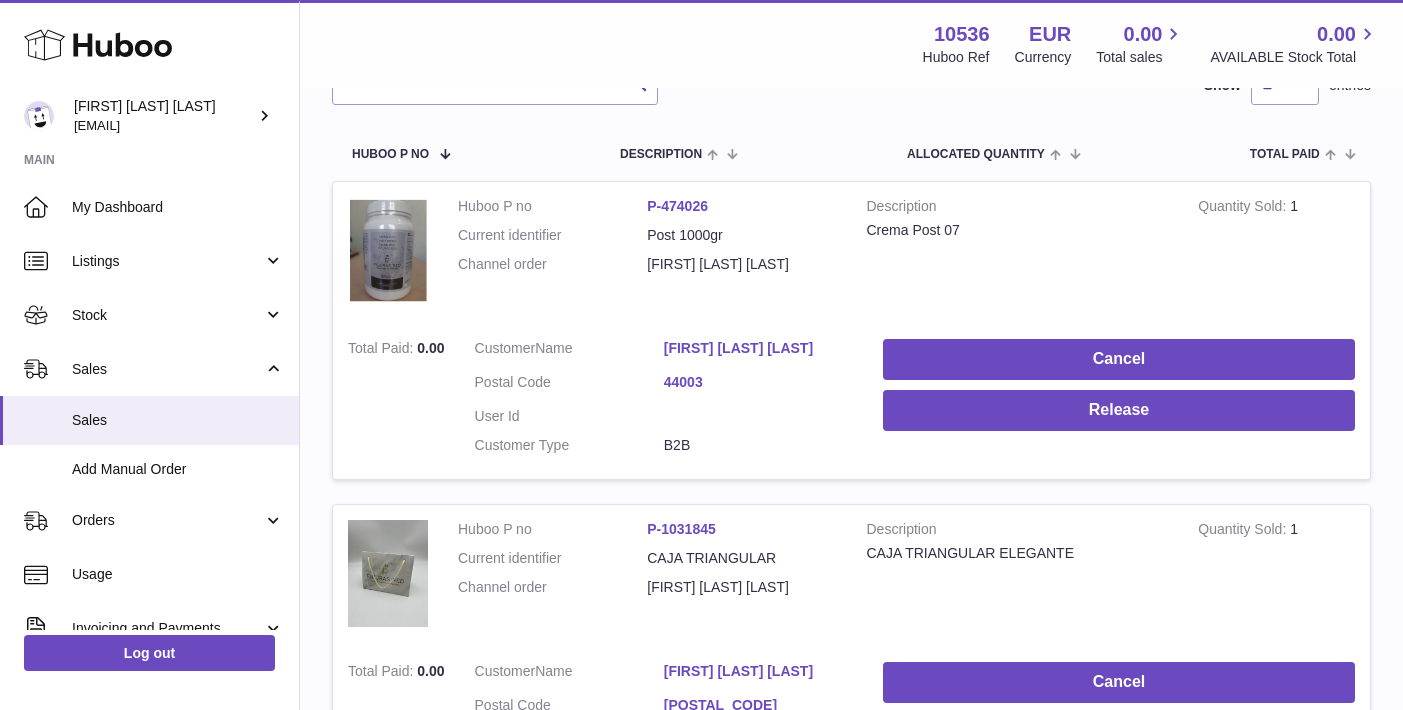 click on "[FIRST] [LAST] [LAST]" at bounding box center (758, 348) 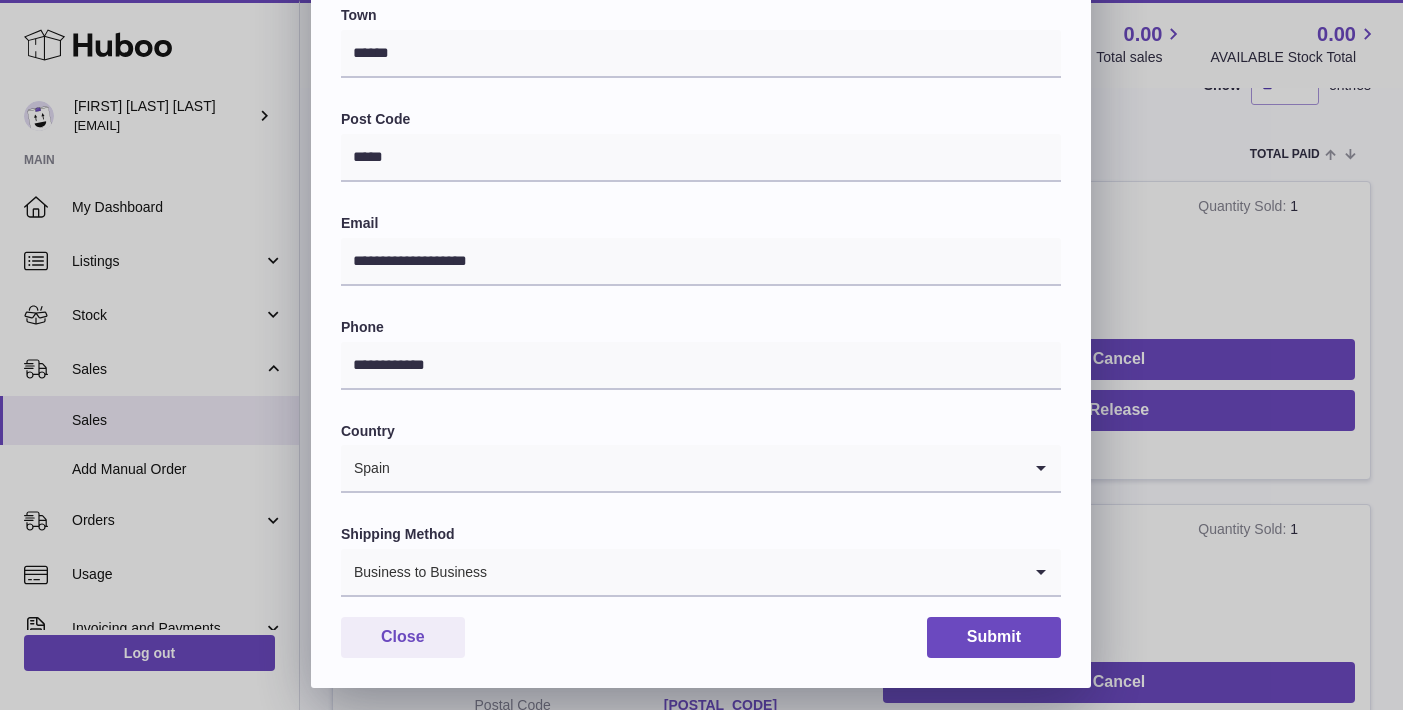 click on "**********" at bounding box center (701, 355) 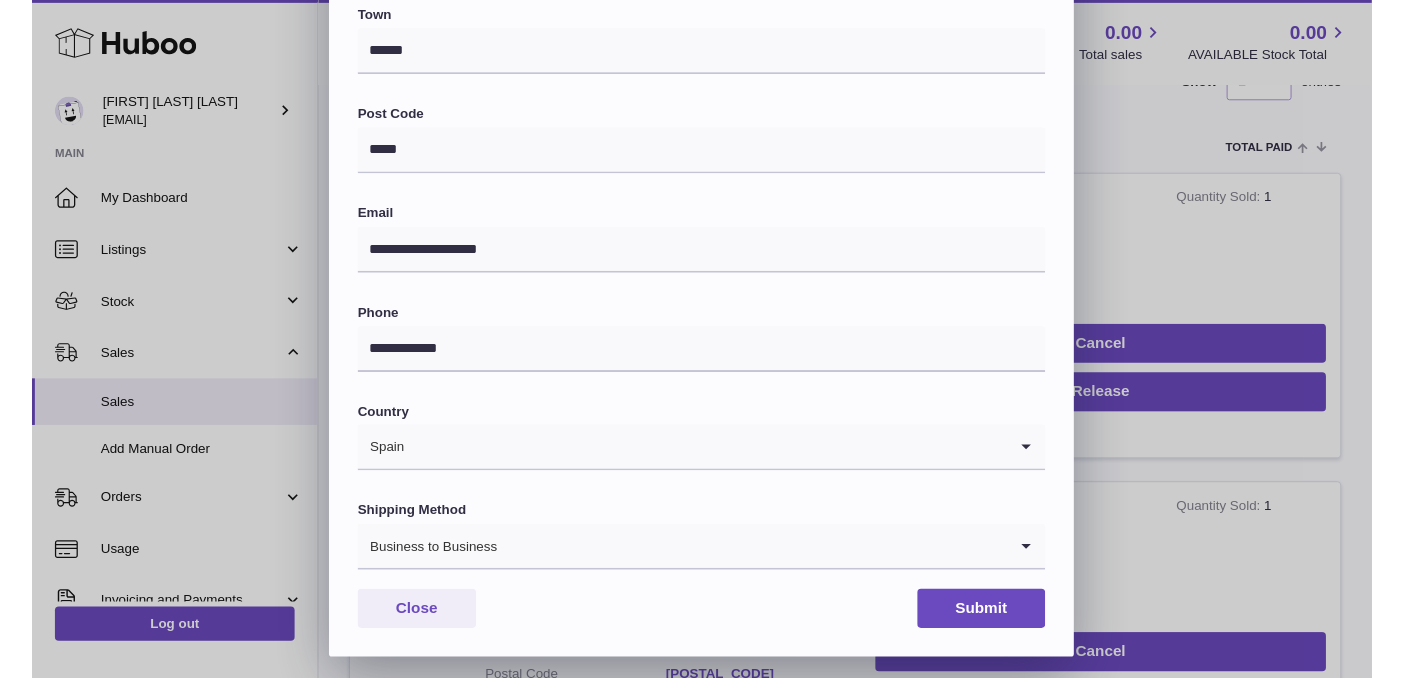 scroll, scrollTop: 542, scrollLeft: 0, axis: vertical 